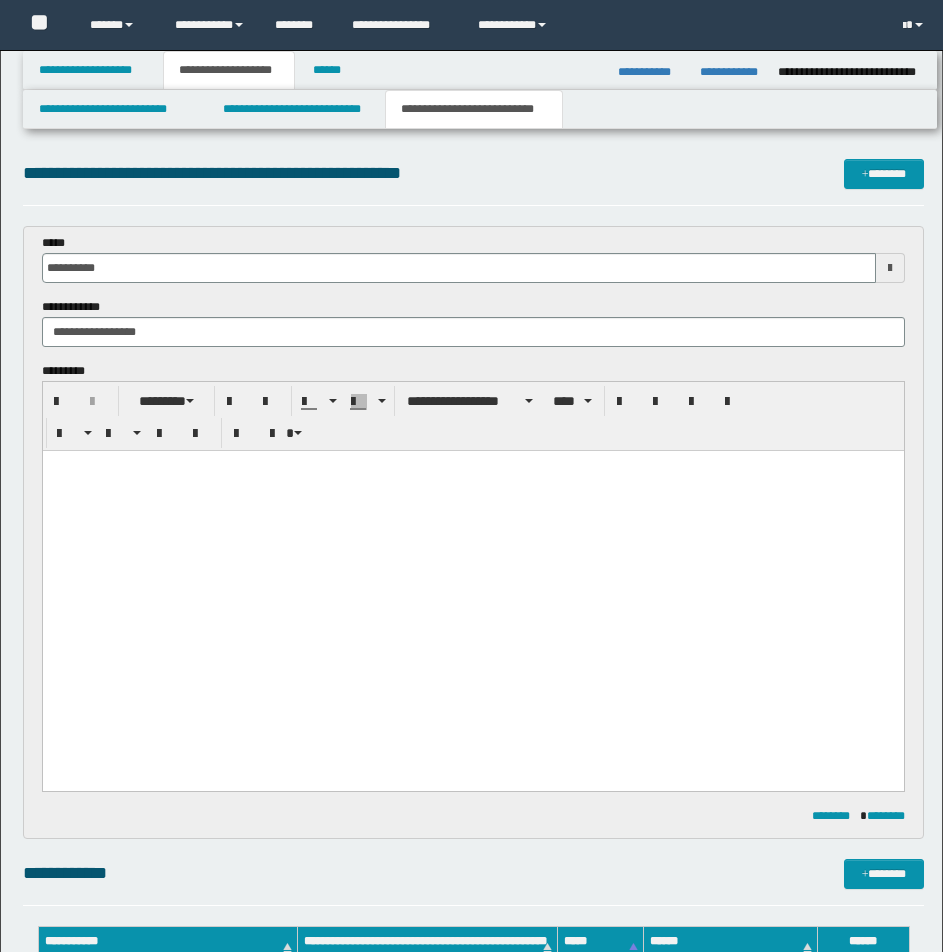 scroll, scrollTop: 0, scrollLeft: 0, axis: both 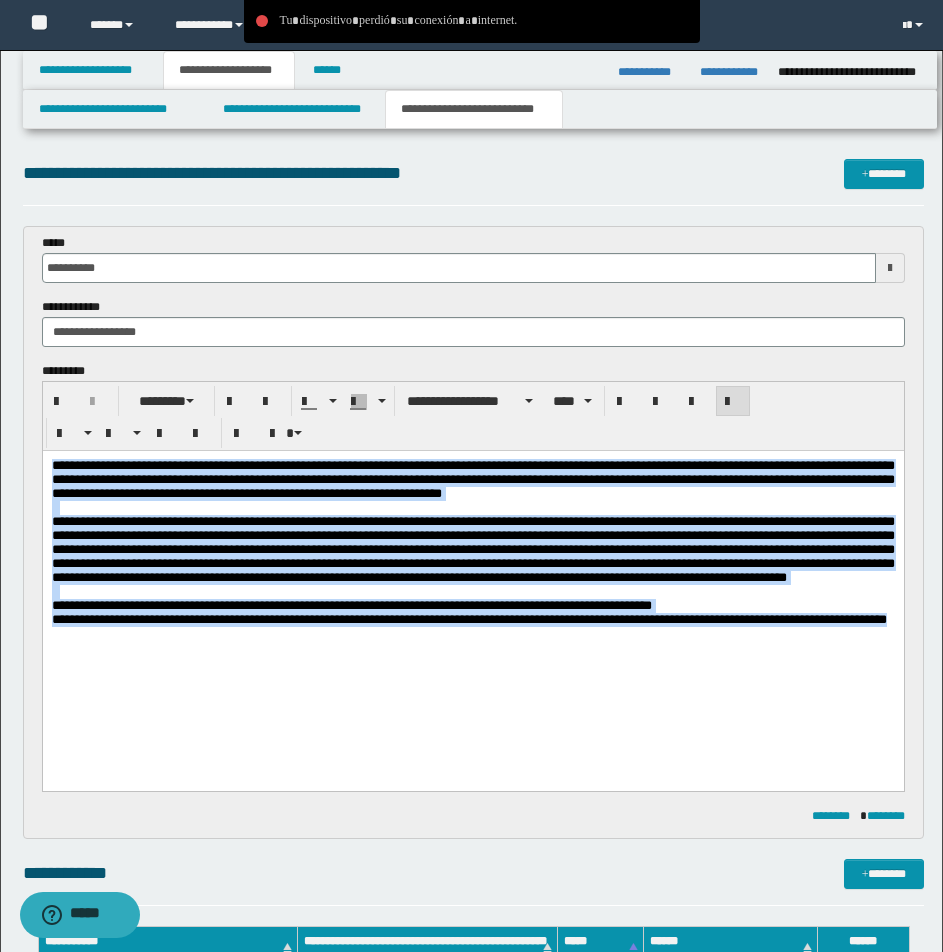 drag, startPoint x: 52, startPoint y: 467, endPoint x: 785, endPoint y: 672, distance: 761.1268 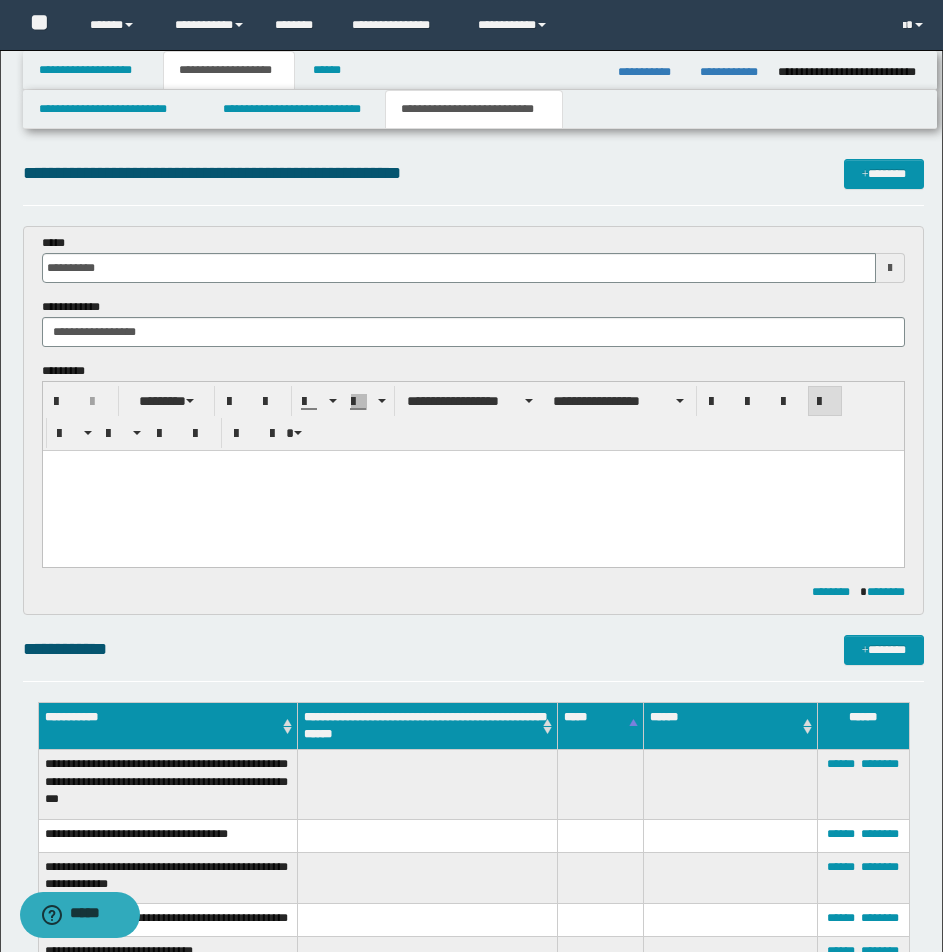 click at bounding box center (472, 484) 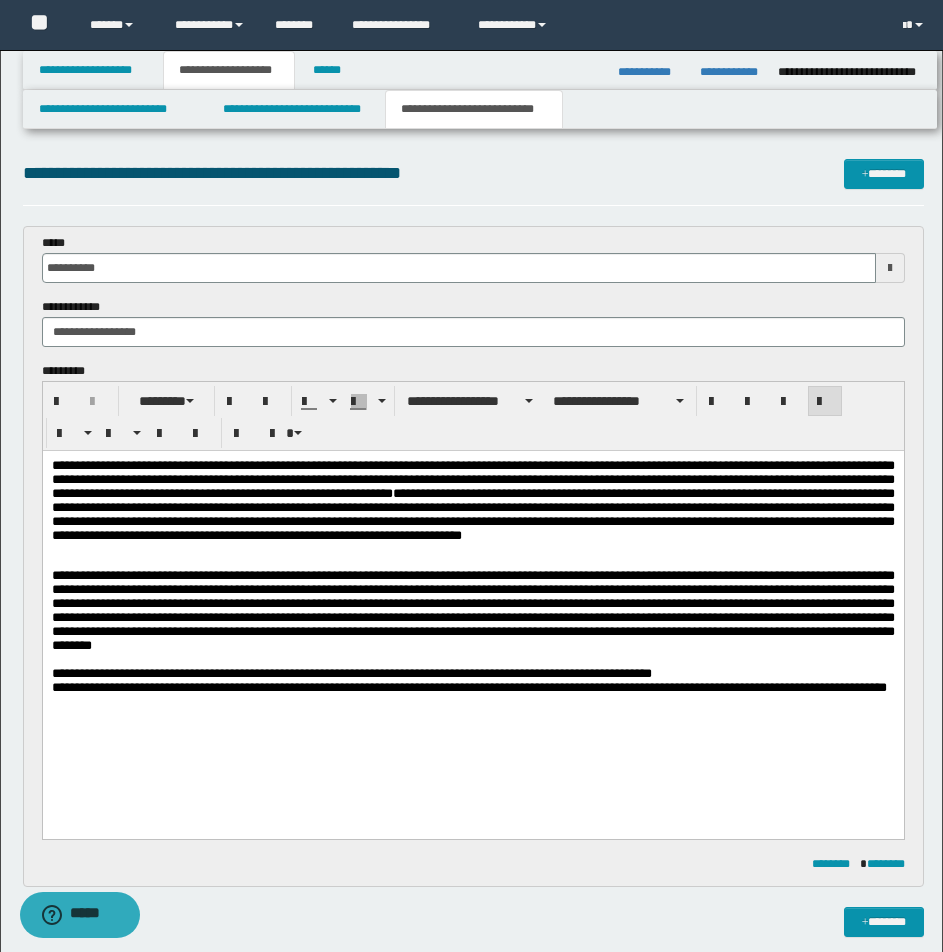 click on "**********" at bounding box center (472, 507) 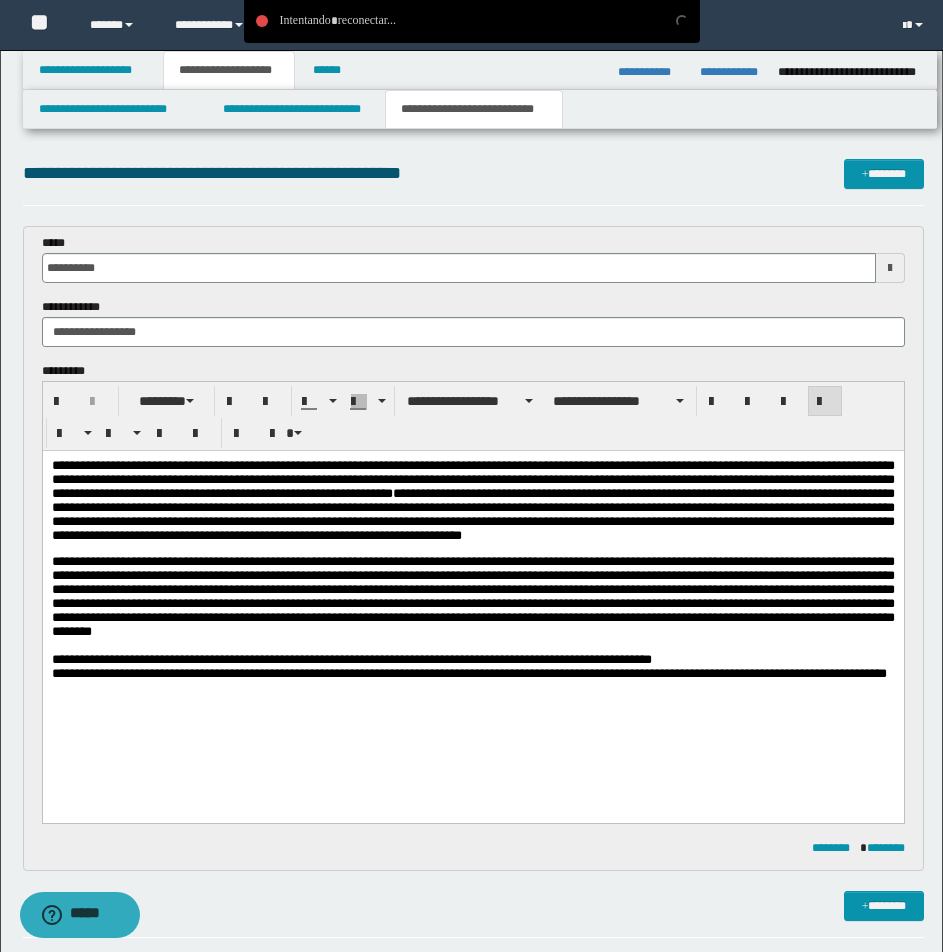 click on "**********" at bounding box center [472, 597] 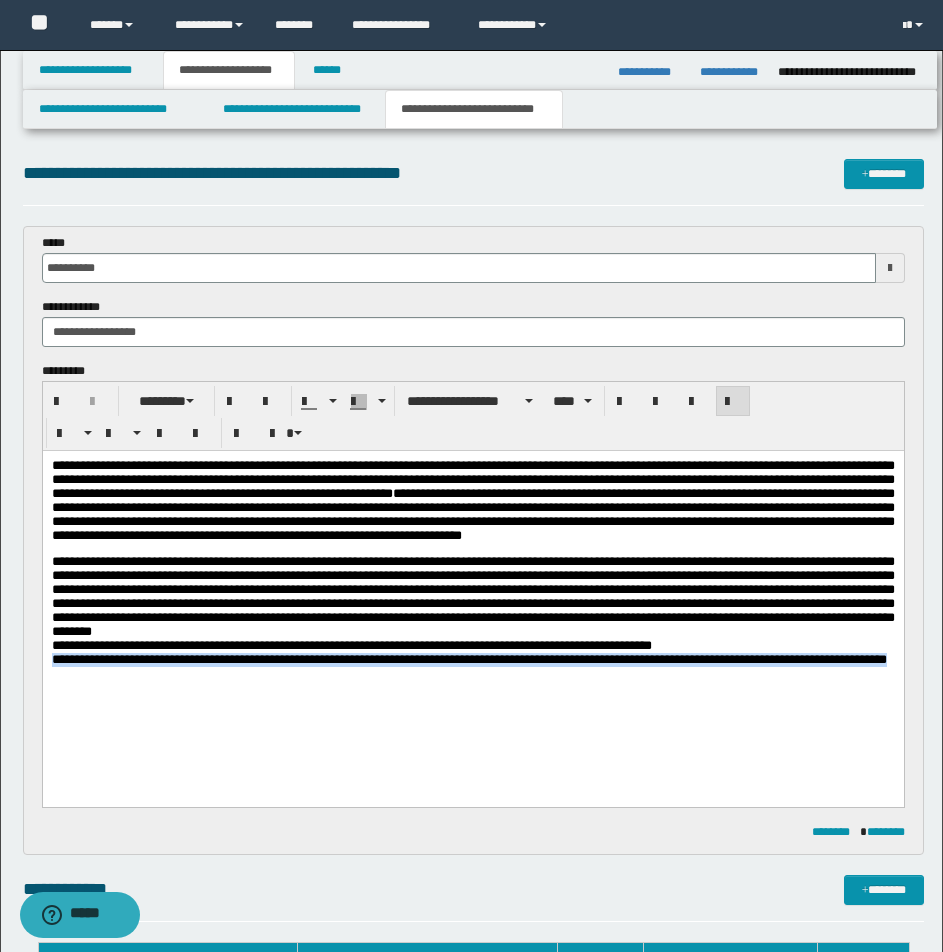drag, startPoint x: 51, startPoint y: 676, endPoint x: 176, endPoint y: 707, distance: 128.78665 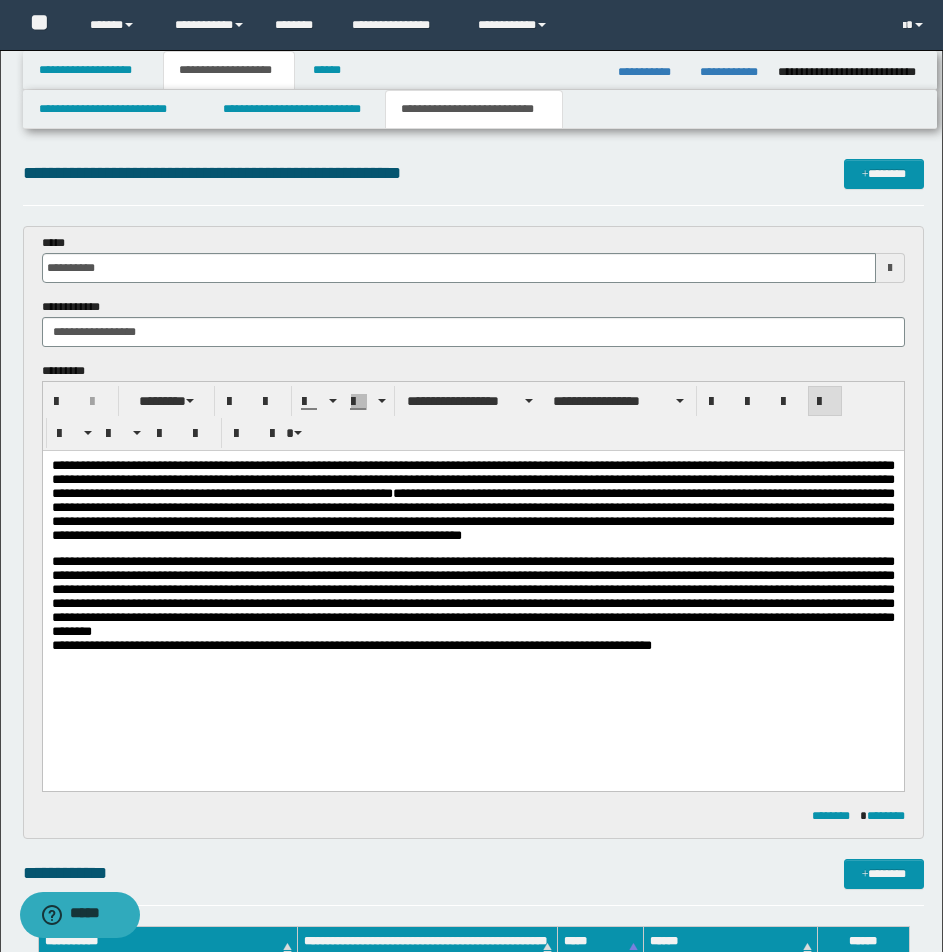 scroll, scrollTop: 833, scrollLeft: 0, axis: vertical 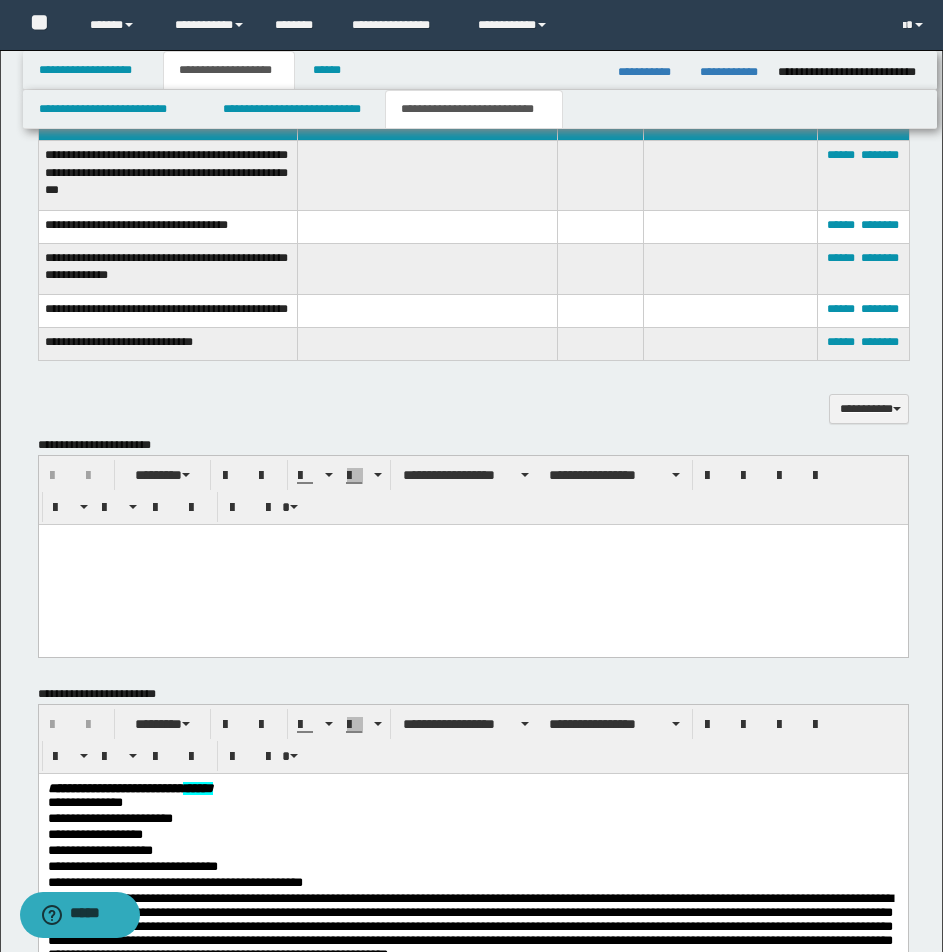 click at bounding box center [472, 565] 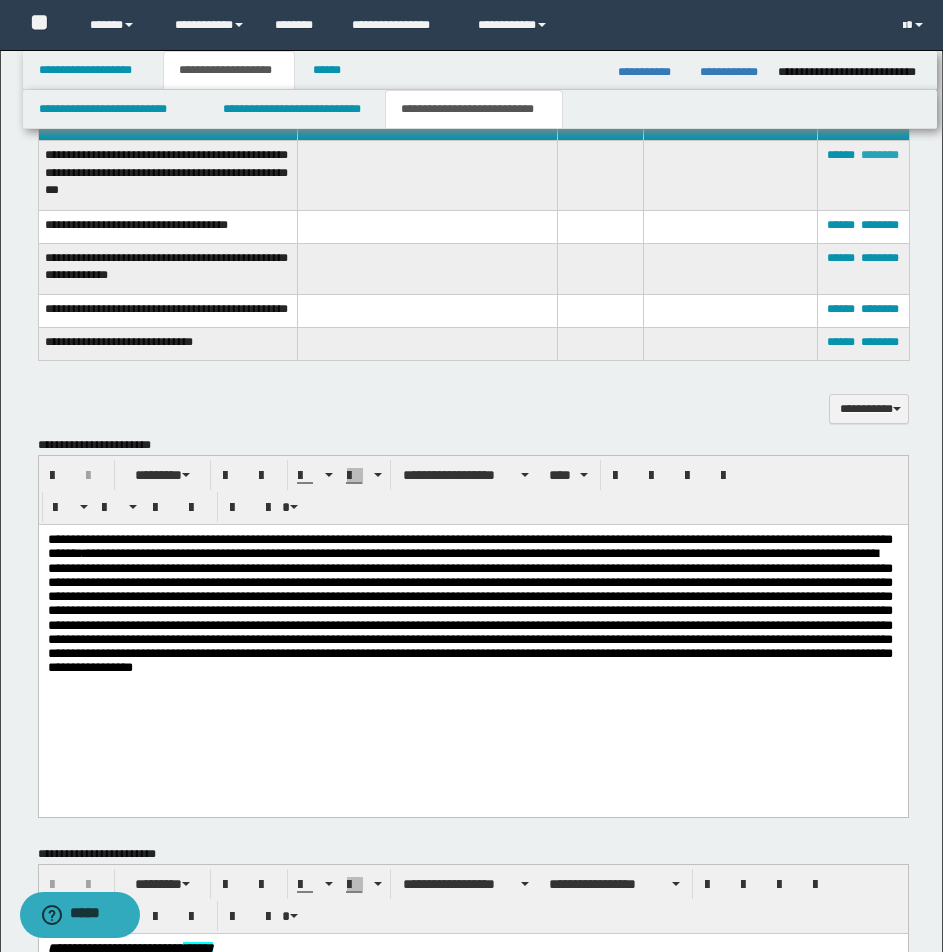 click on "********" at bounding box center [880, 155] 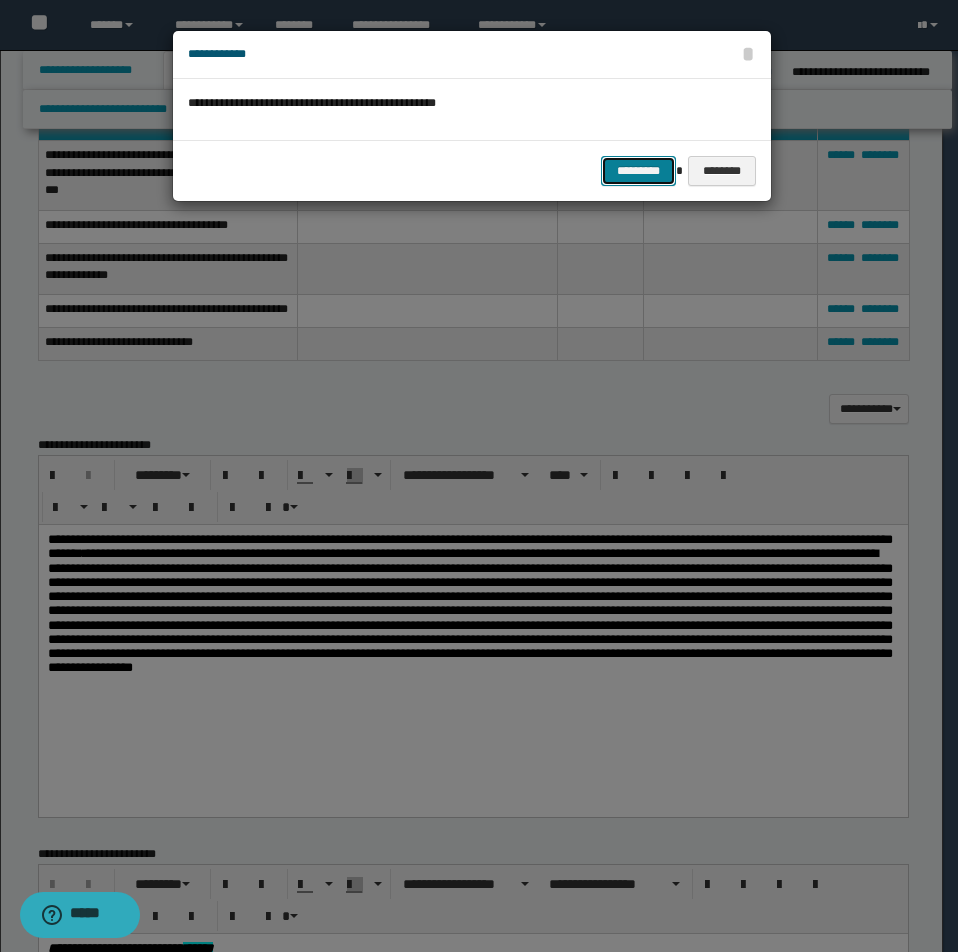 click on "*********" at bounding box center (638, 171) 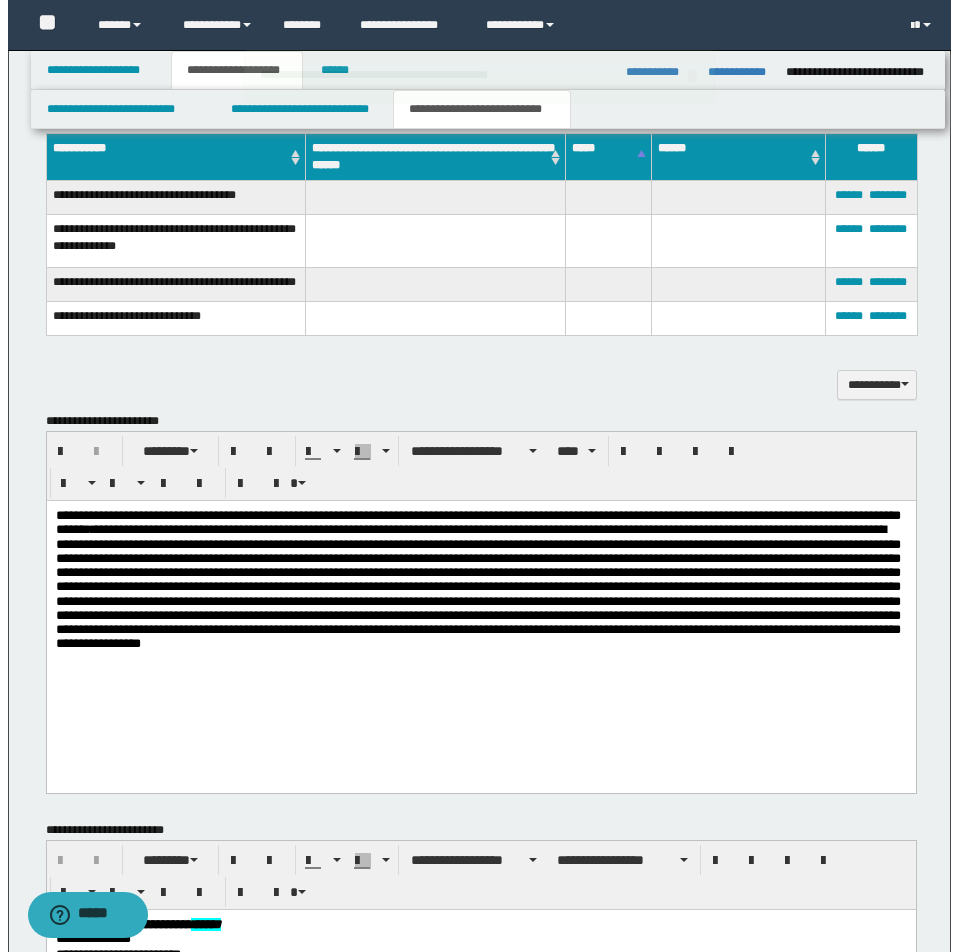 scroll, scrollTop: 705, scrollLeft: 0, axis: vertical 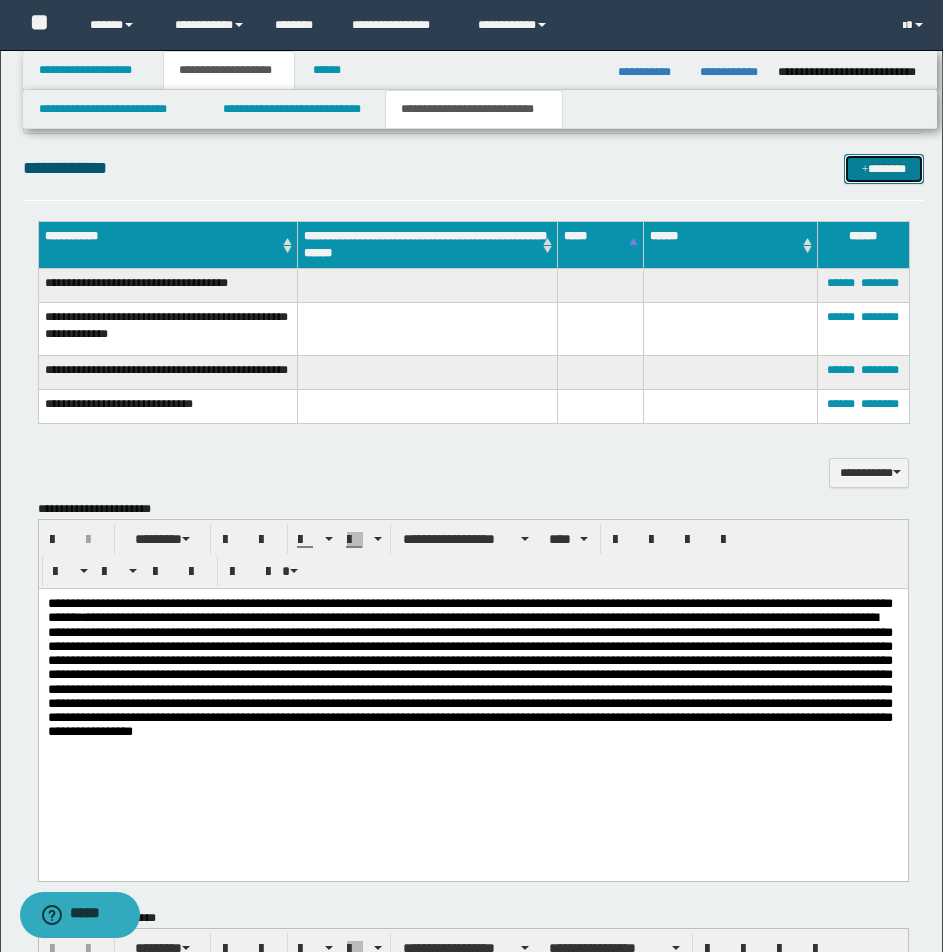 click on "*******" at bounding box center [884, 169] 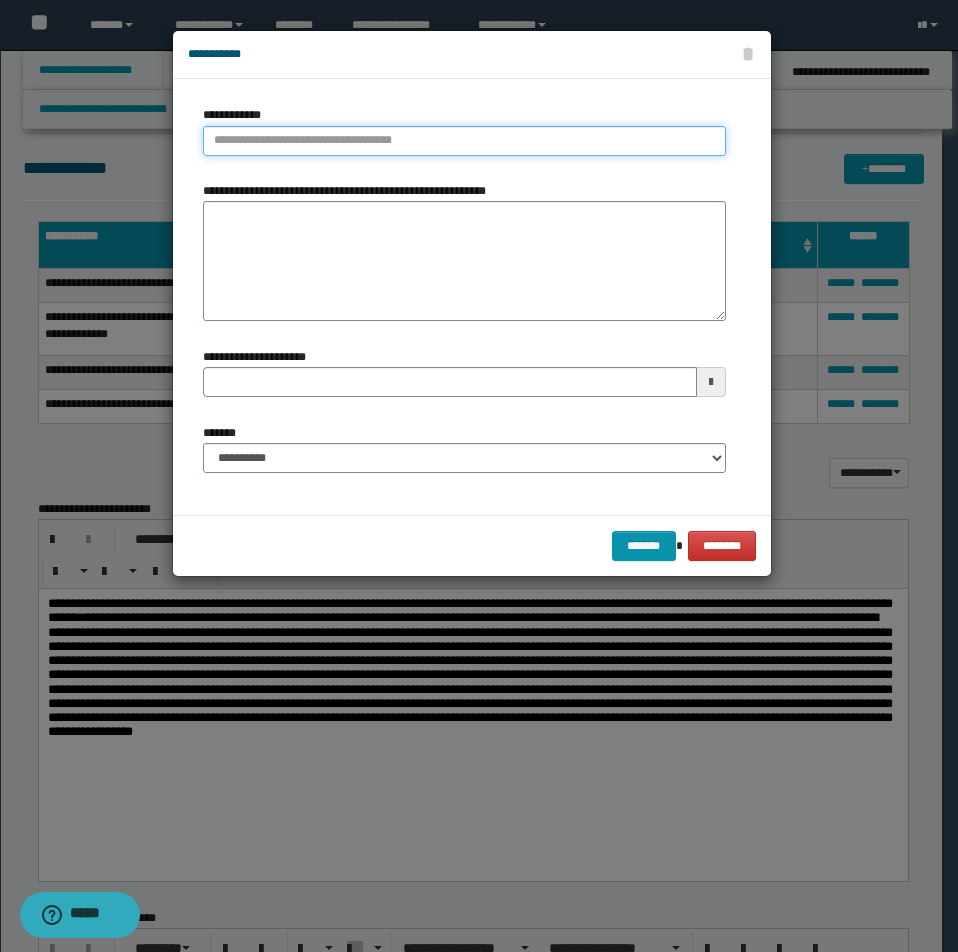 click on "**********" at bounding box center (464, 141) 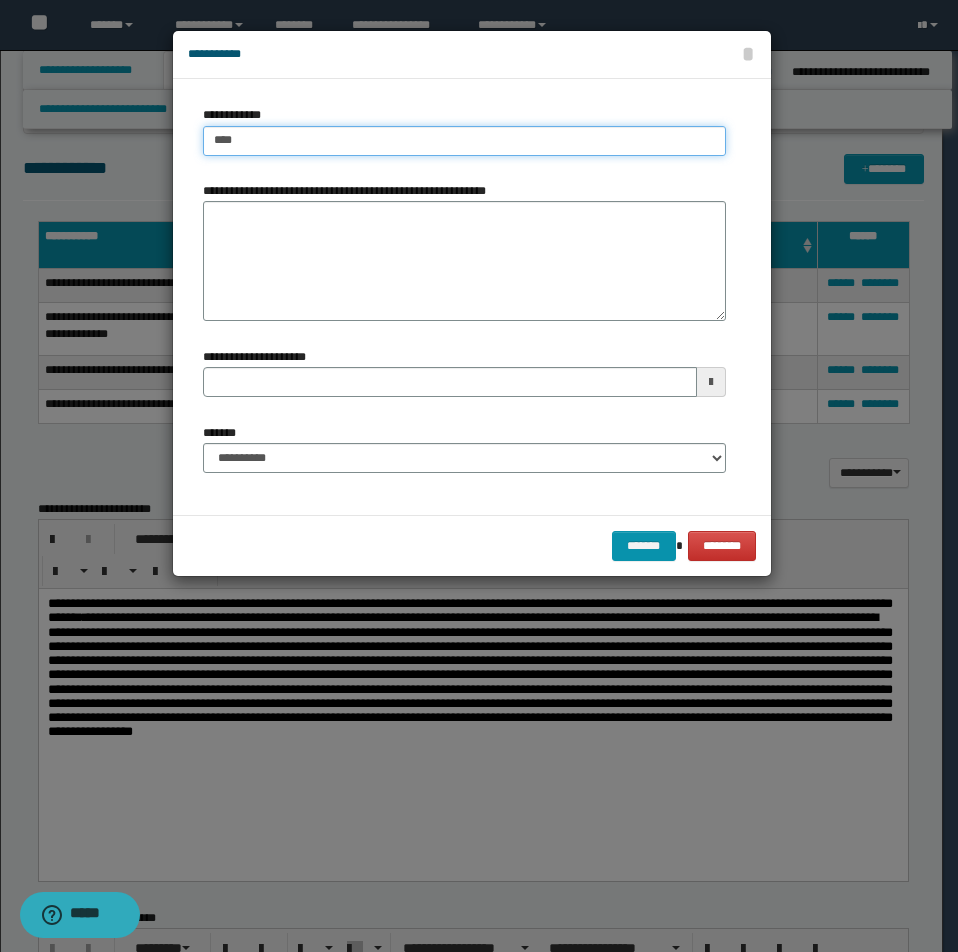 click on "****" at bounding box center (464, 141) 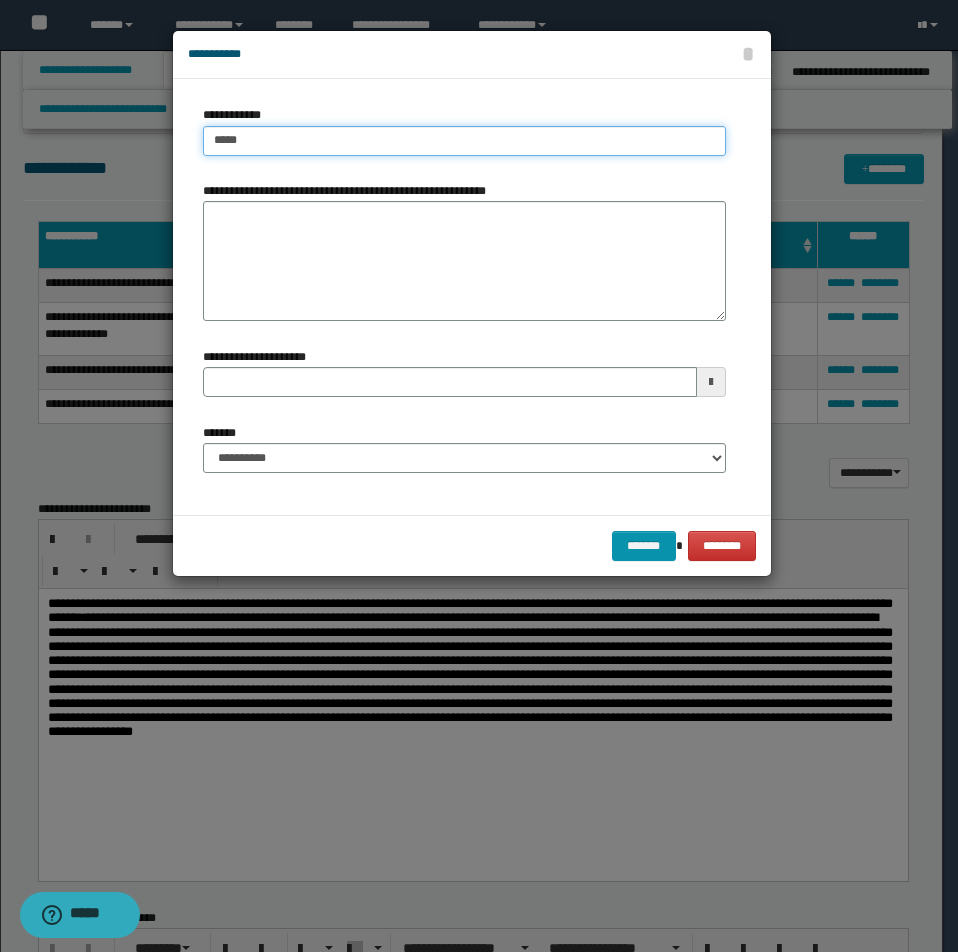 click on "****" at bounding box center (464, 141) 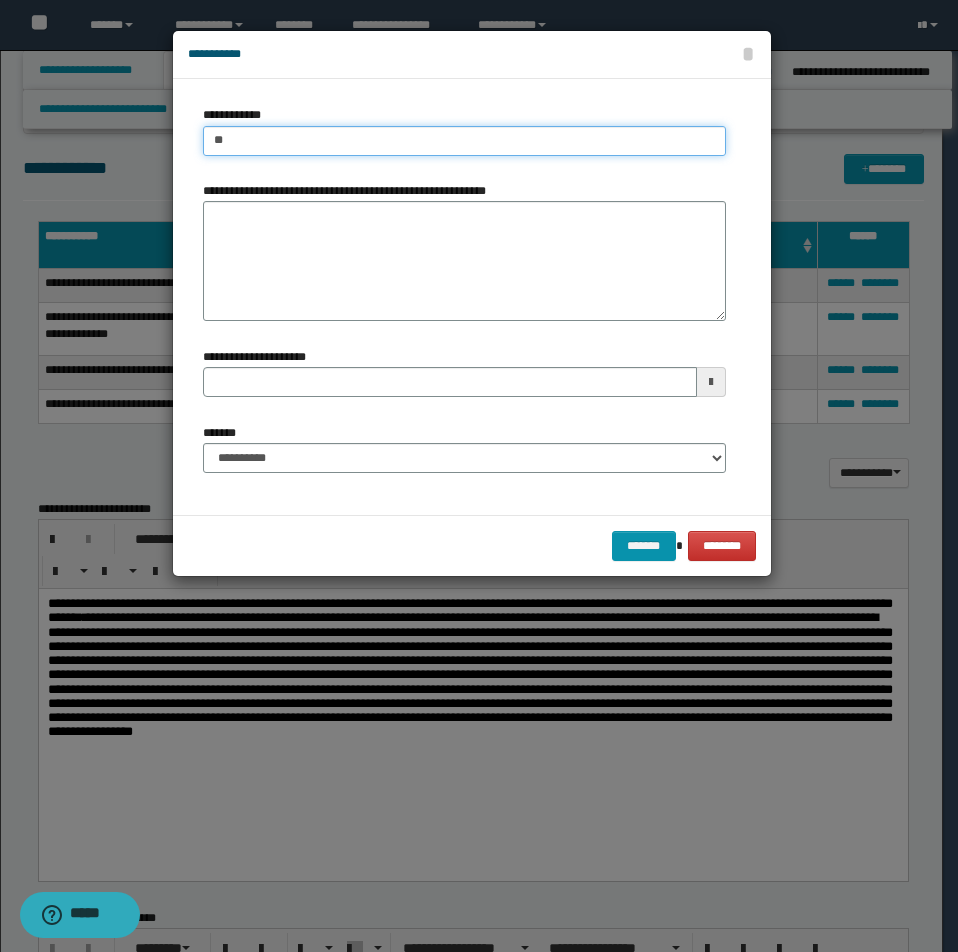 type on "*" 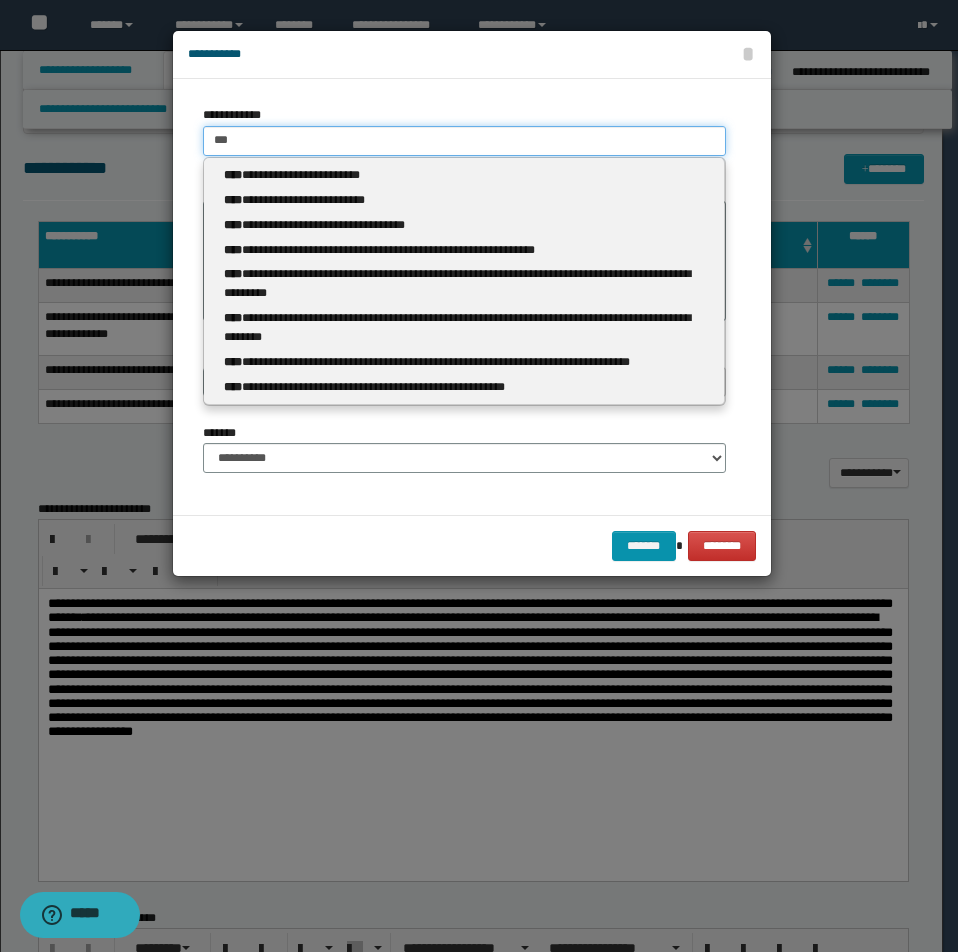 type on "***" 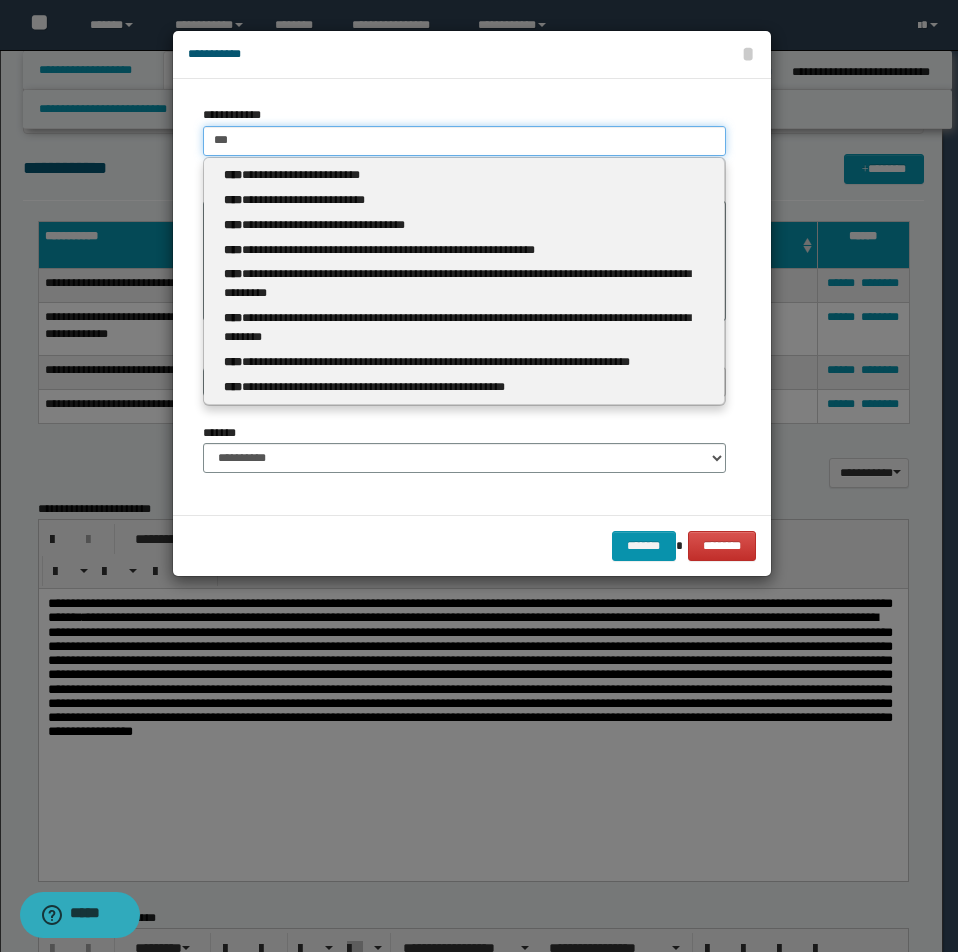 type 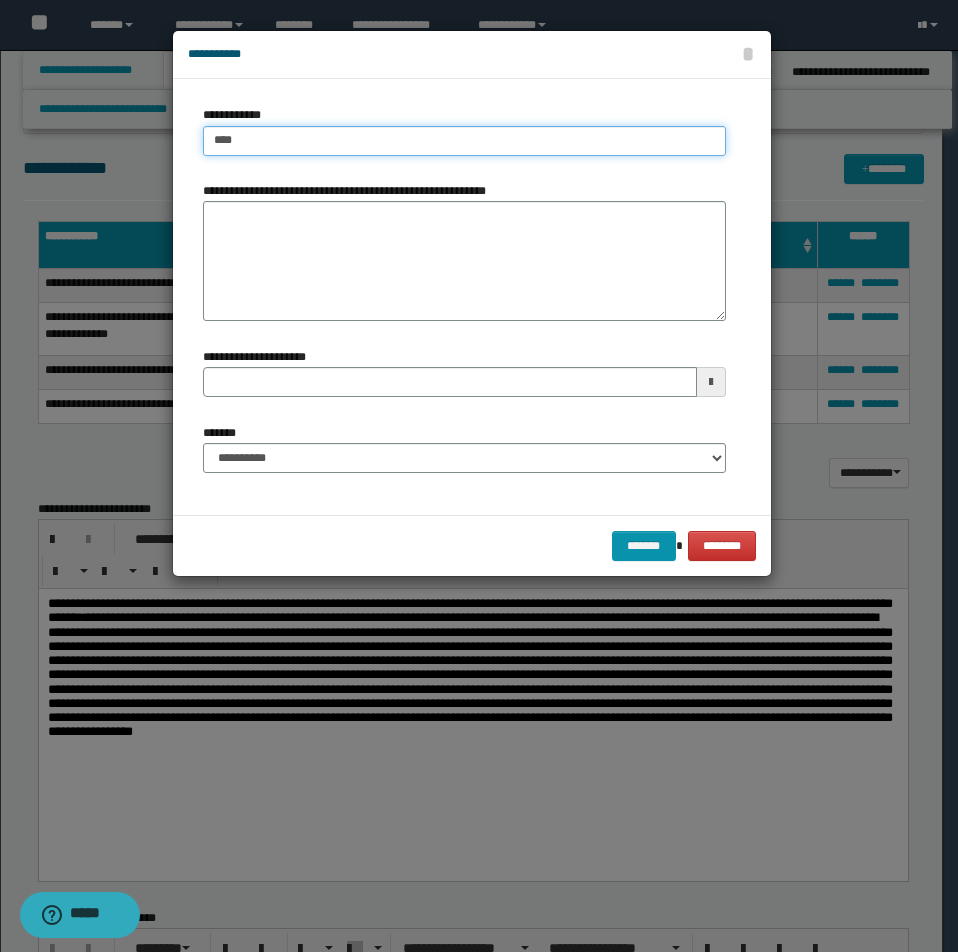 type on "****" 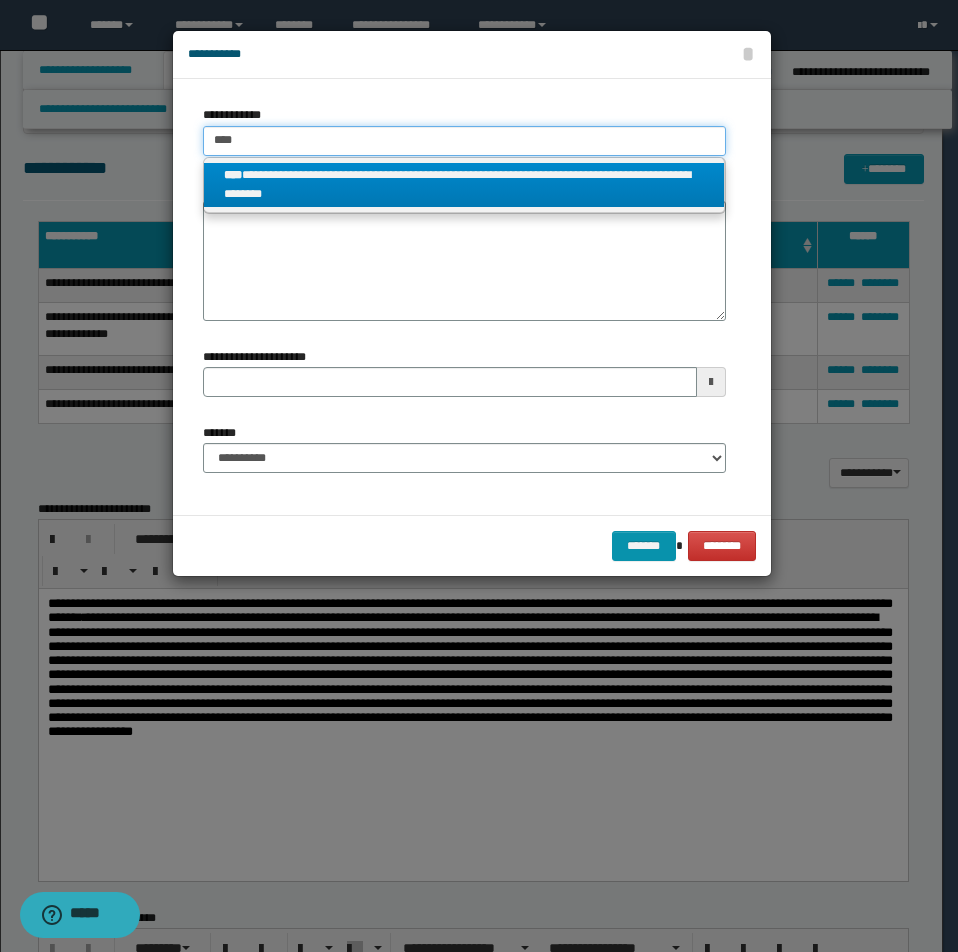 type on "****" 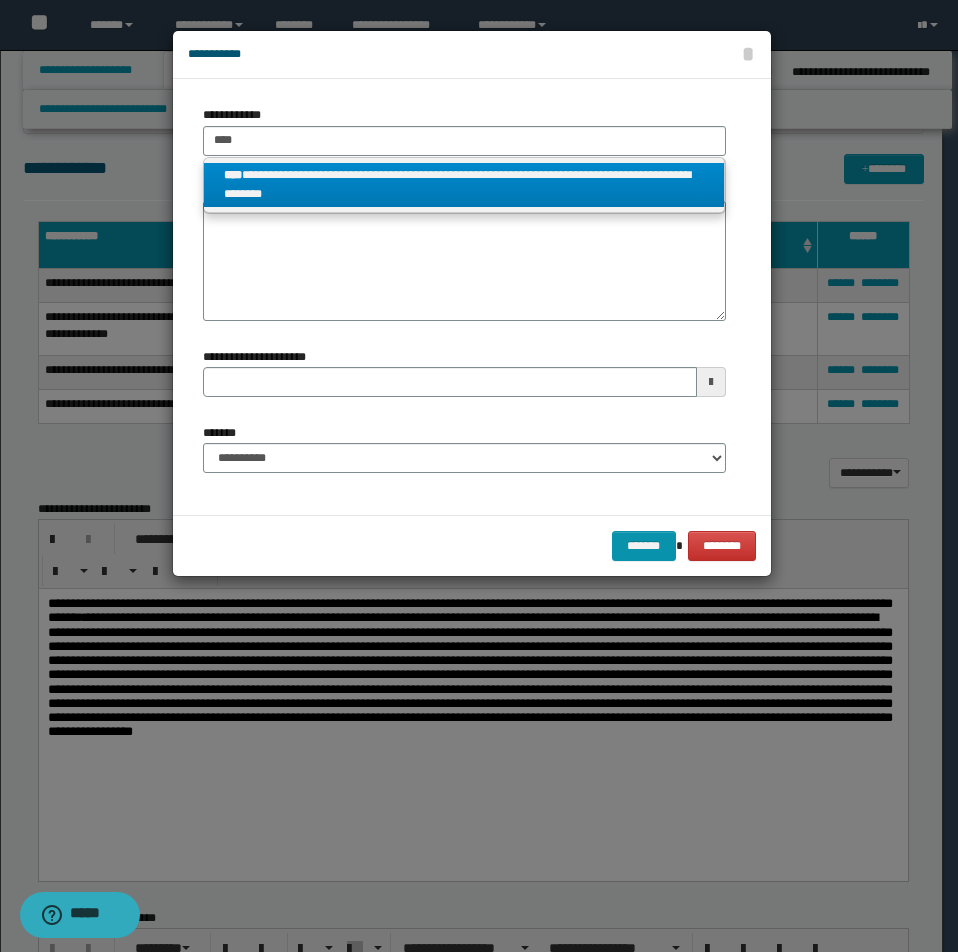 click on "**********" at bounding box center [464, 185] 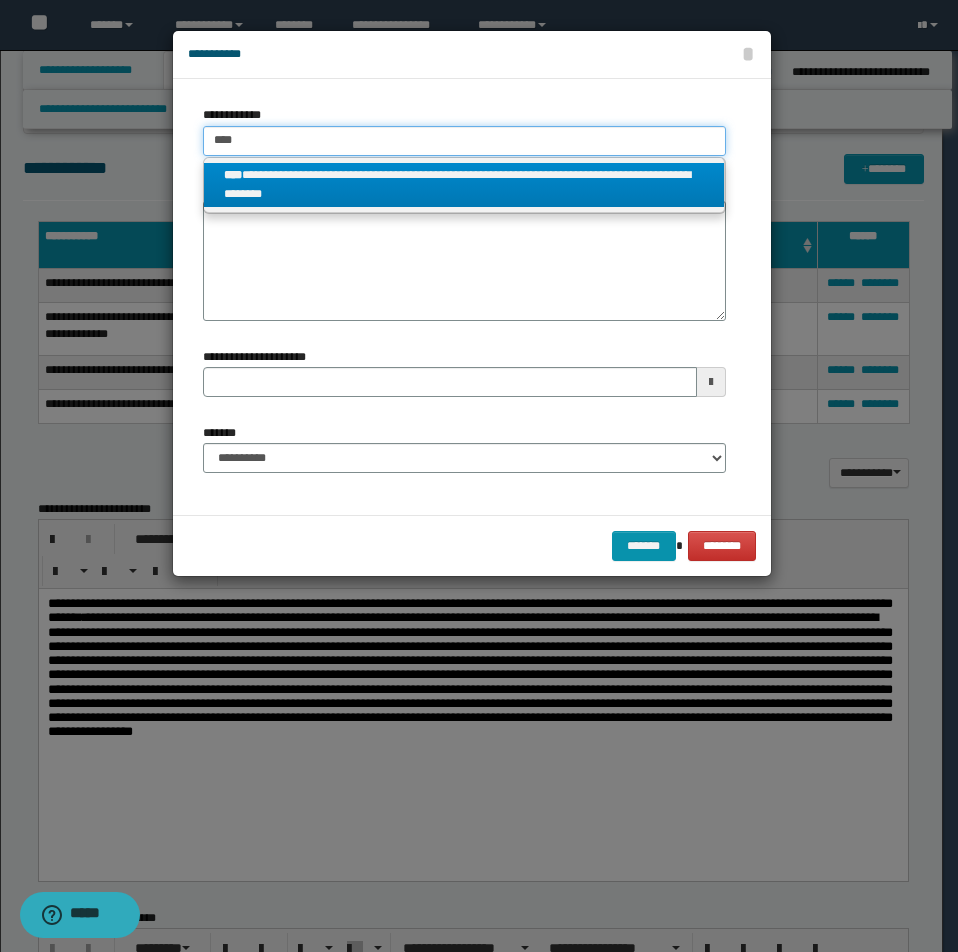 type 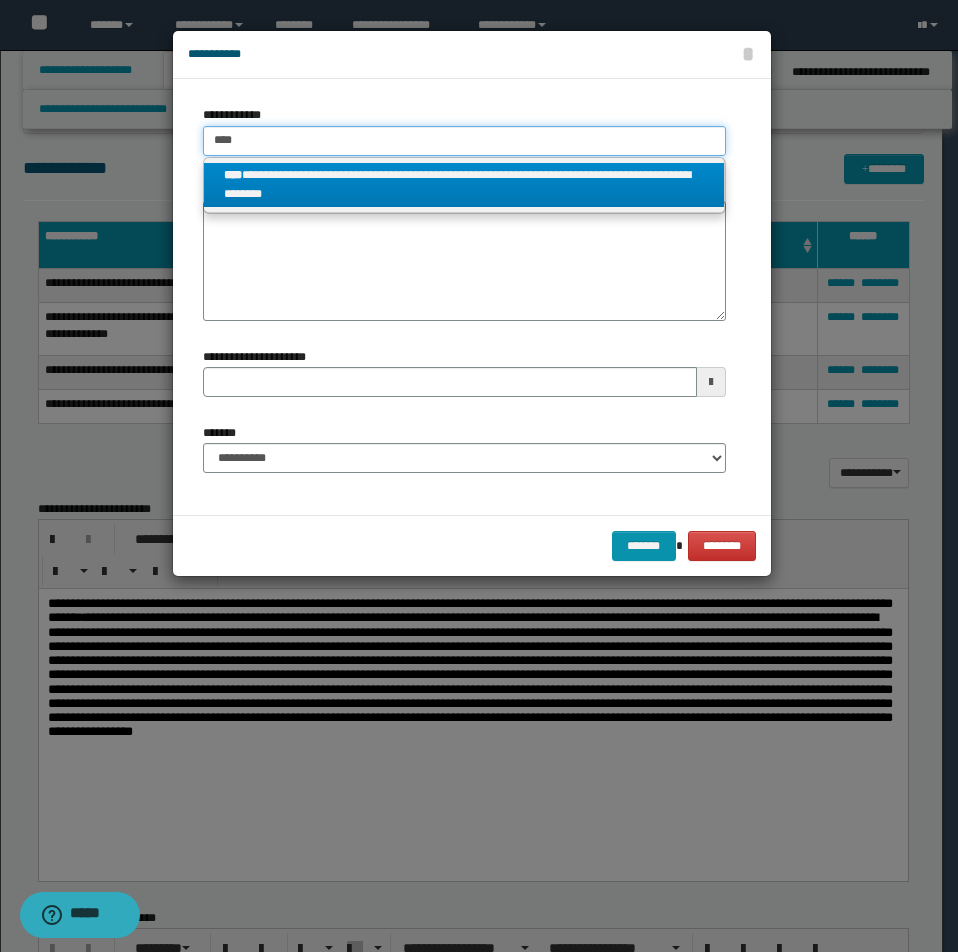 type on "**********" 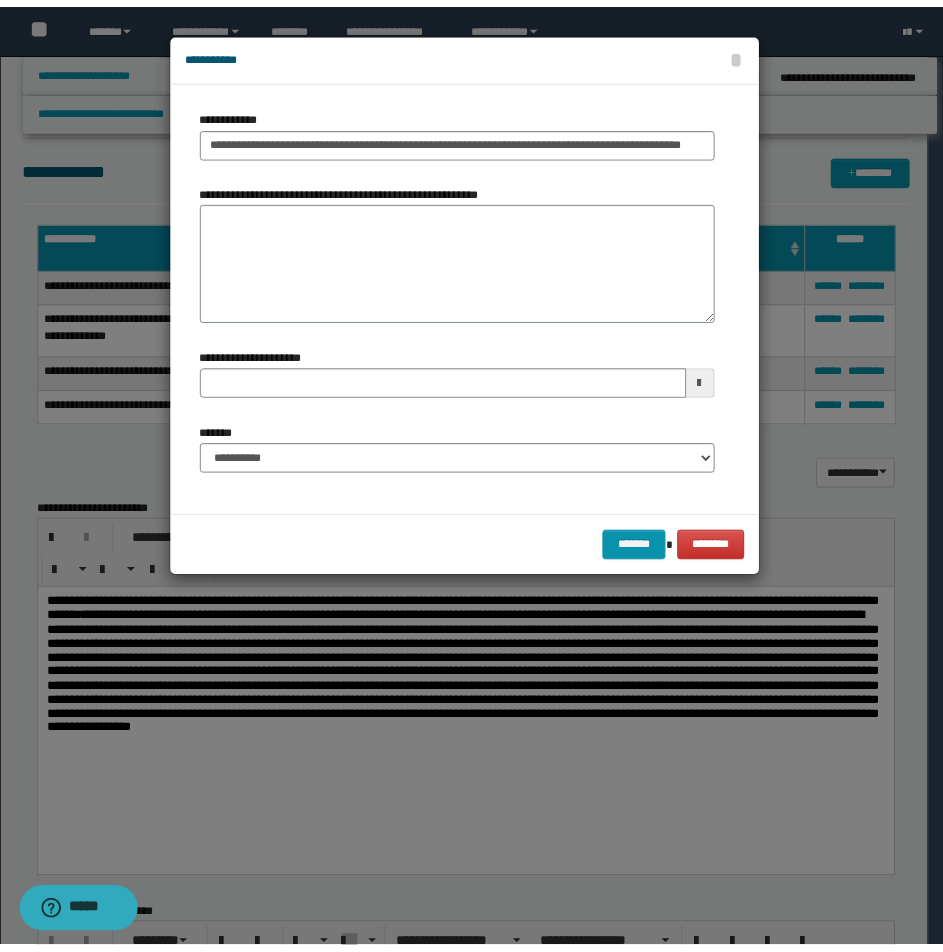 scroll, scrollTop: 0, scrollLeft: 0, axis: both 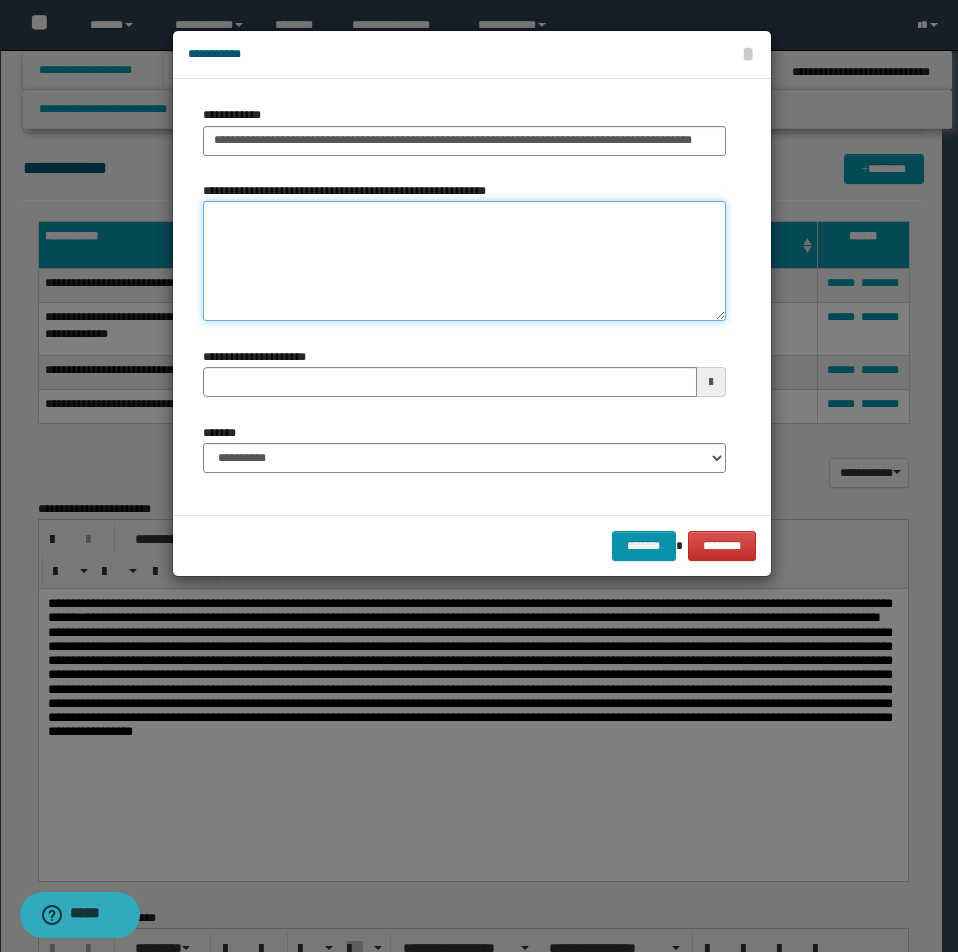 click on "**********" at bounding box center (464, 261) 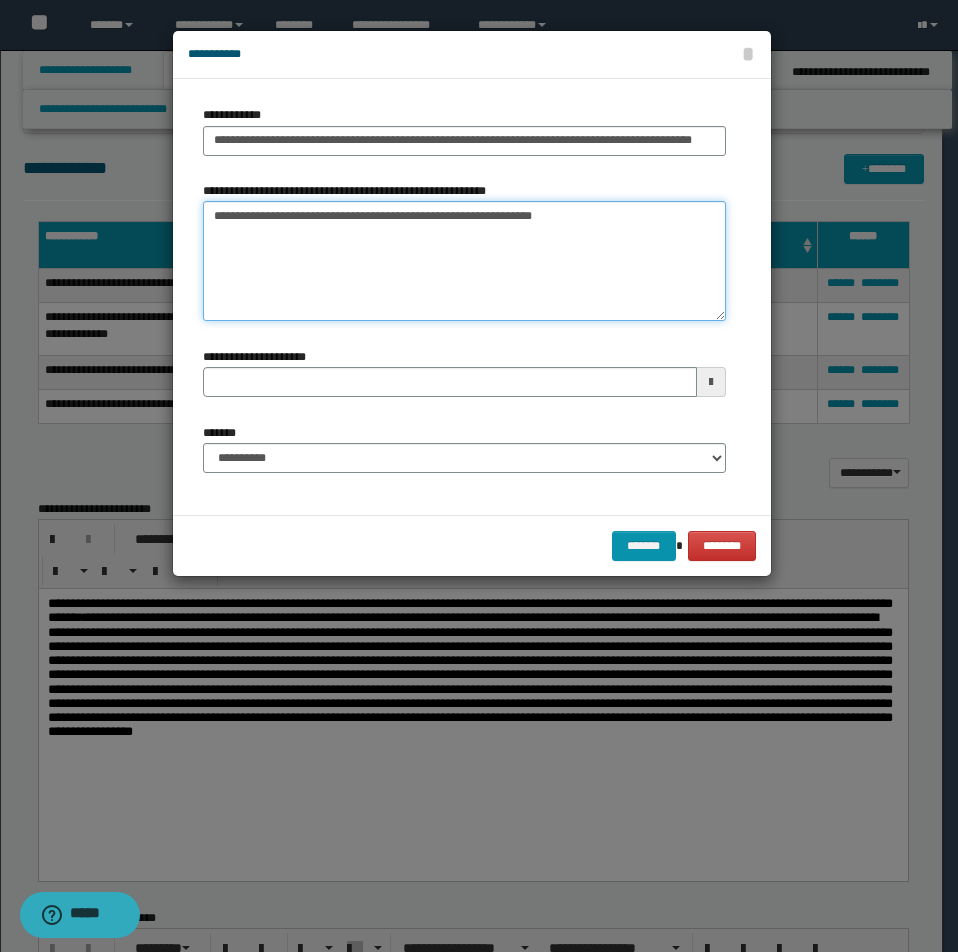 type on "**********" 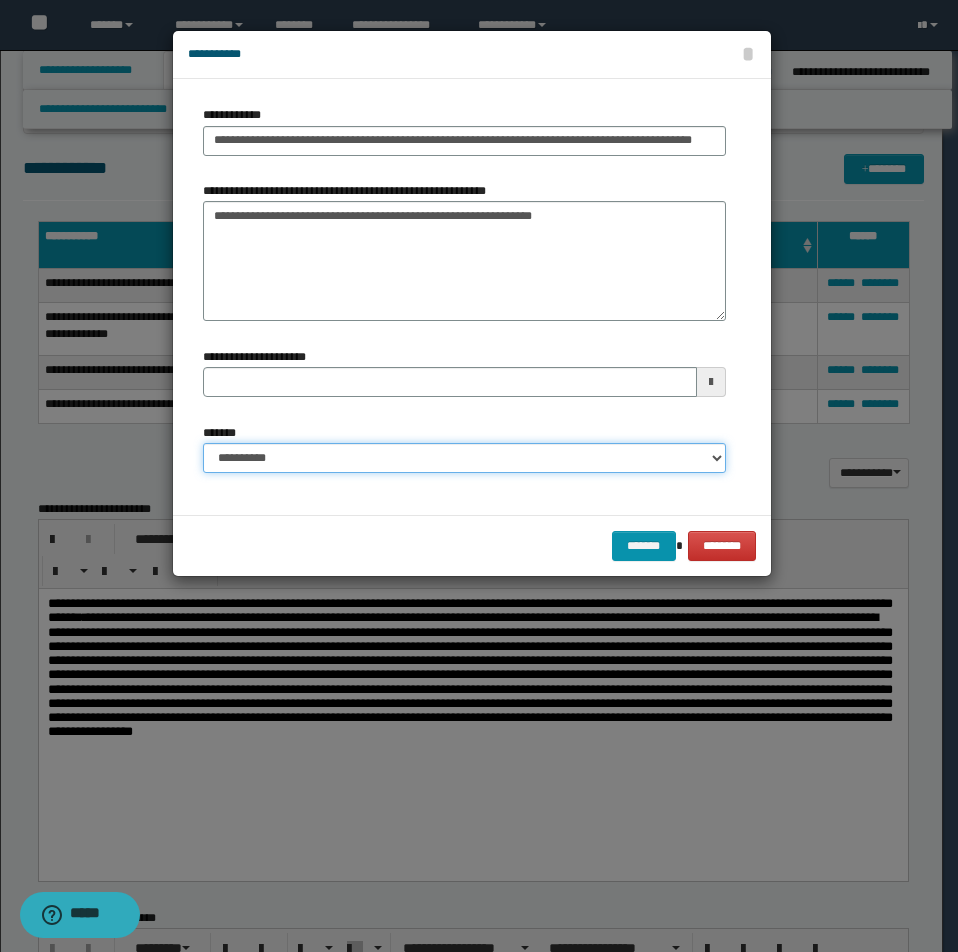 click on "**********" at bounding box center [464, 458] 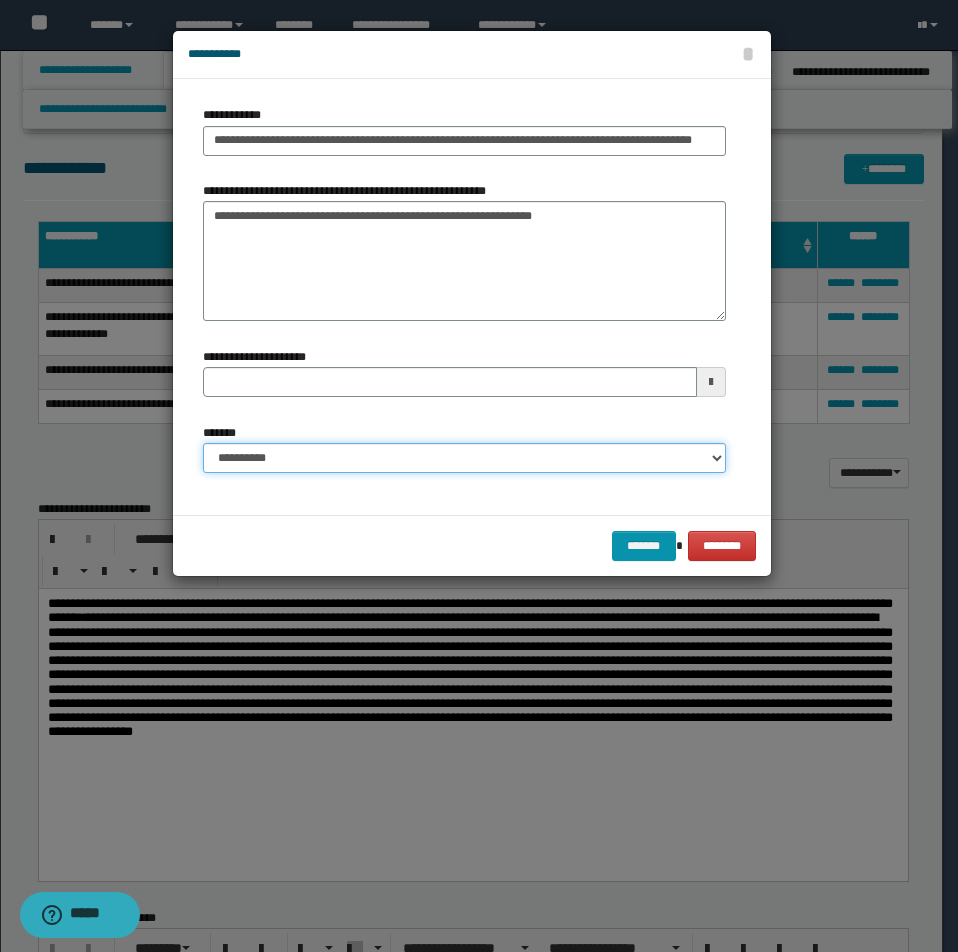 select on "*" 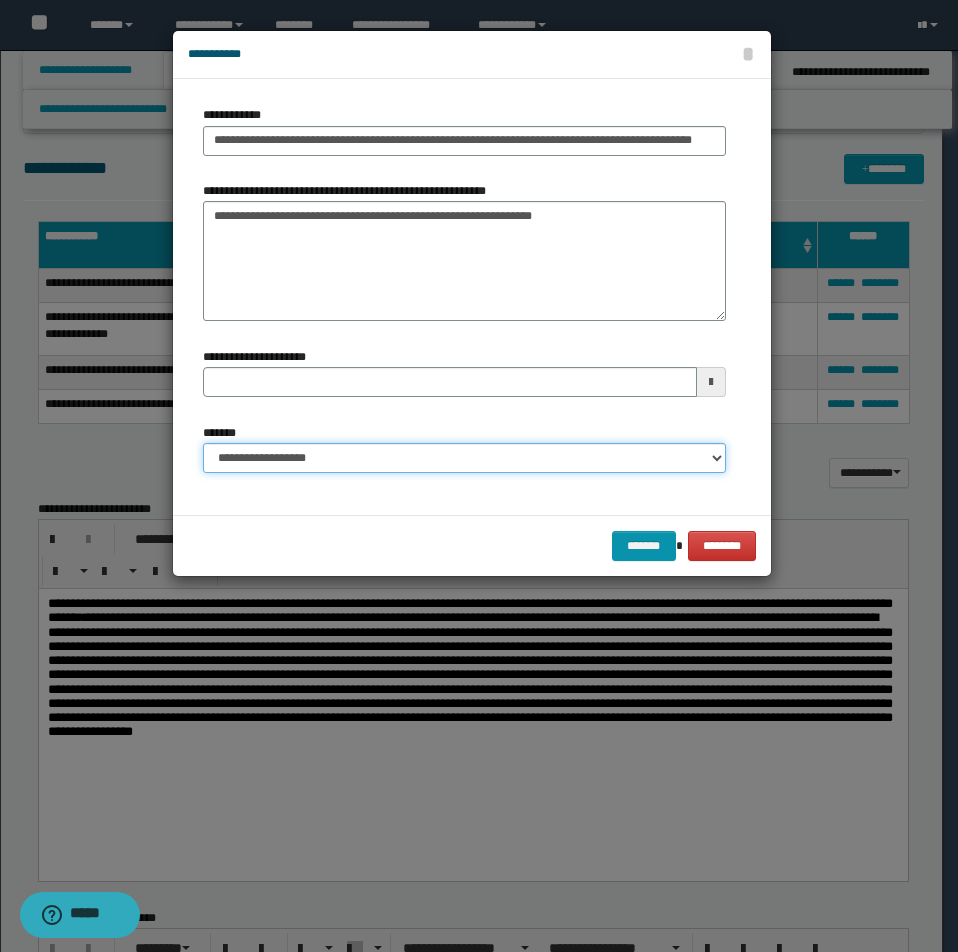 click on "**********" at bounding box center (464, 458) 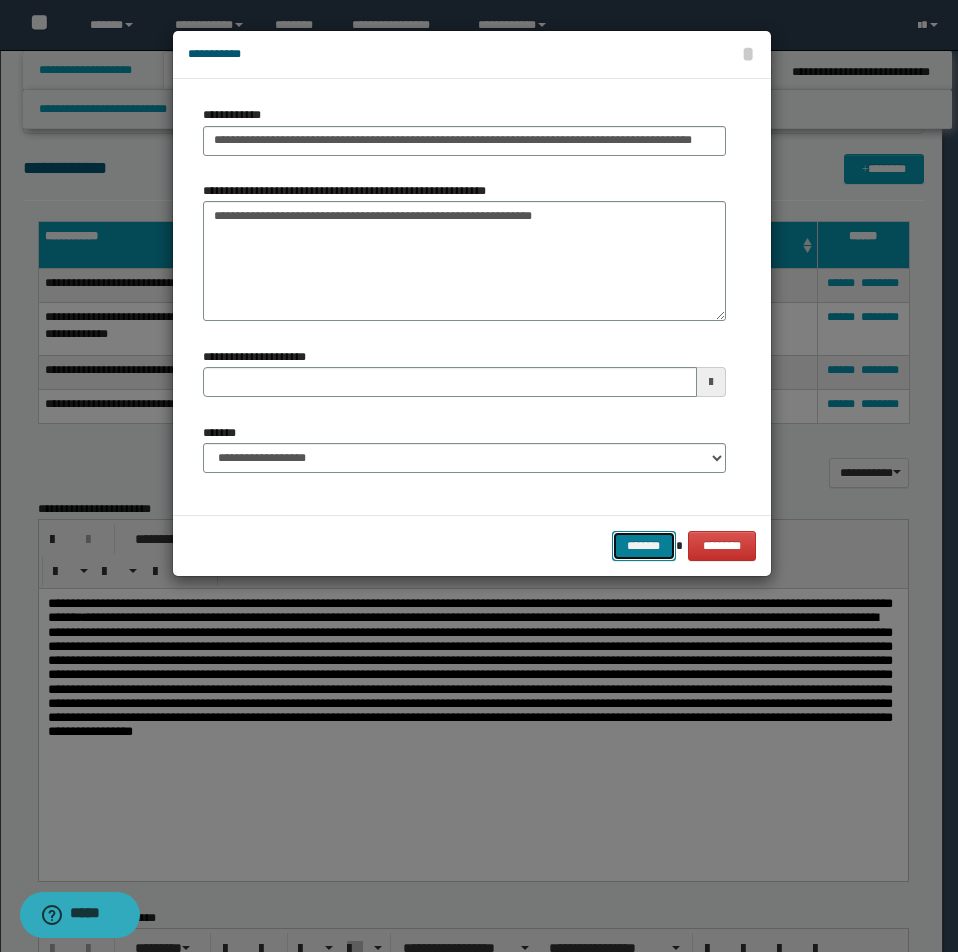 click on "*******" at bounding box center [644, 546] 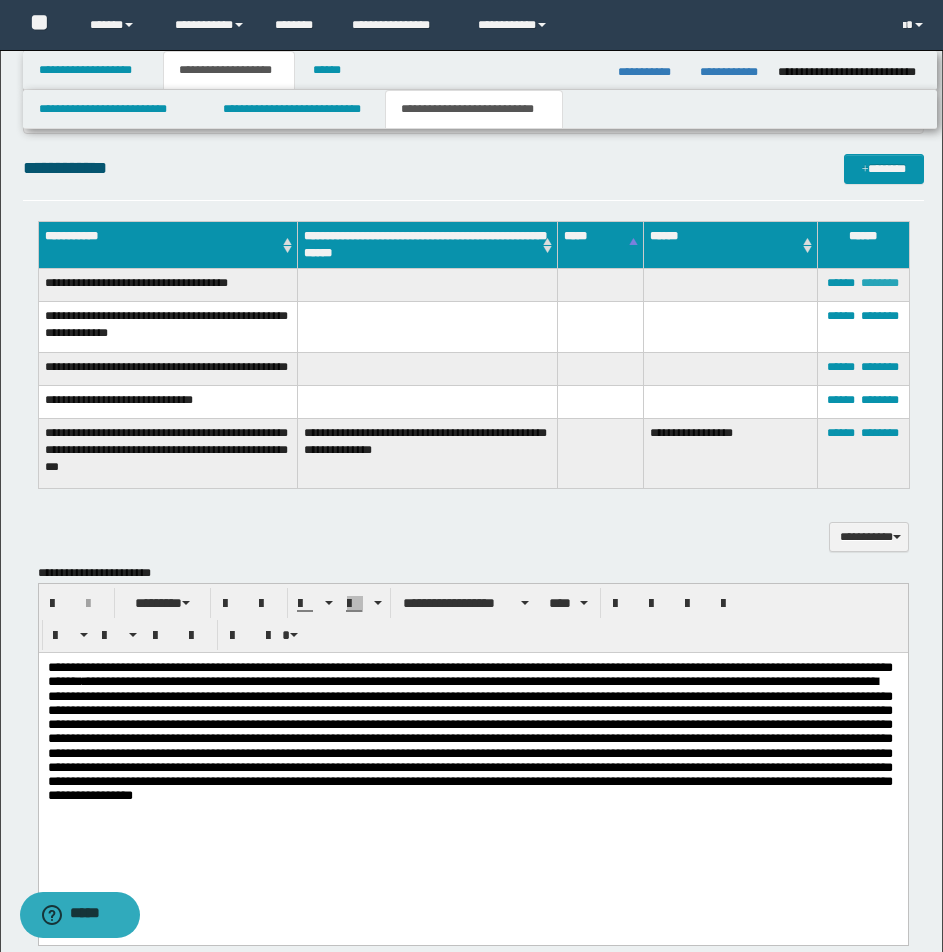 click on "********" at bounding box center (880, 283) 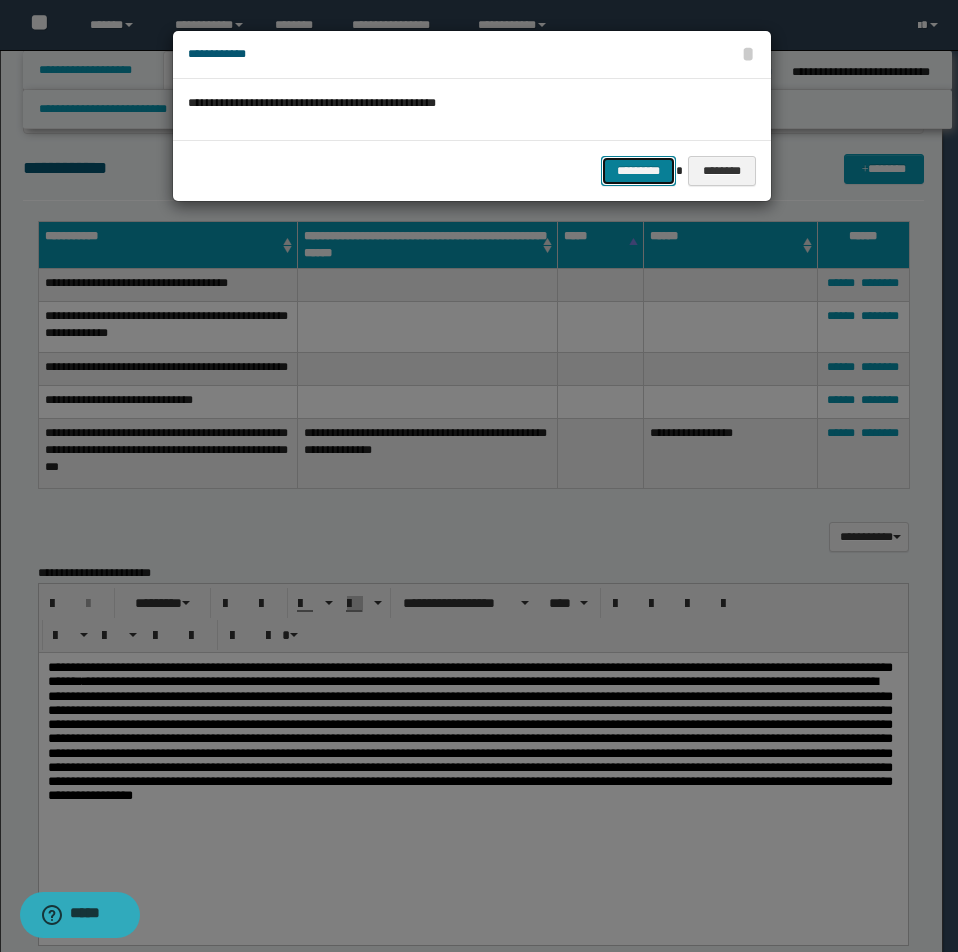 click on "*********" at bounding box center [638, 171] 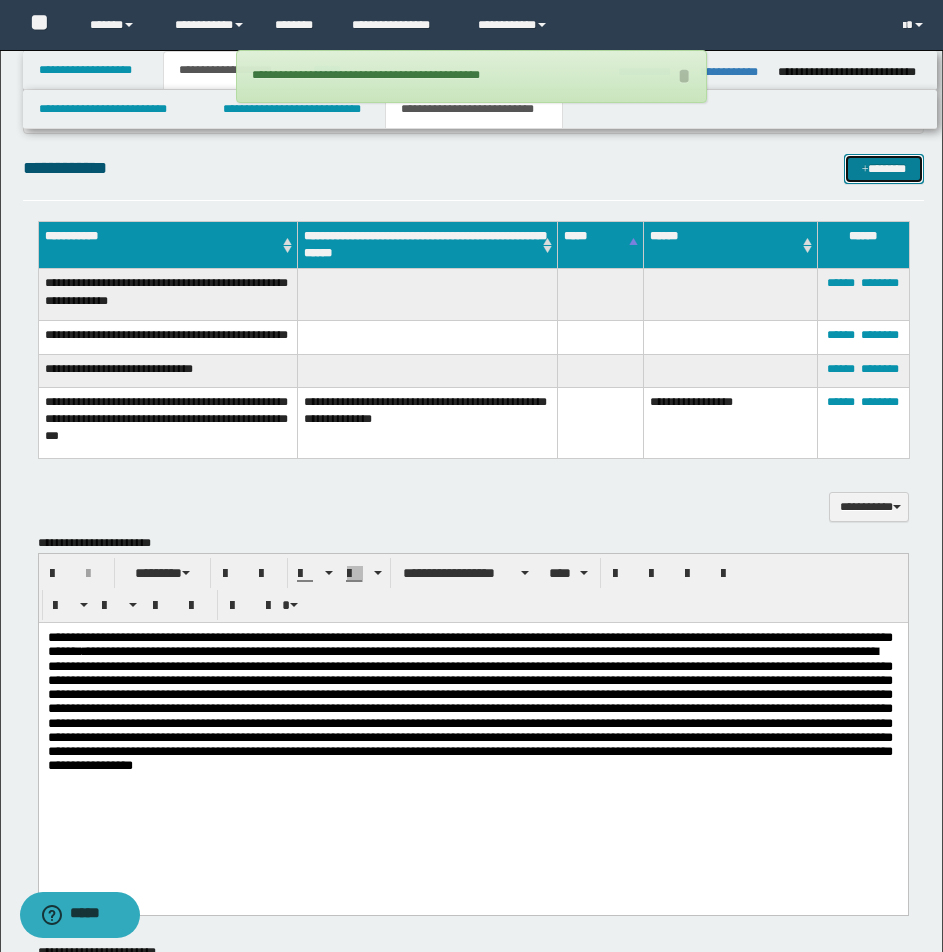 click on "*******" at bounding box center (884, 169) 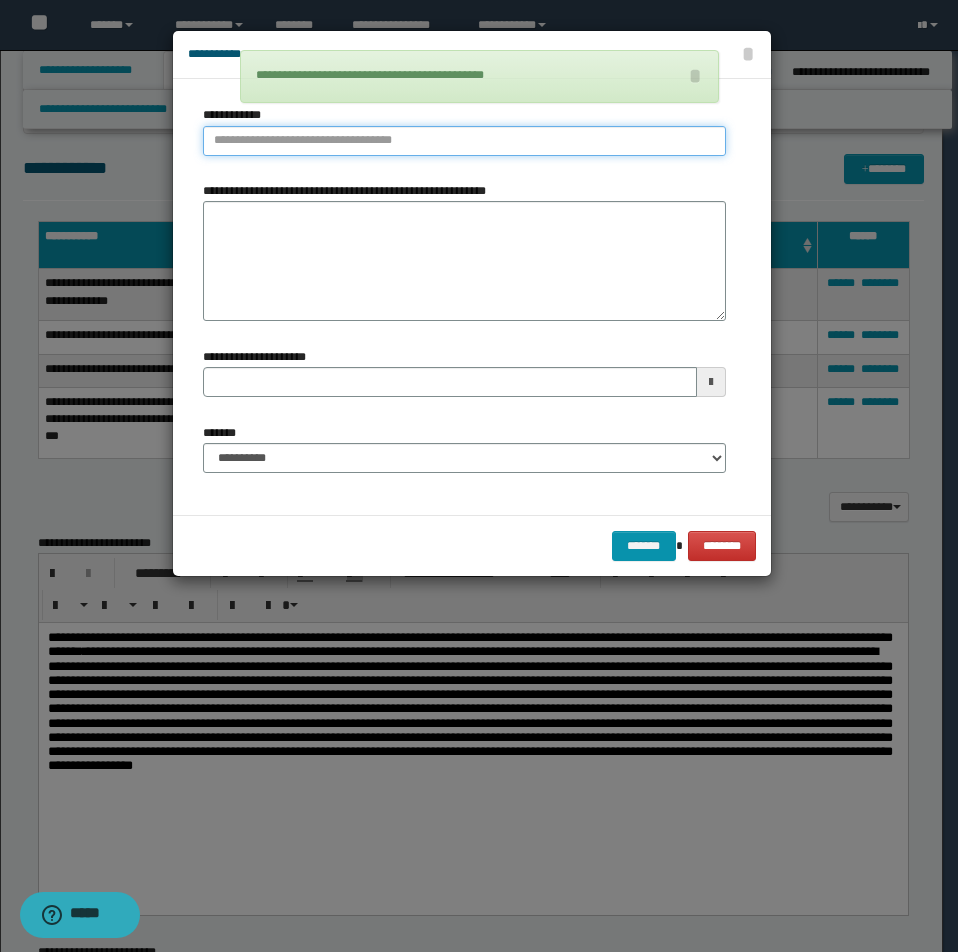 type on "**********" 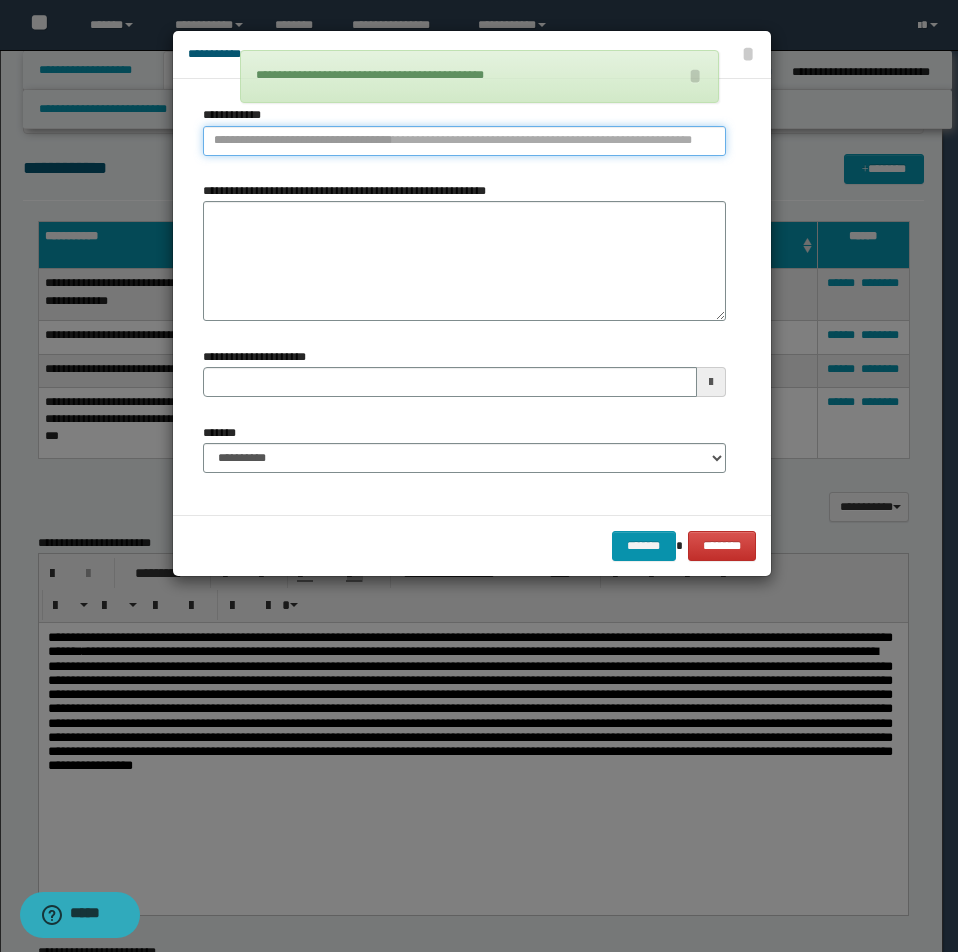 click on "**********" at bounding box center [464, 141] 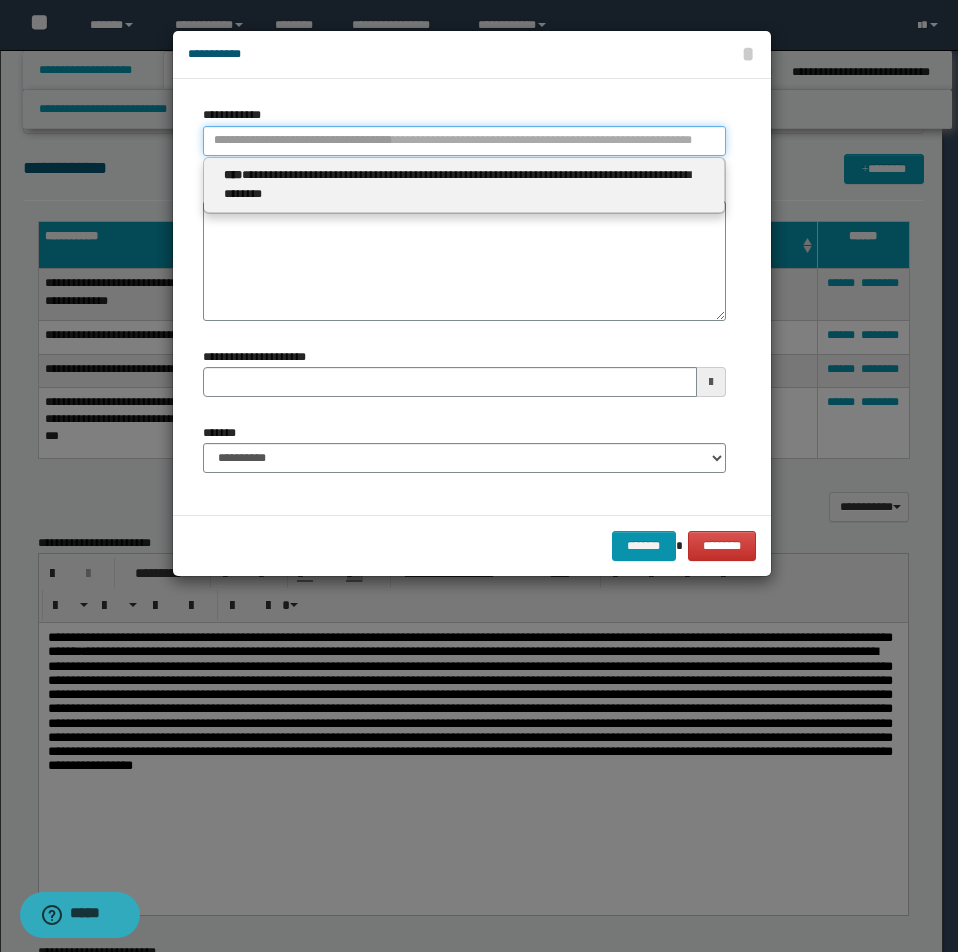 type 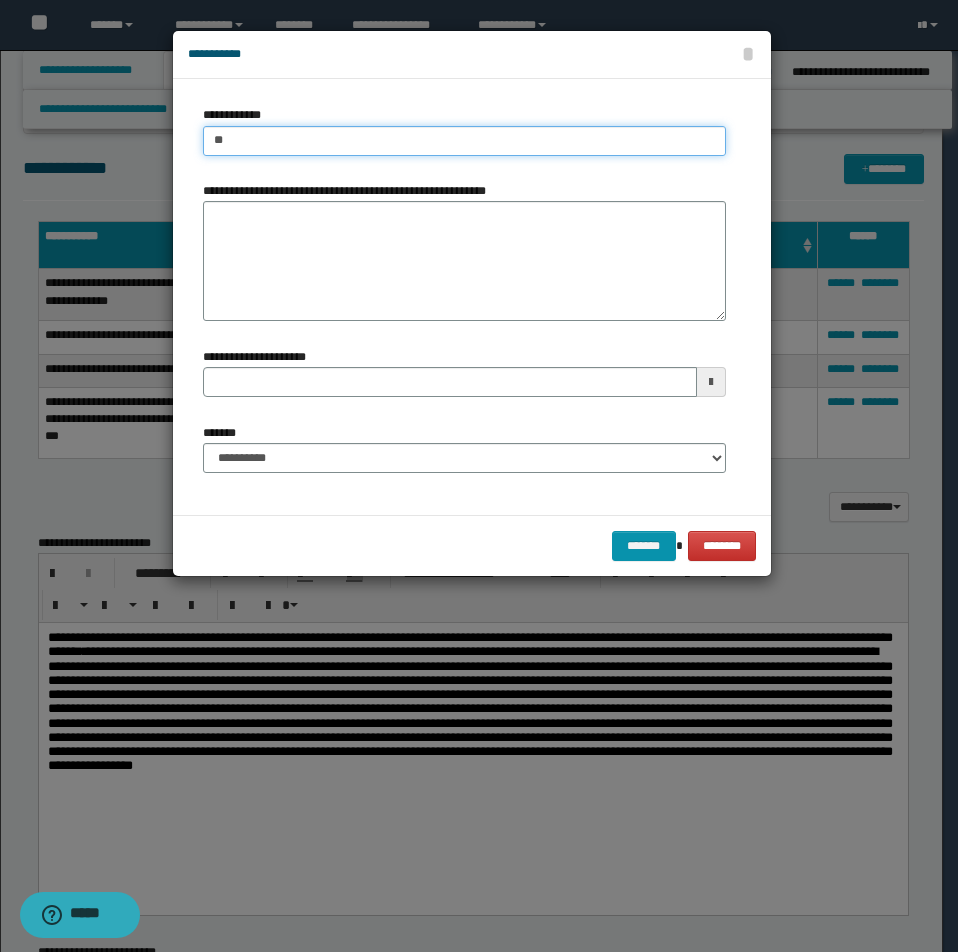 type on "***" 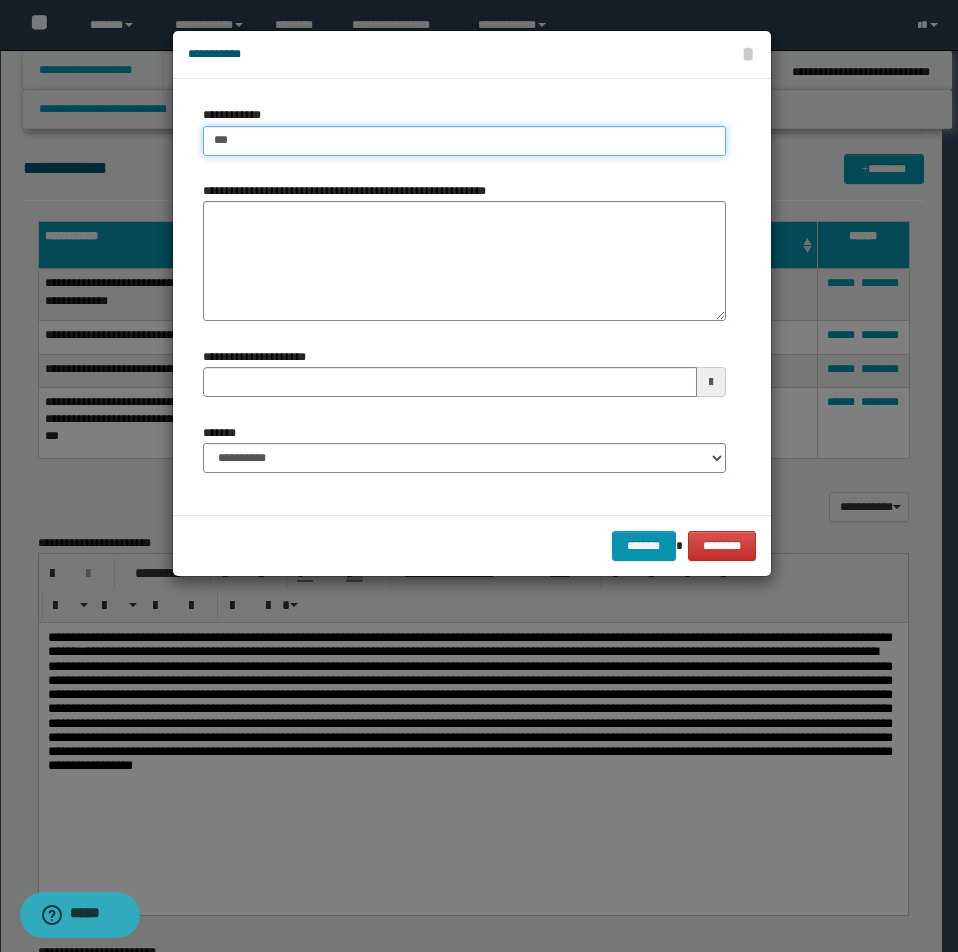 type on "***" 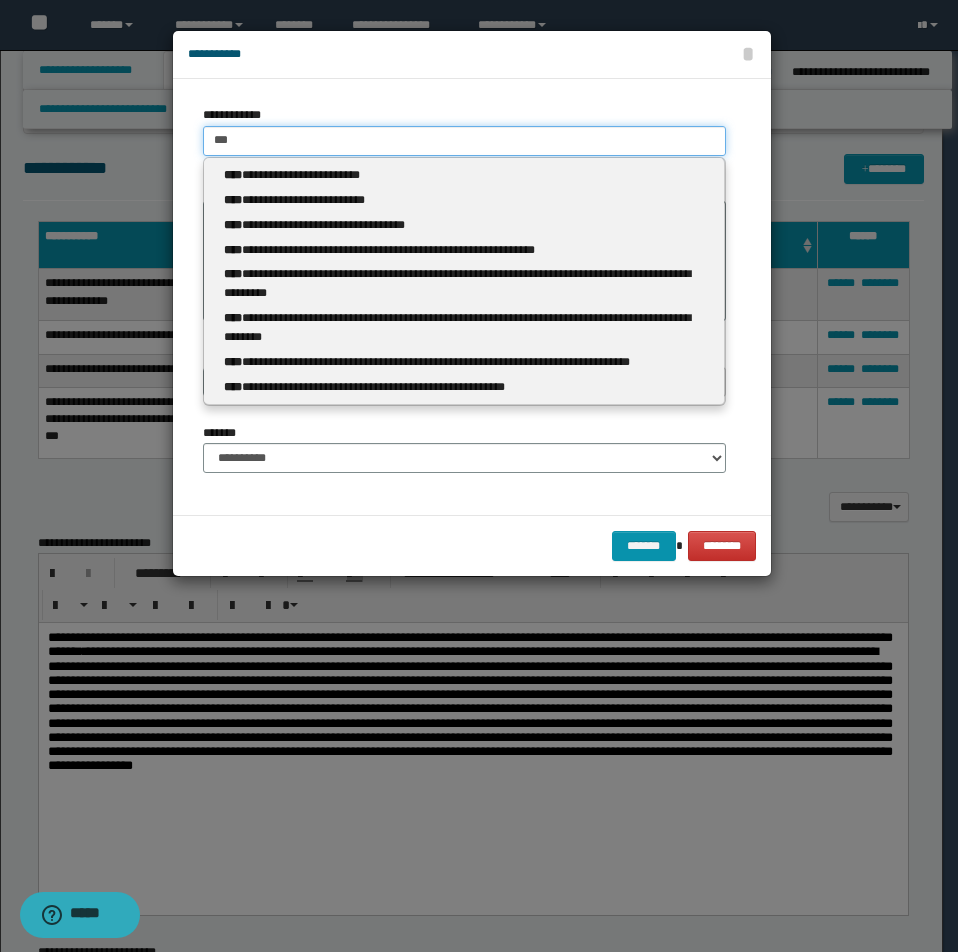 type 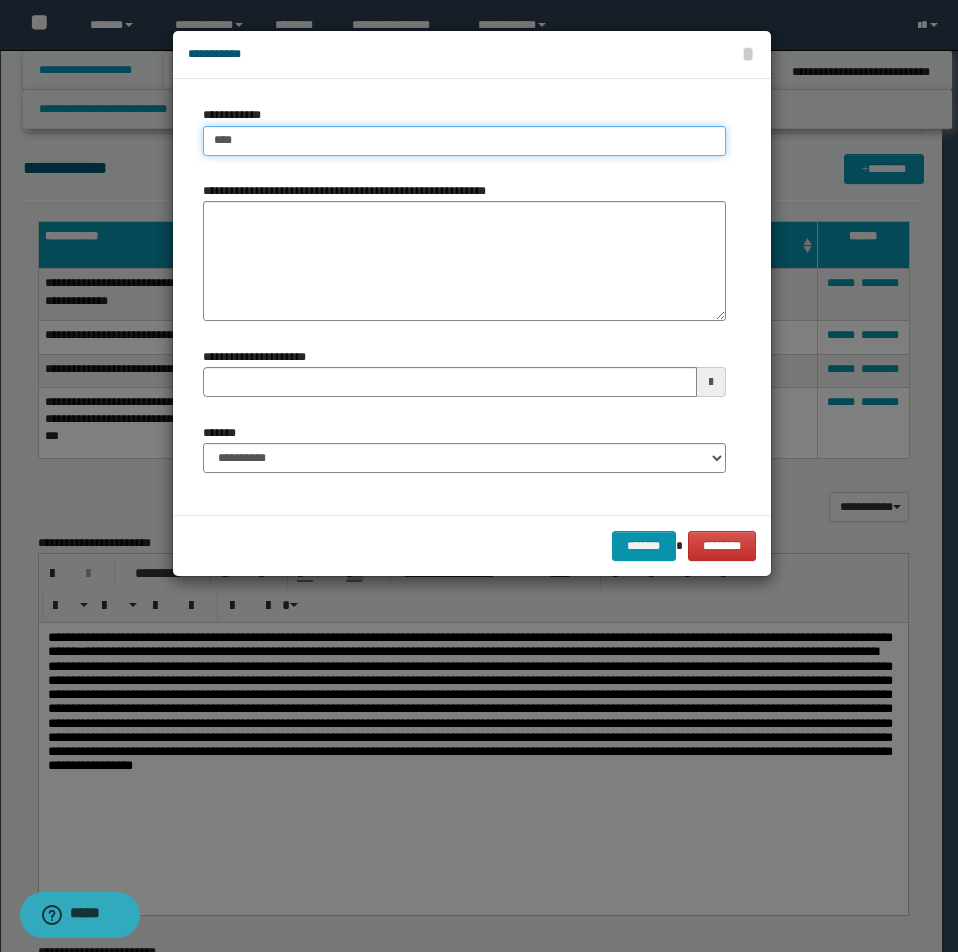 type on "****" 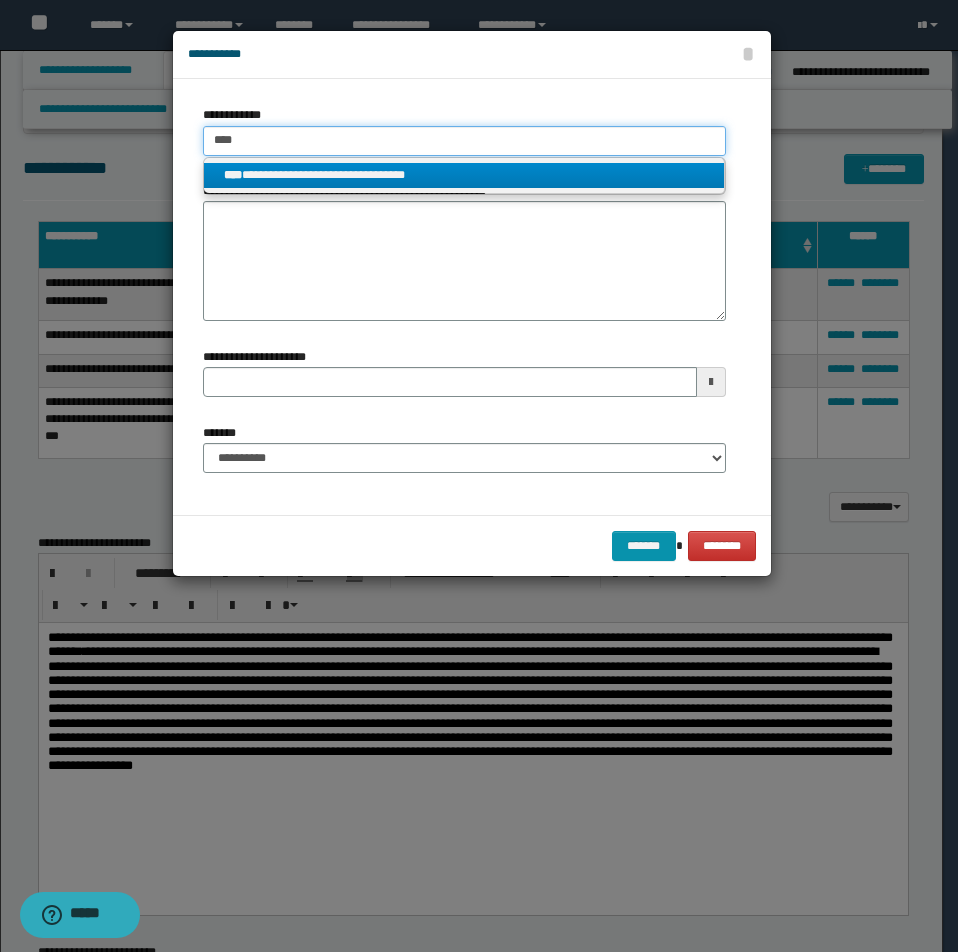 type on "****" 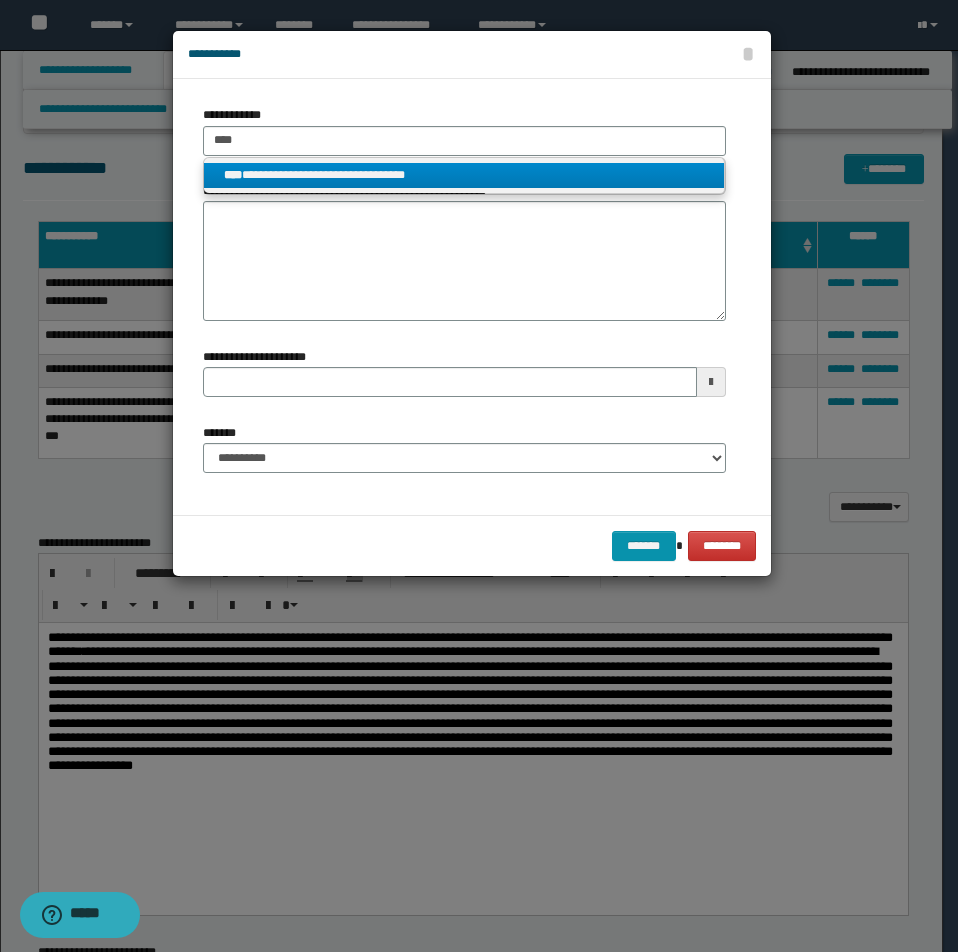 click on "**********" at bounding box center [464, 175] 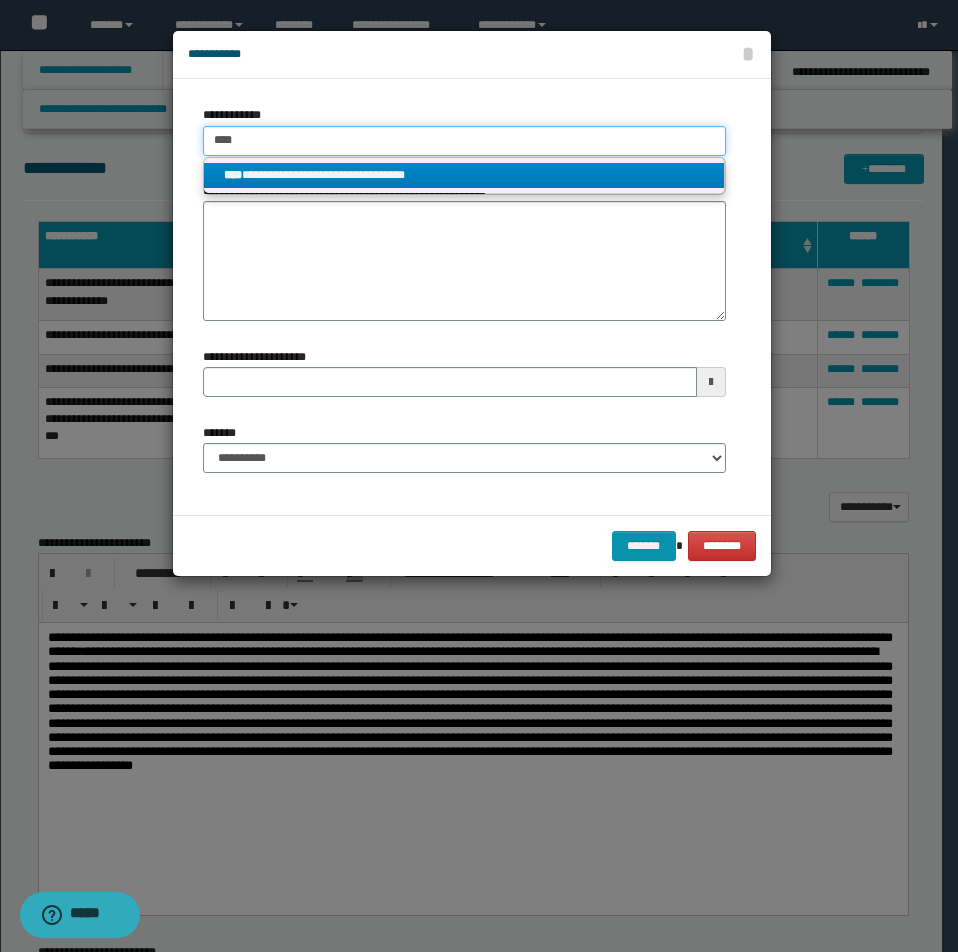 type 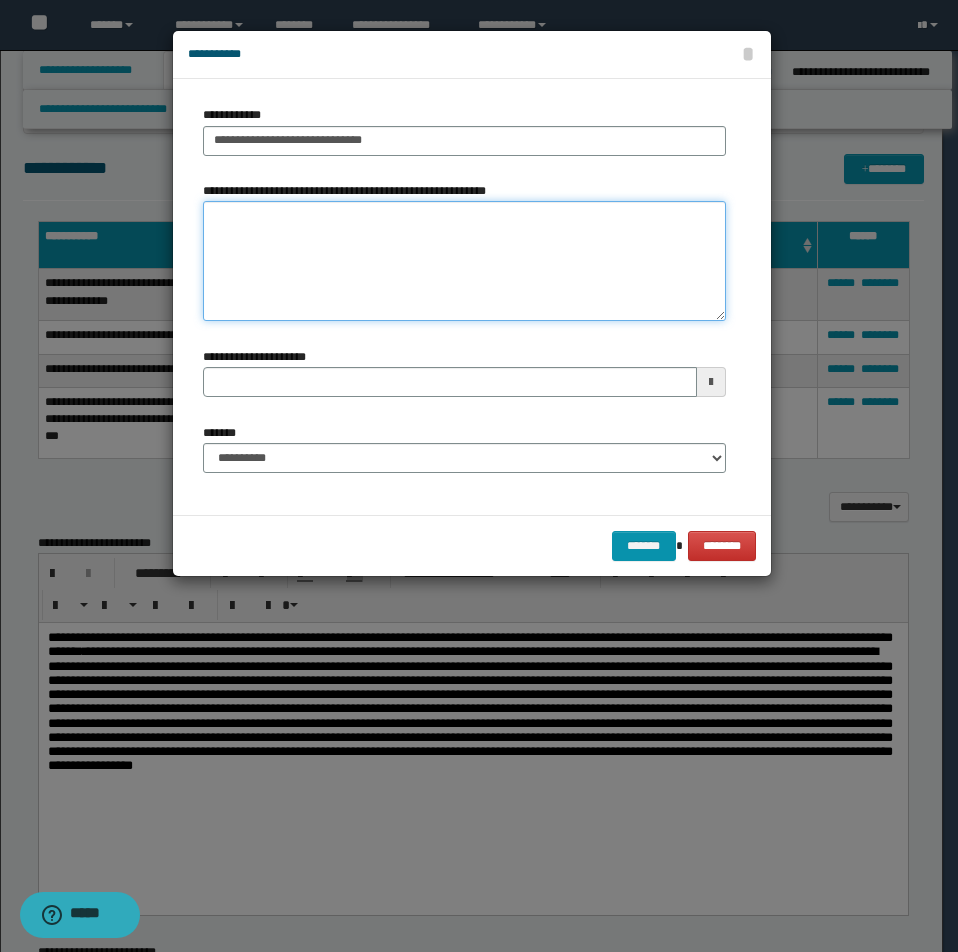type 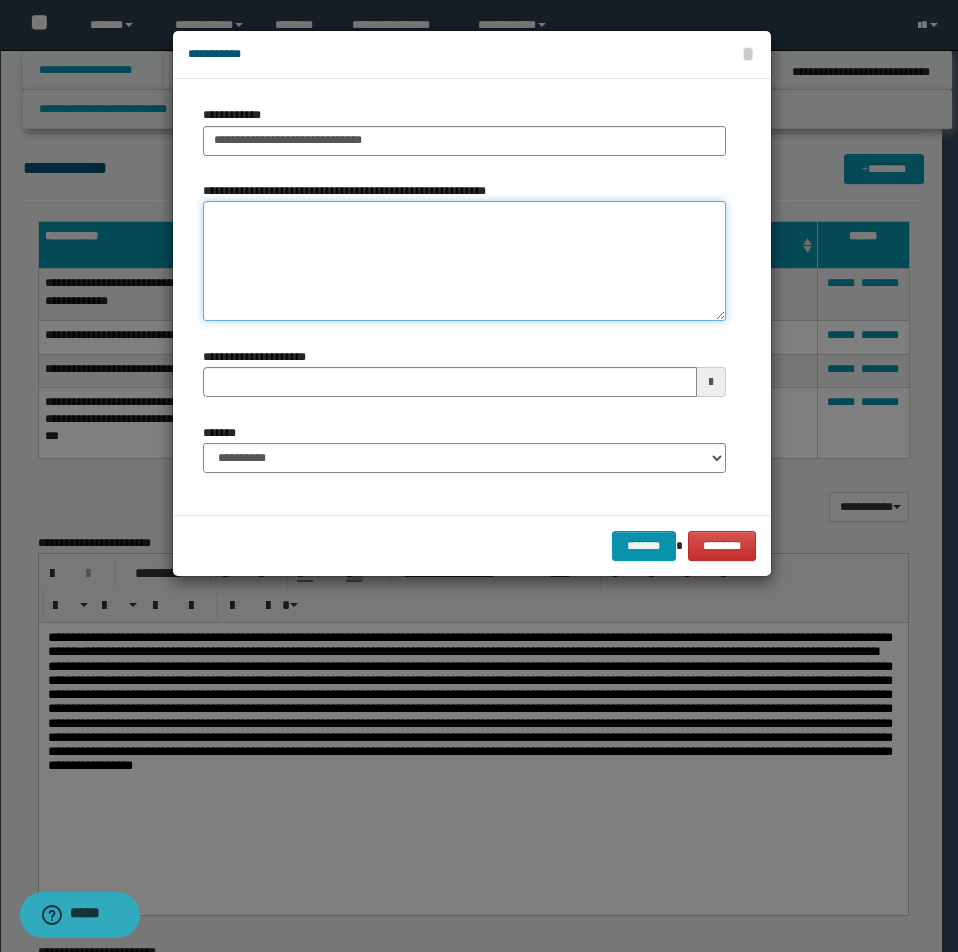 paste on "**********" 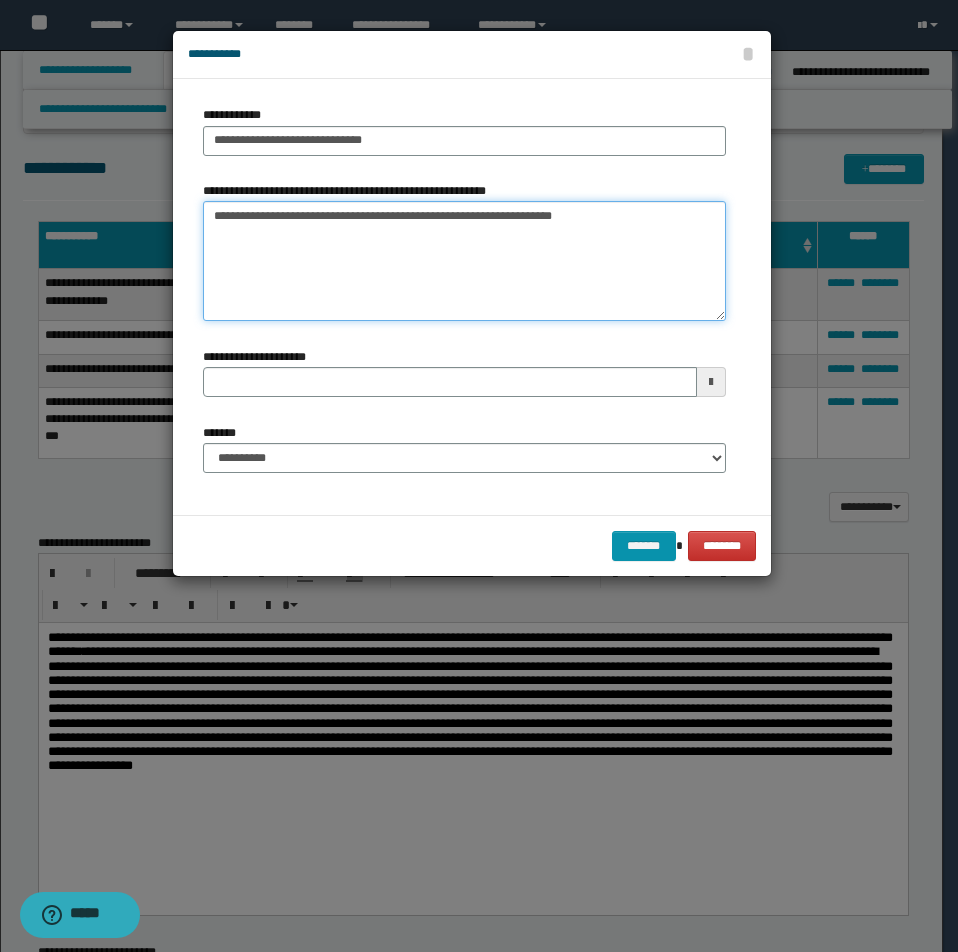 type on "**********" 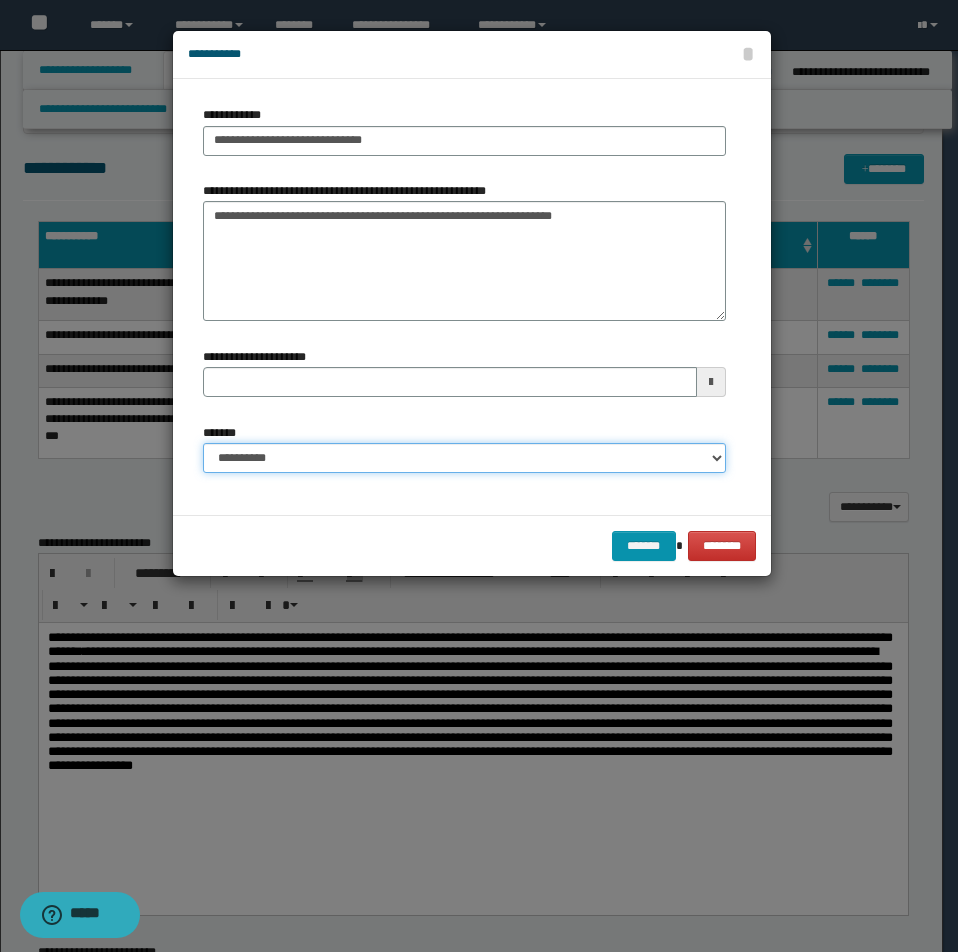 click on "**********" at bounding box center [464, 458] 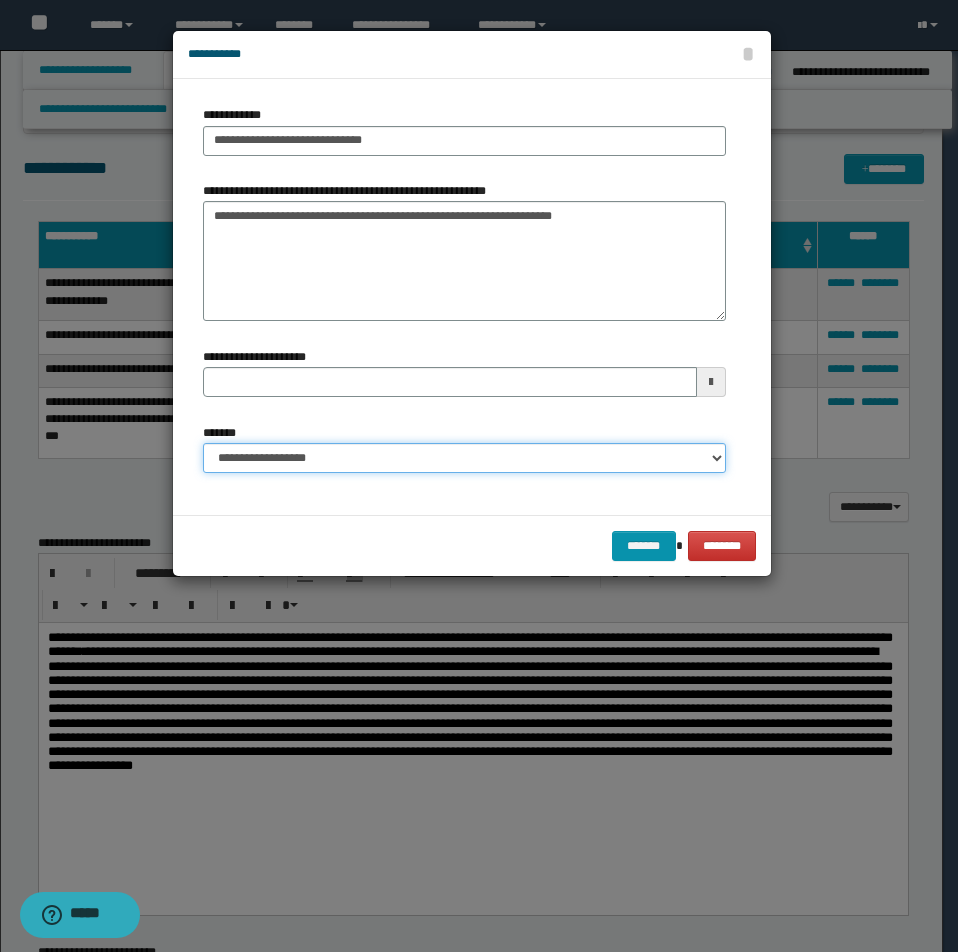 click on "**********" at bounding box center [464, 458] 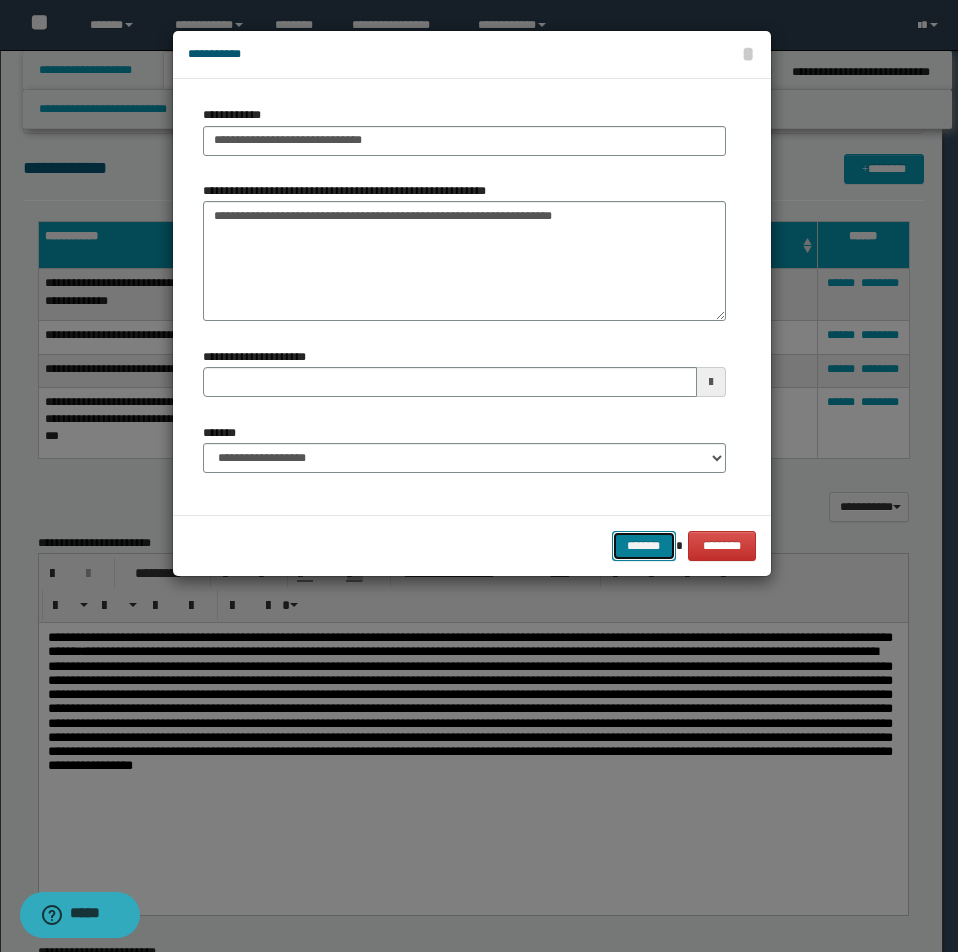 click on "*******" at bounding box center (644, 546) 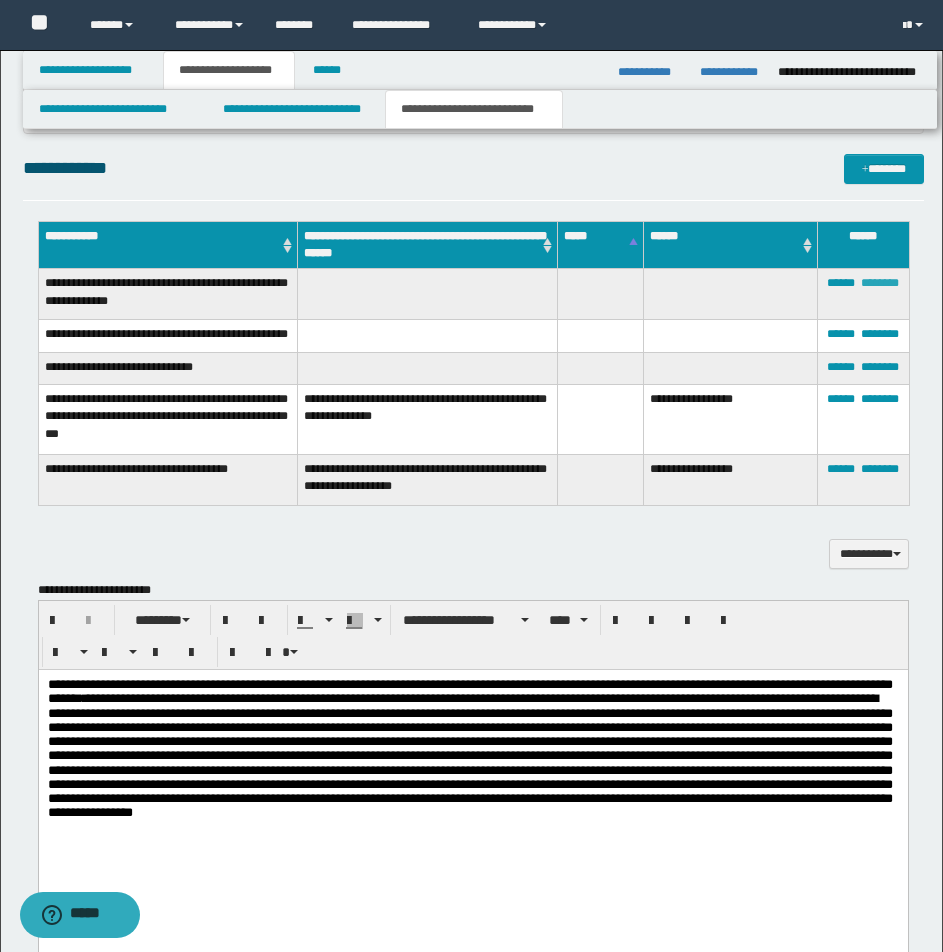 click on "********" at bounding box center [880, 283] 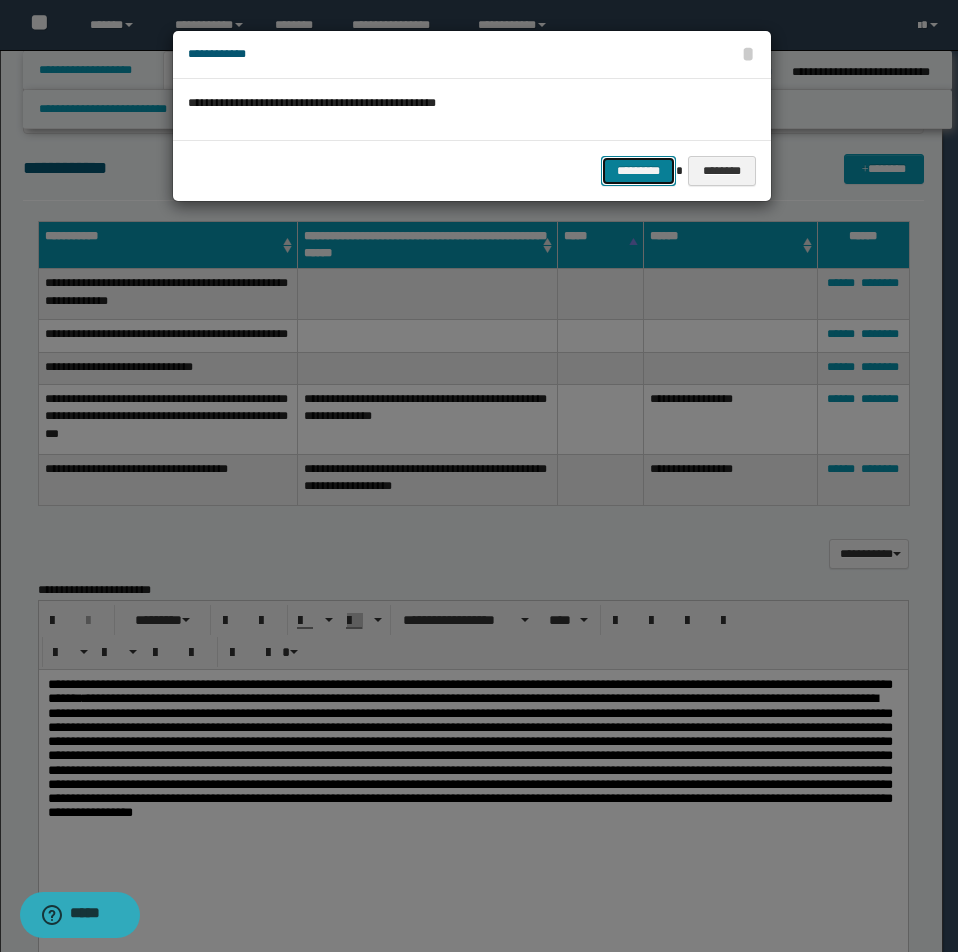 click on "*********" at bounding box center [638, 171] 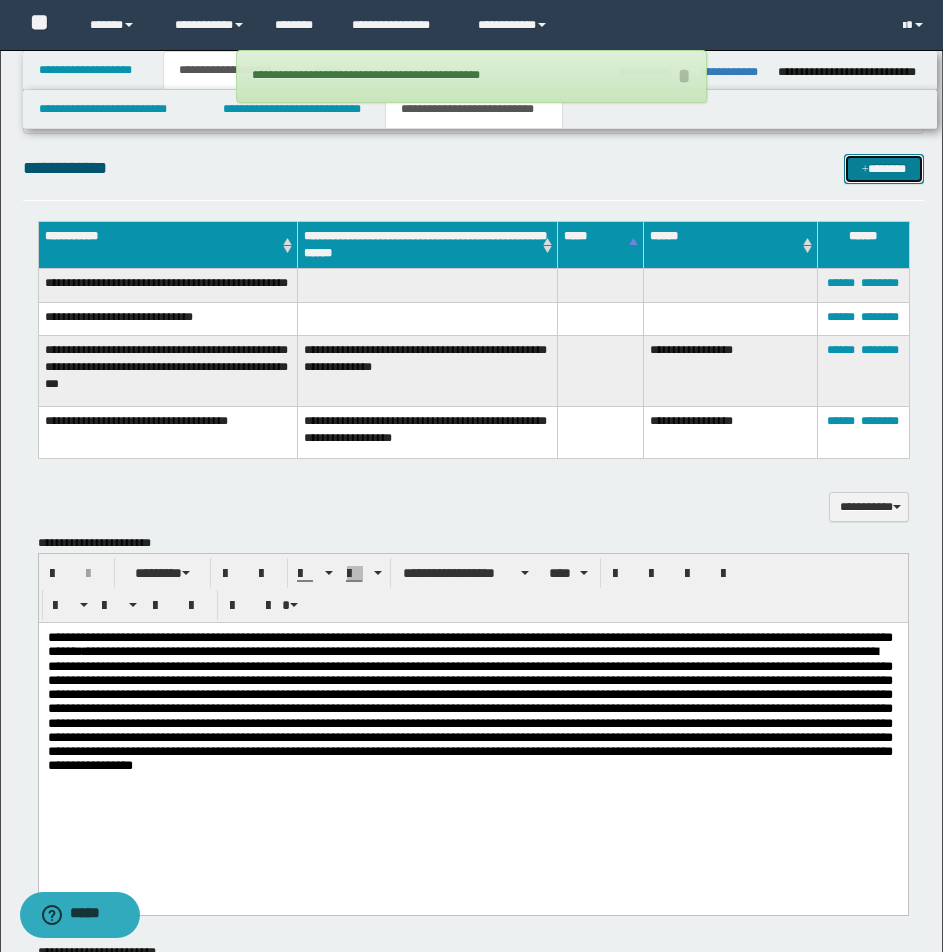 click on "*******" at bounding box center (884, 169) 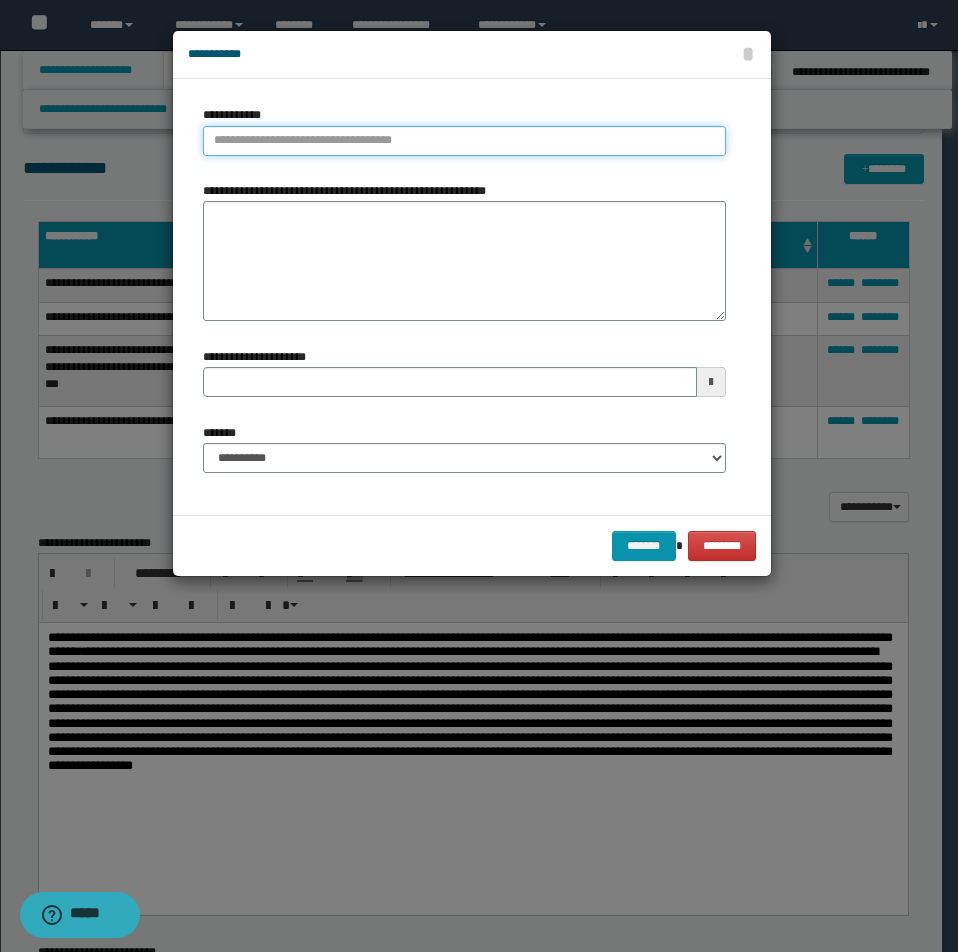 type on "**********" 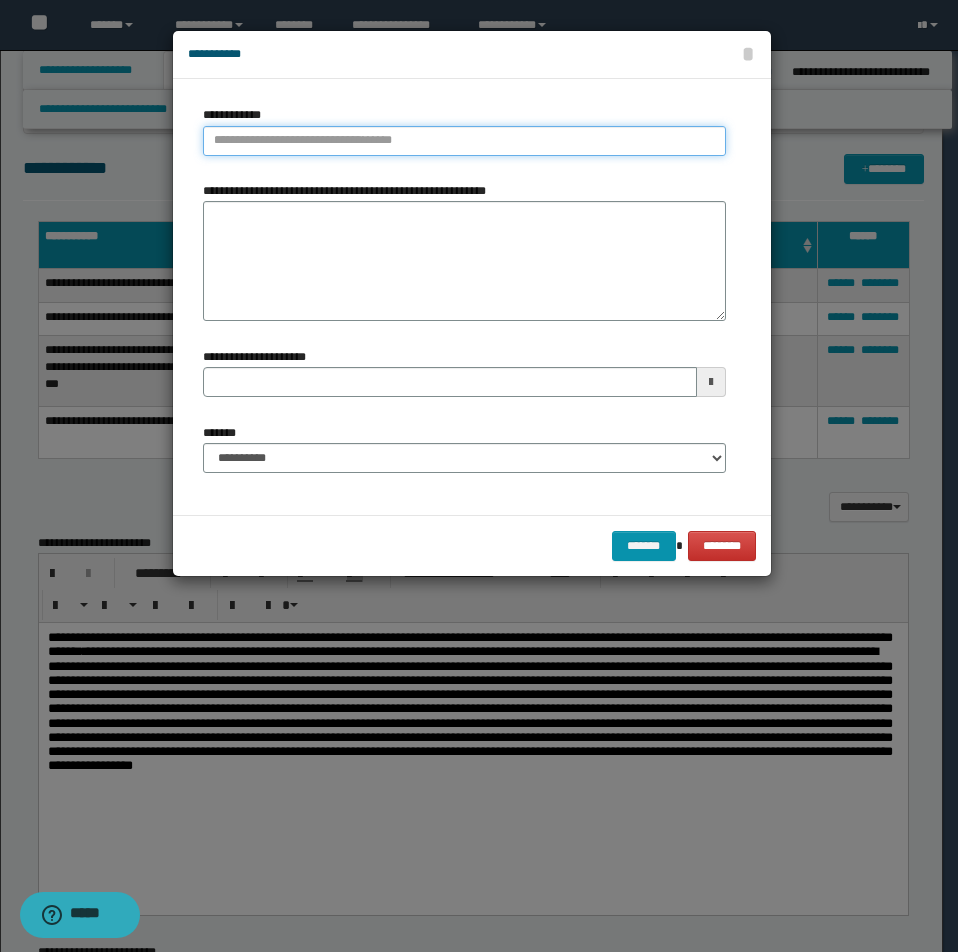 click on "**********" at bounding box center (464, 141) 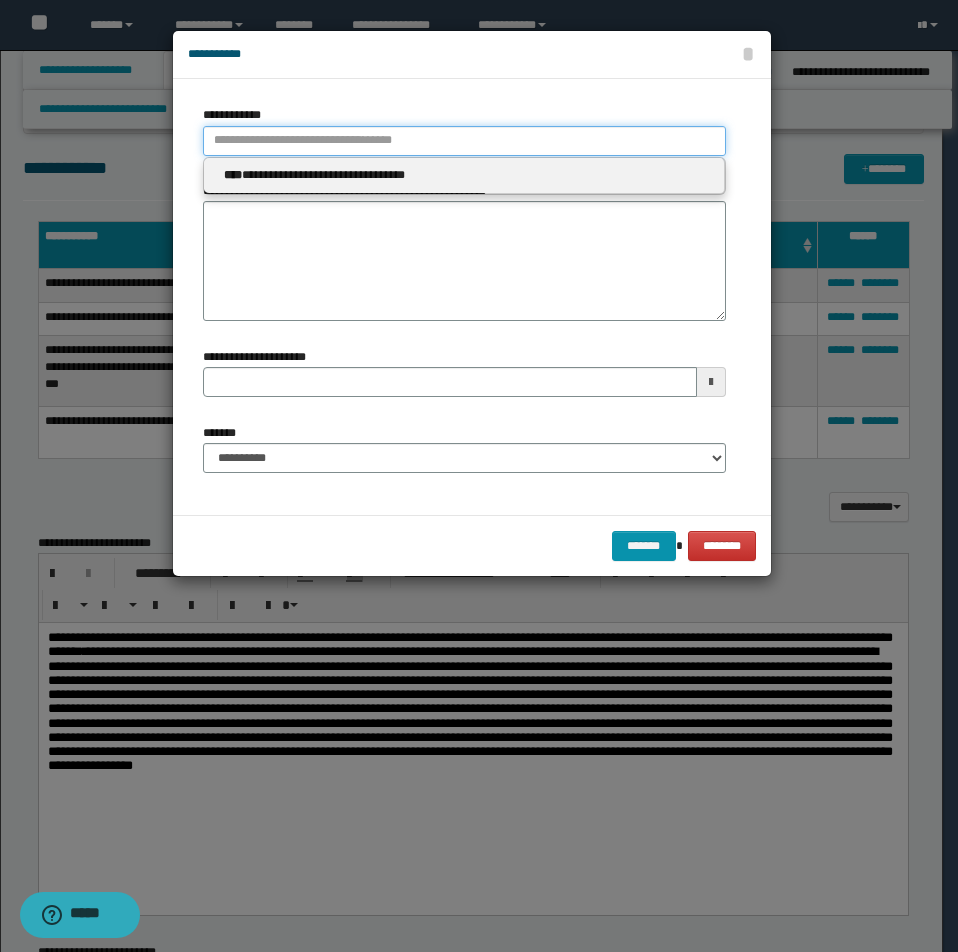 type 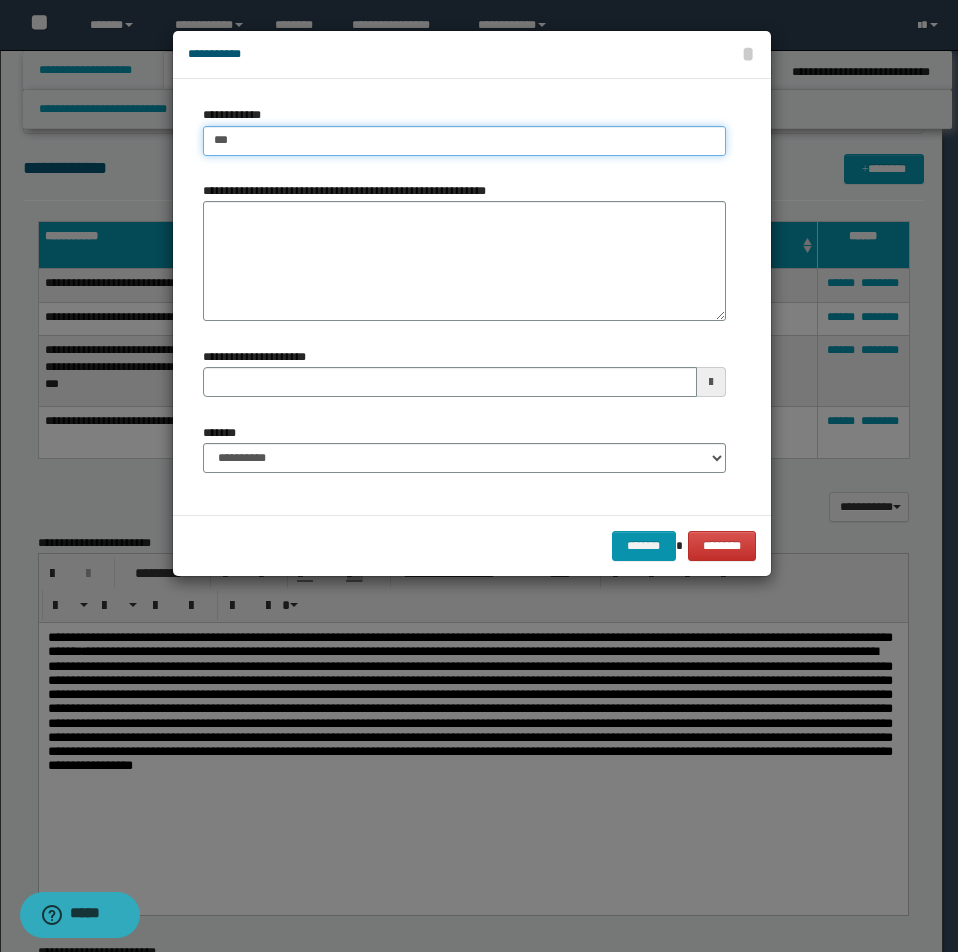 type on "****" 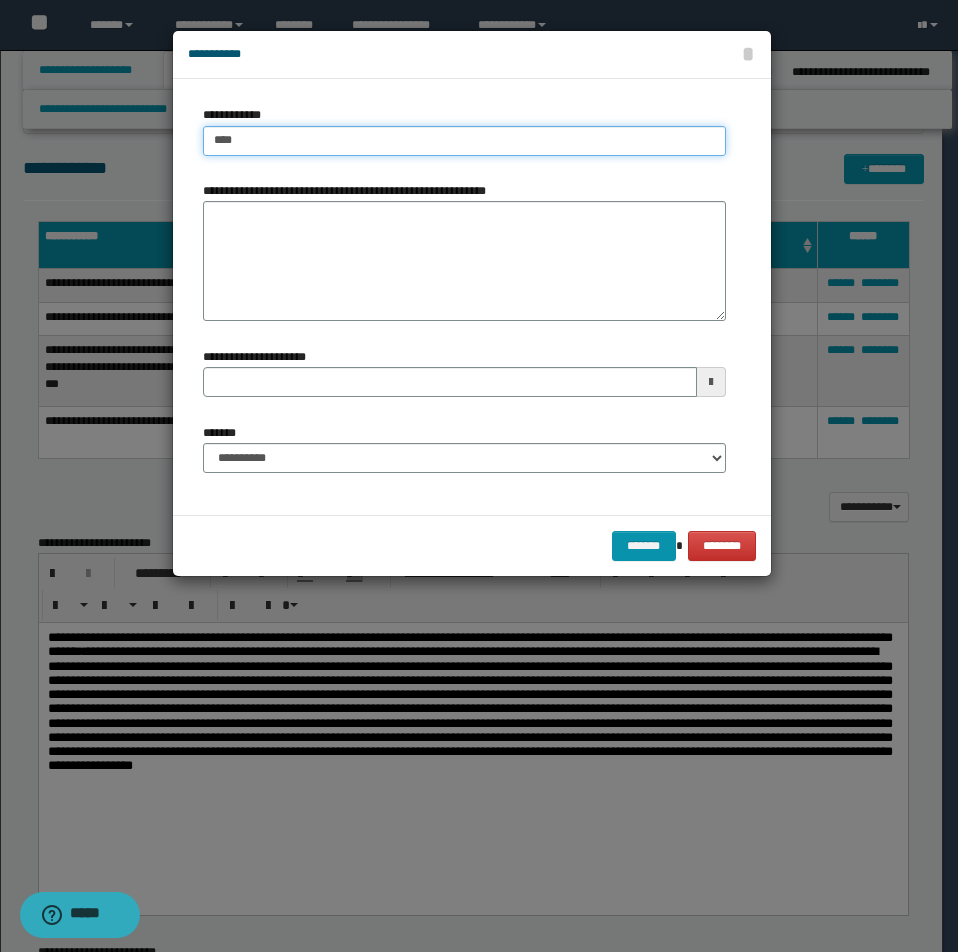 type on "****" 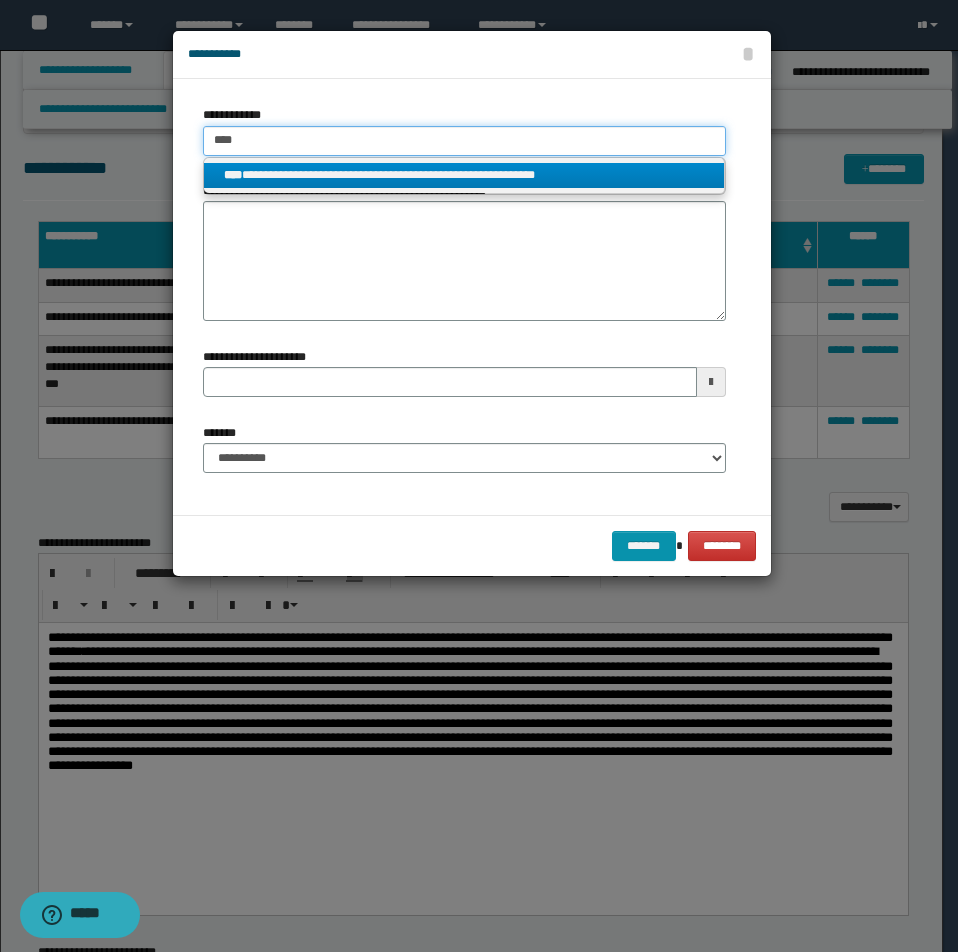 type on "****" 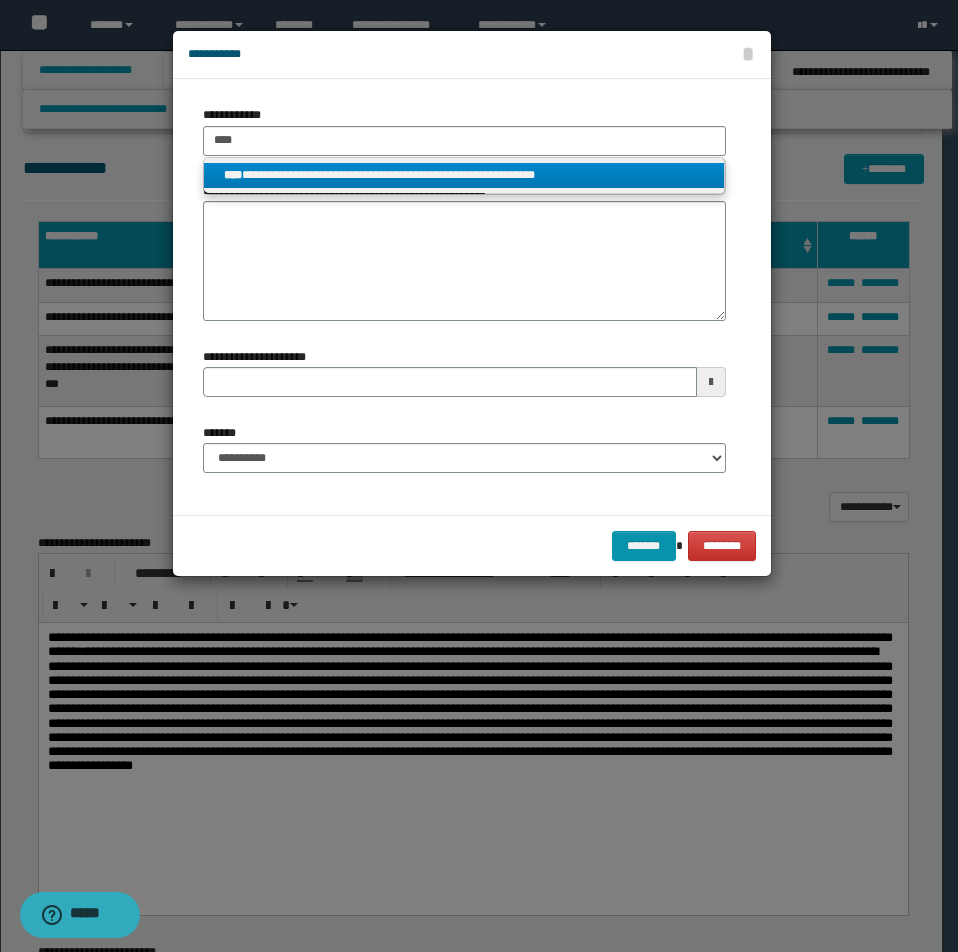 click on "**********" at bounding box center [464, 175] 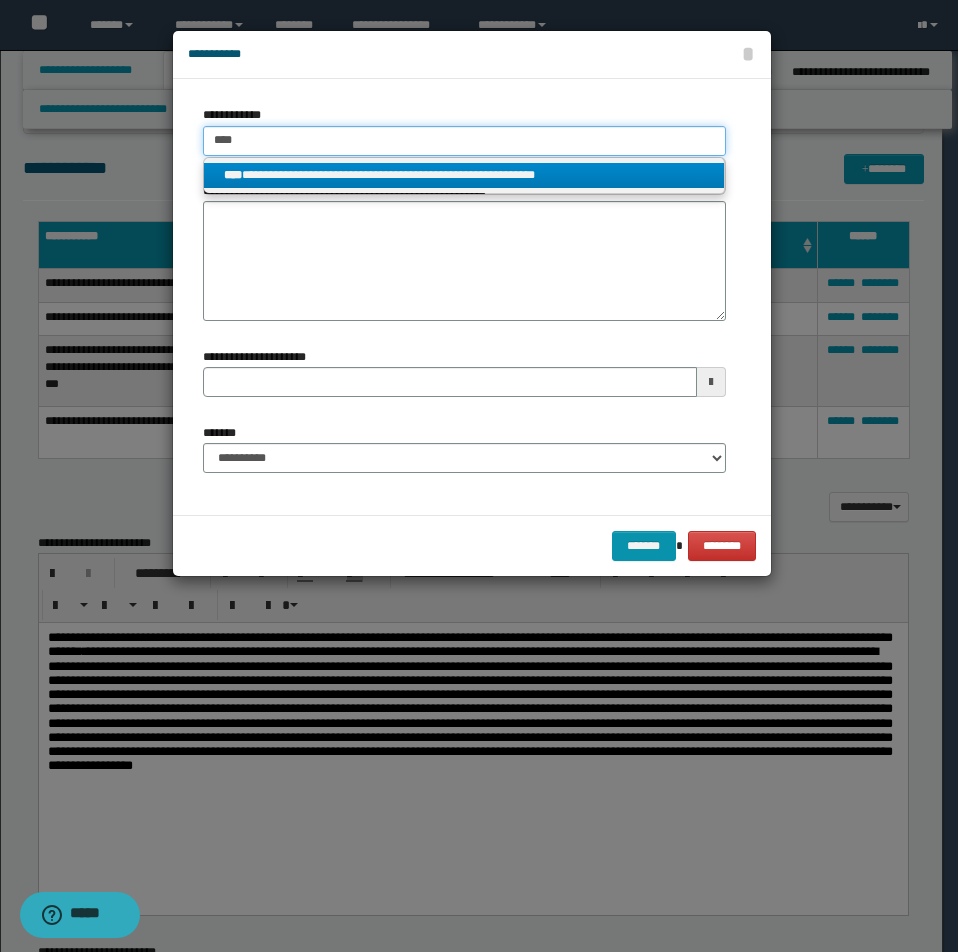 type 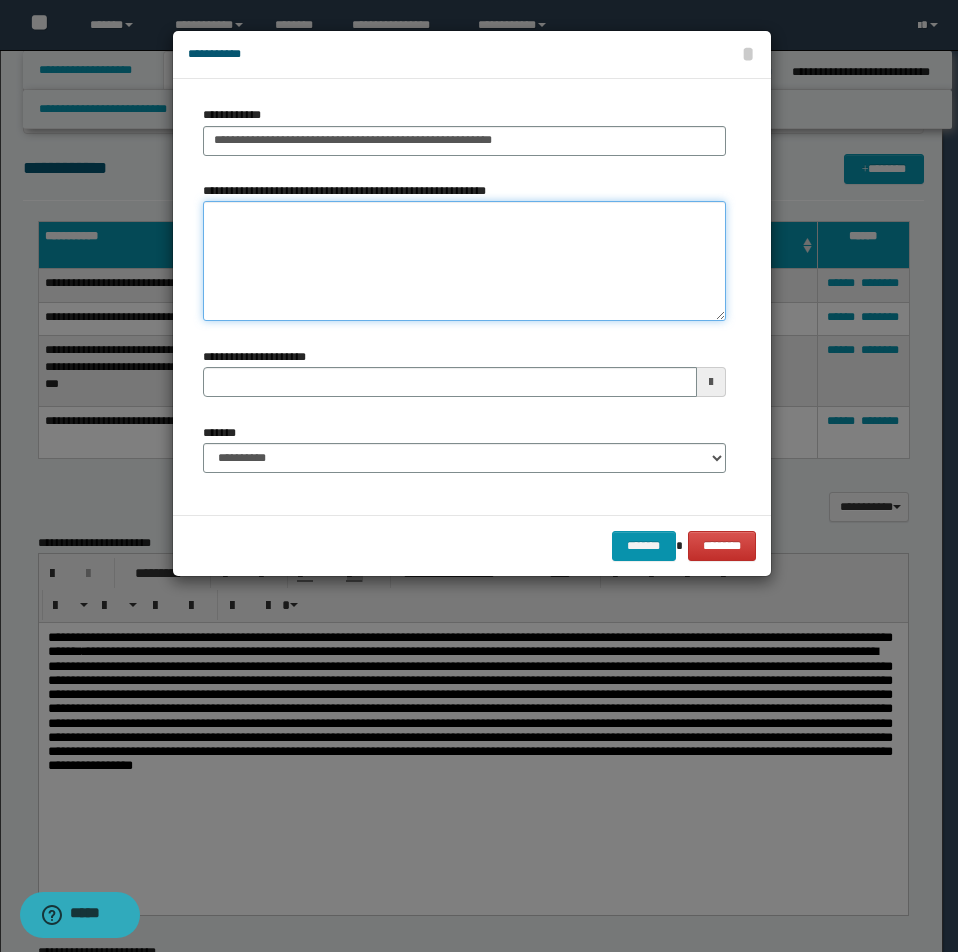 click on "**********" at bounding box center [464, 261] 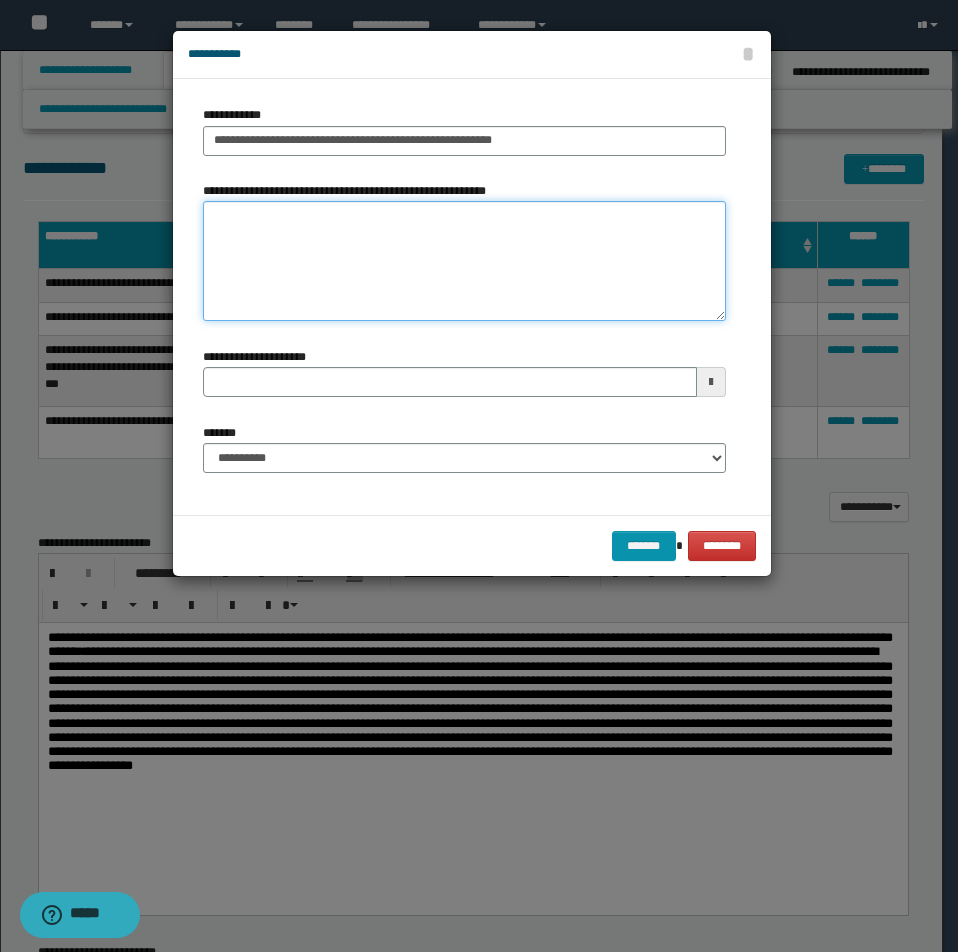 paste on "**********" 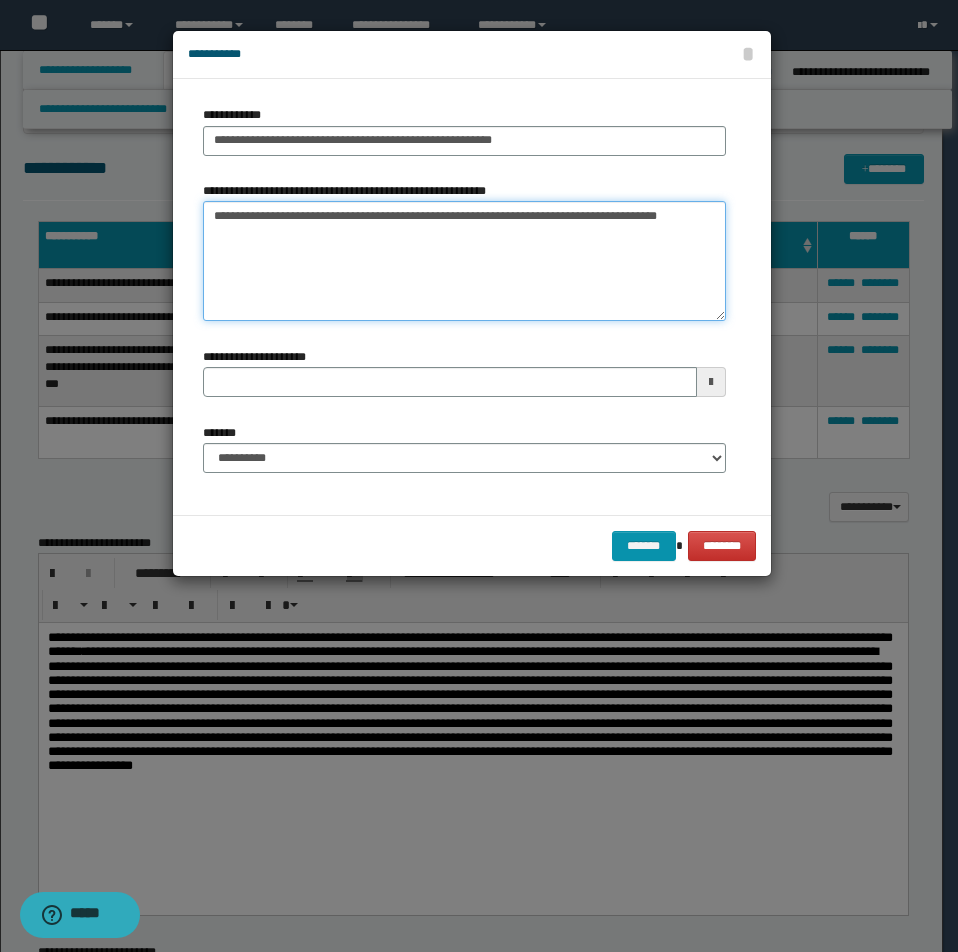 type on "**********" 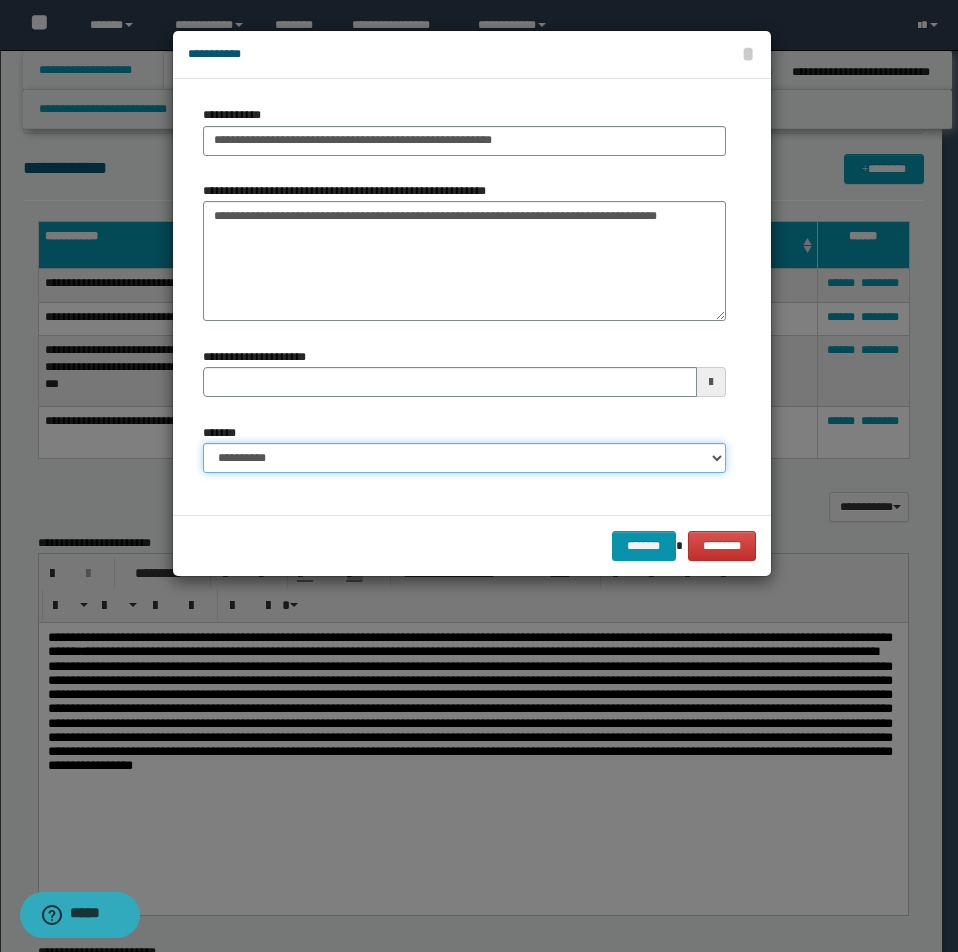 click on "**********" at bounding box center (464, 458) 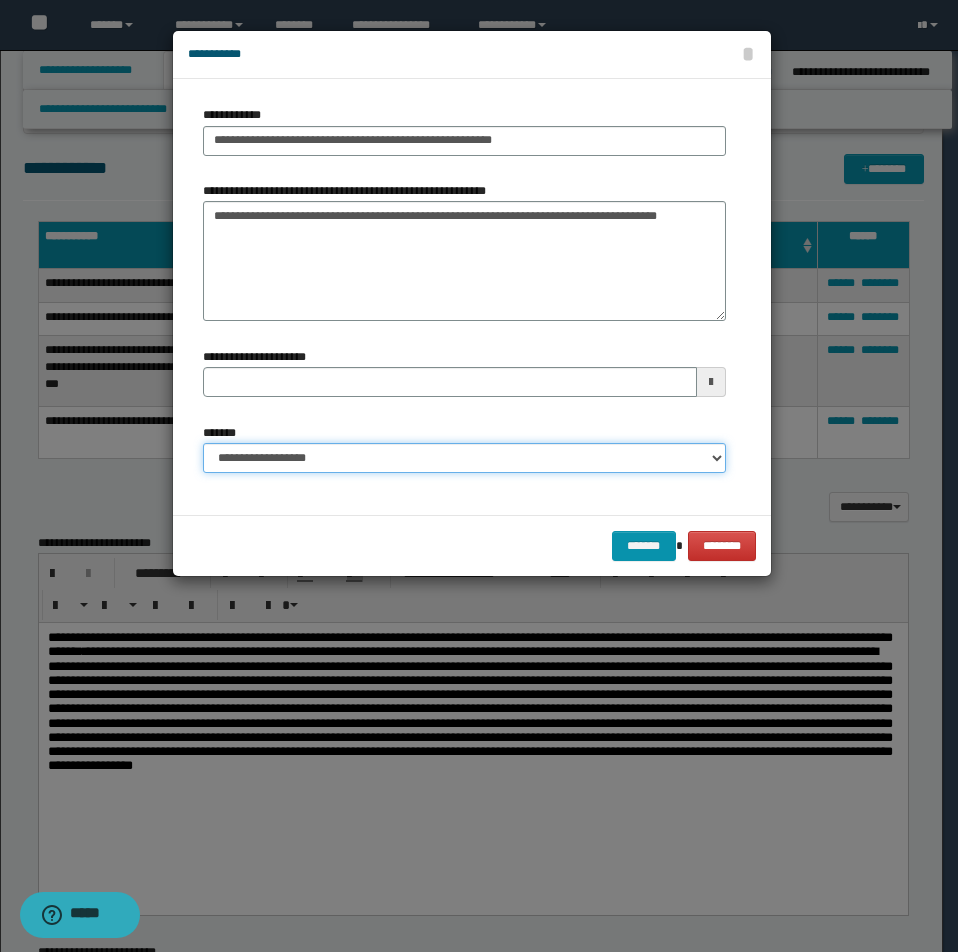 click on "**********" at bounding box center [464, 458] 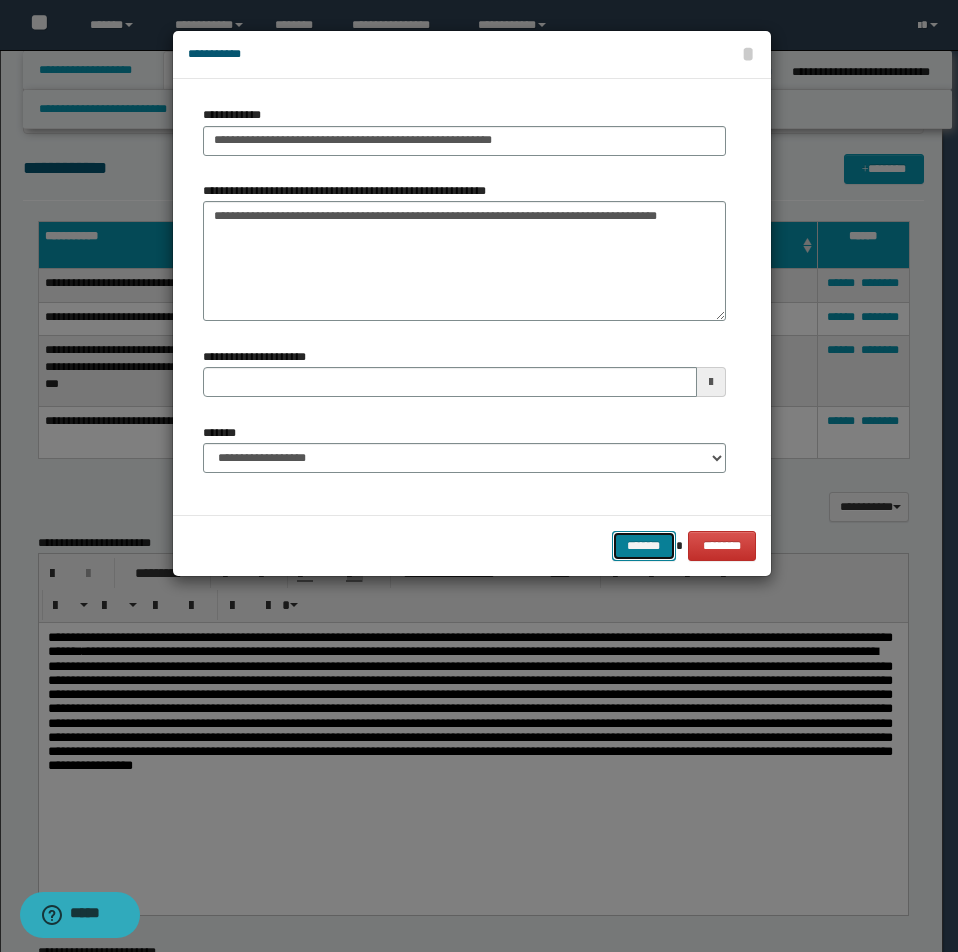 click on "*******" at bounding box center [644, 546] 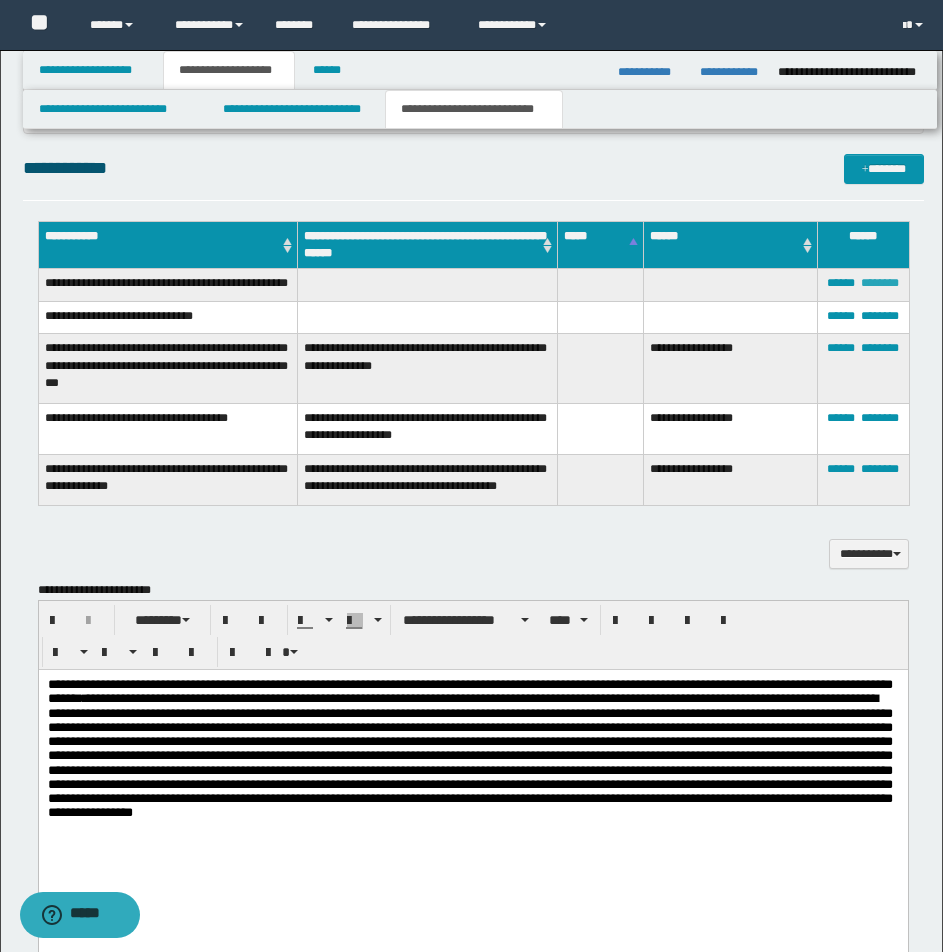 click on "********" at bounding box center [880, 283] 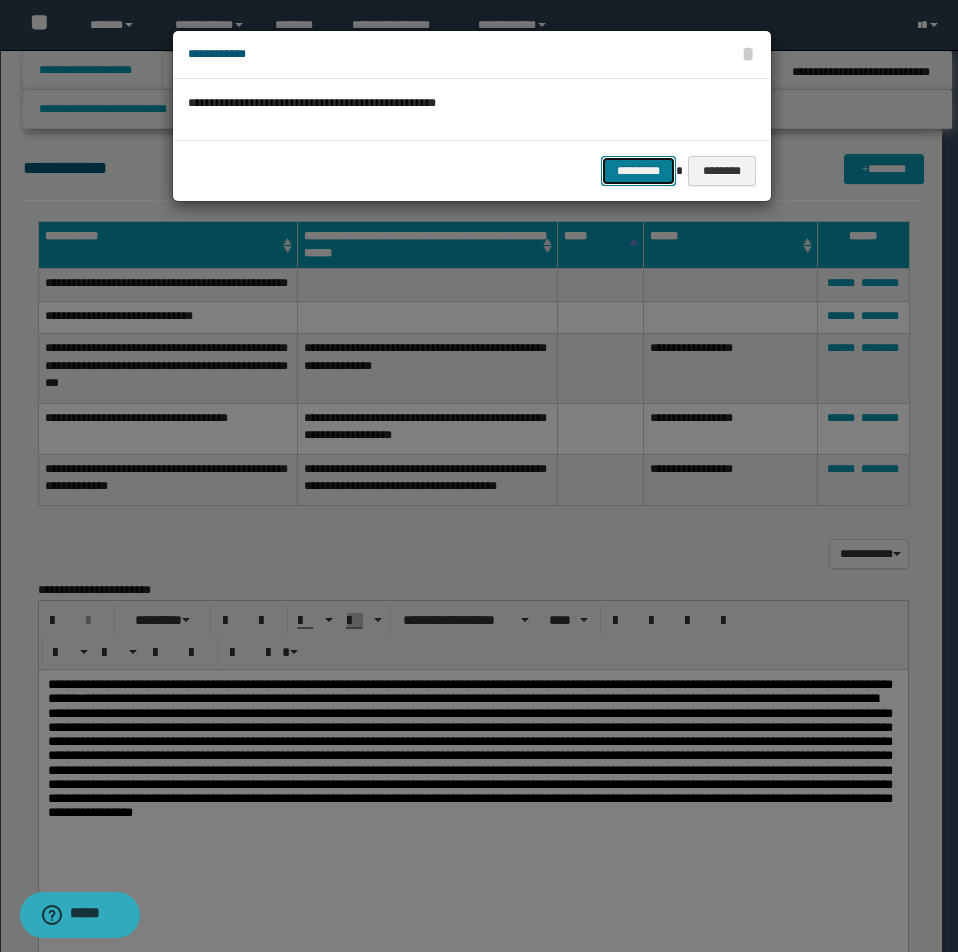click on "*********" at bounding box center [638, 171] 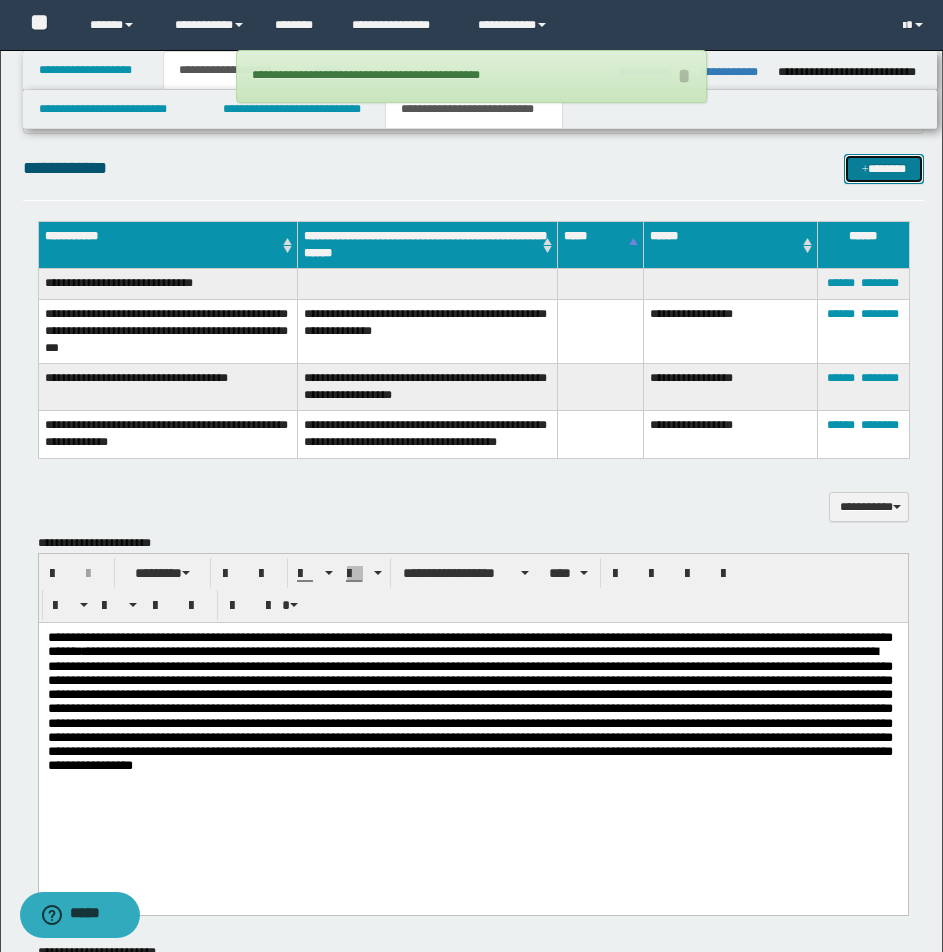 click at bounding box center [865, 170] 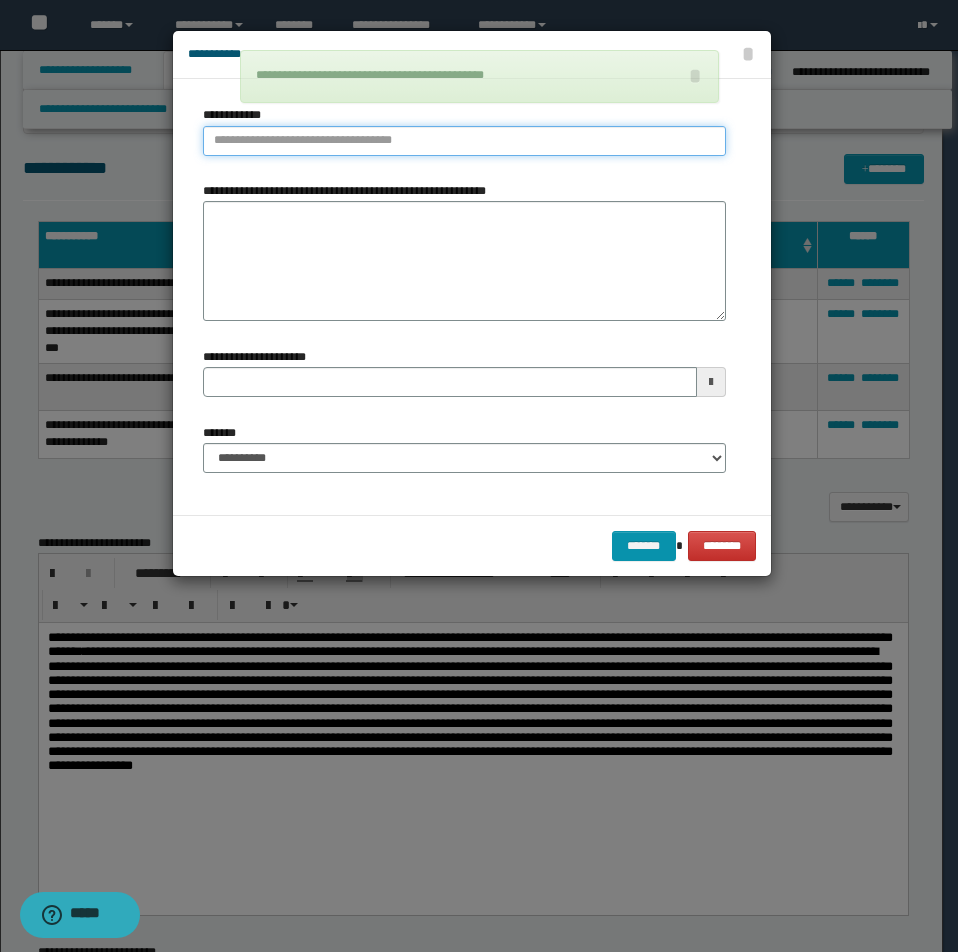 type on "**********" 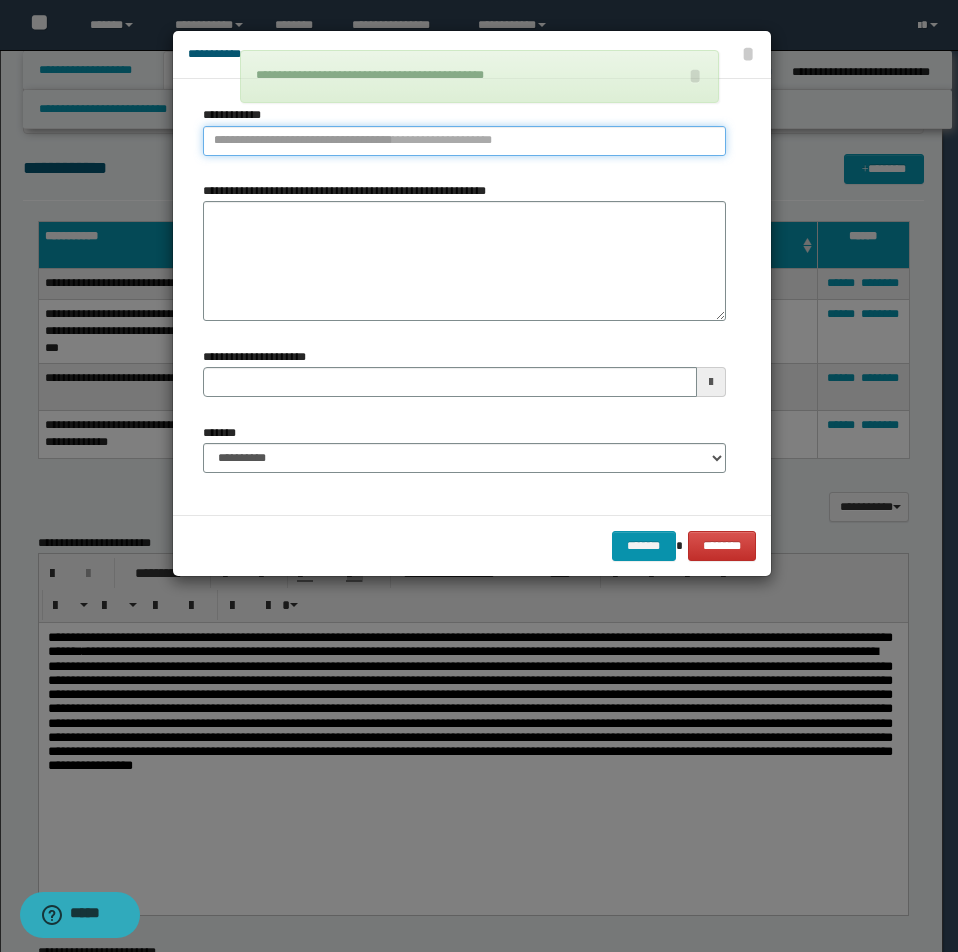 click on "**********" at bounding box center [464, 141] 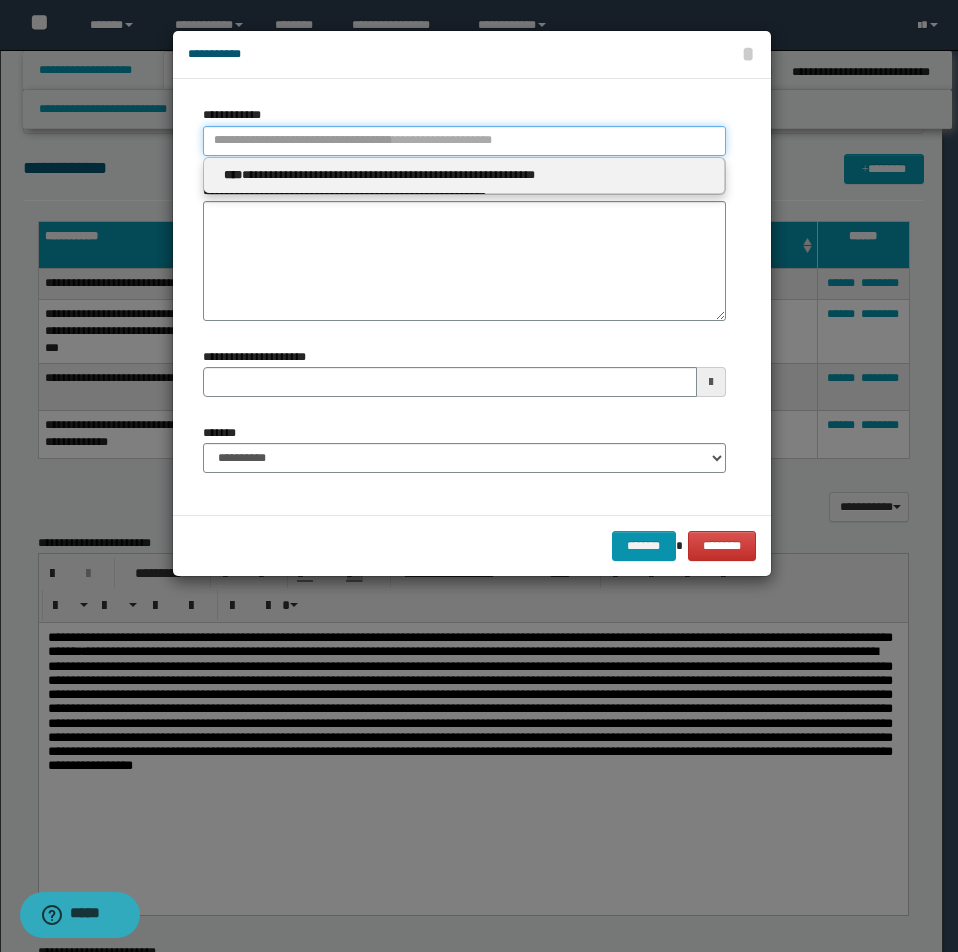 type 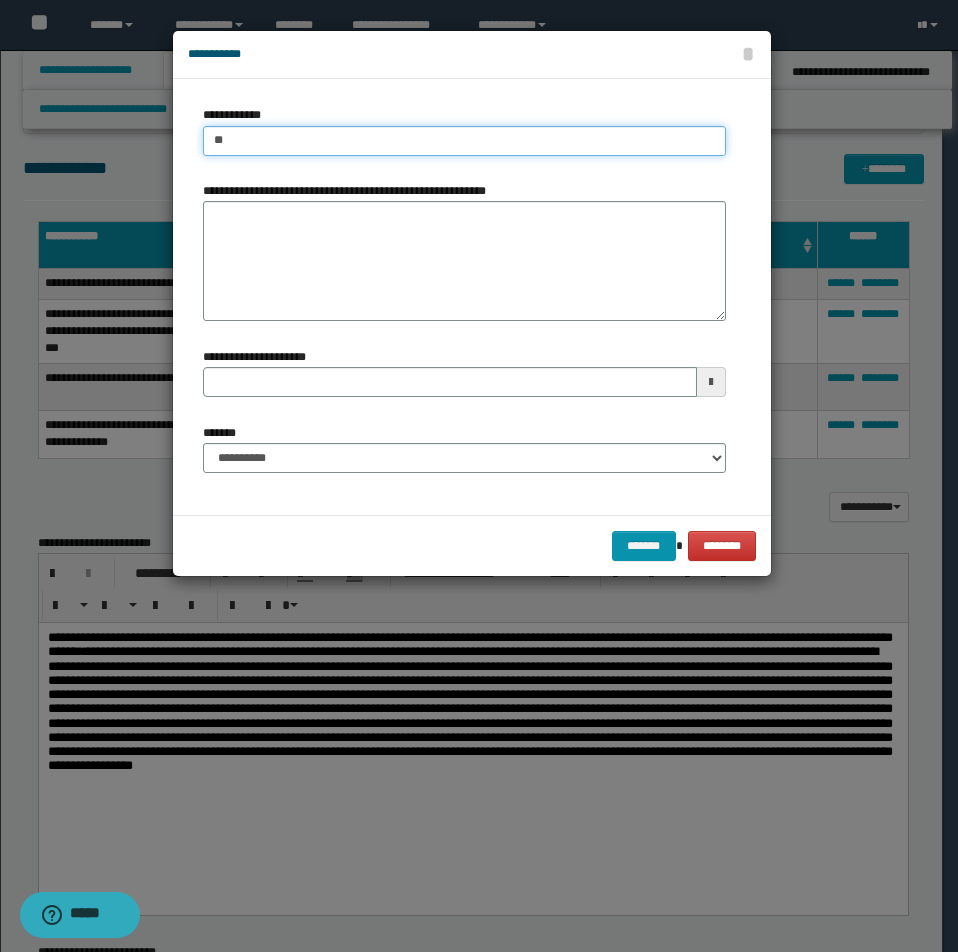 type on "***" 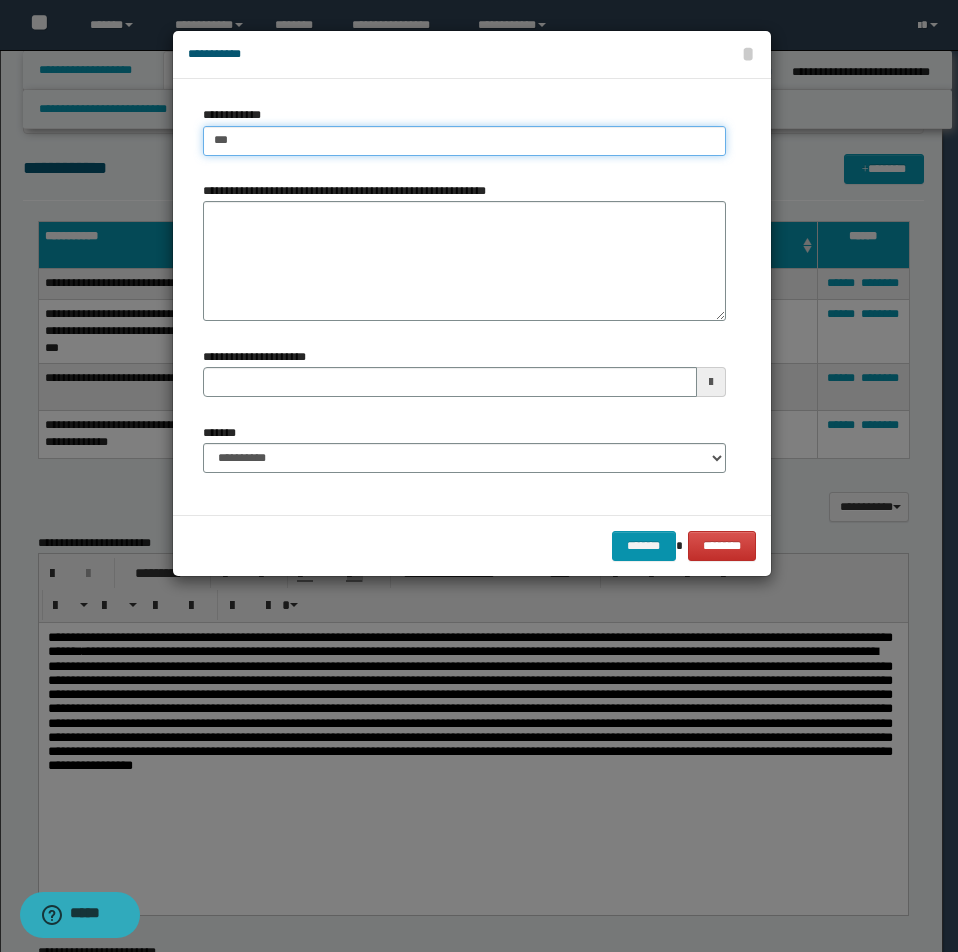 type on "***" 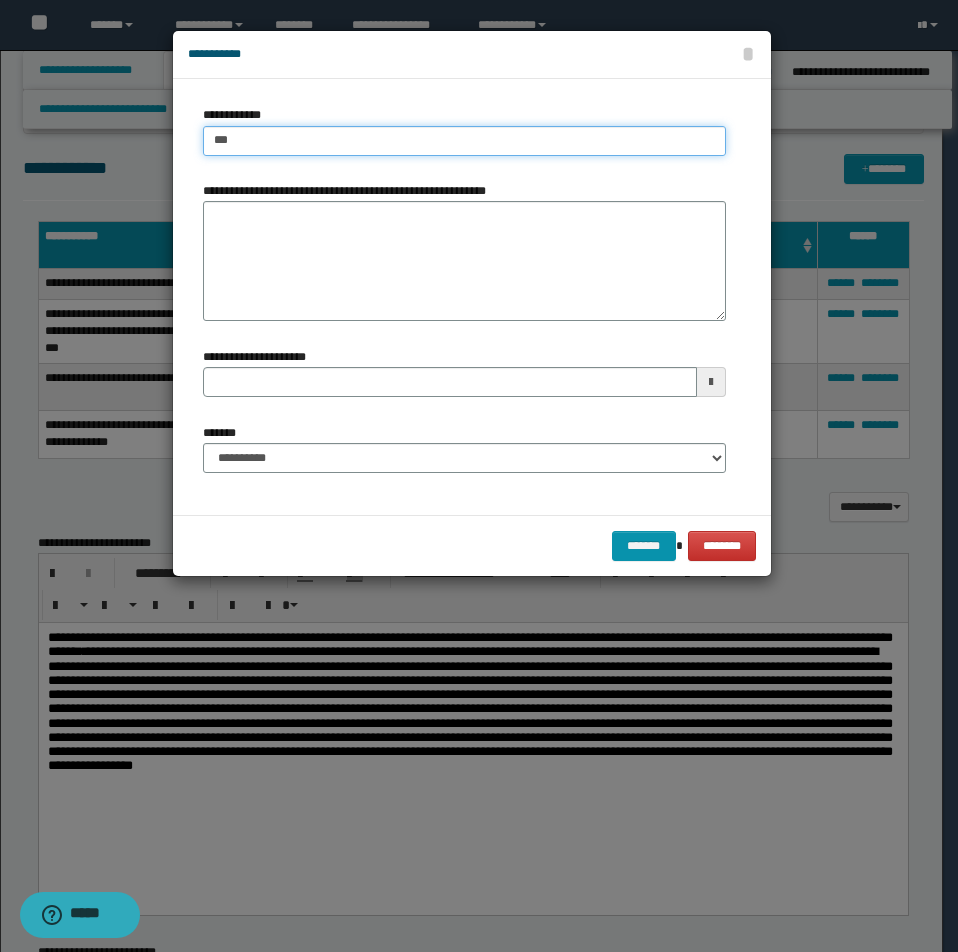 type 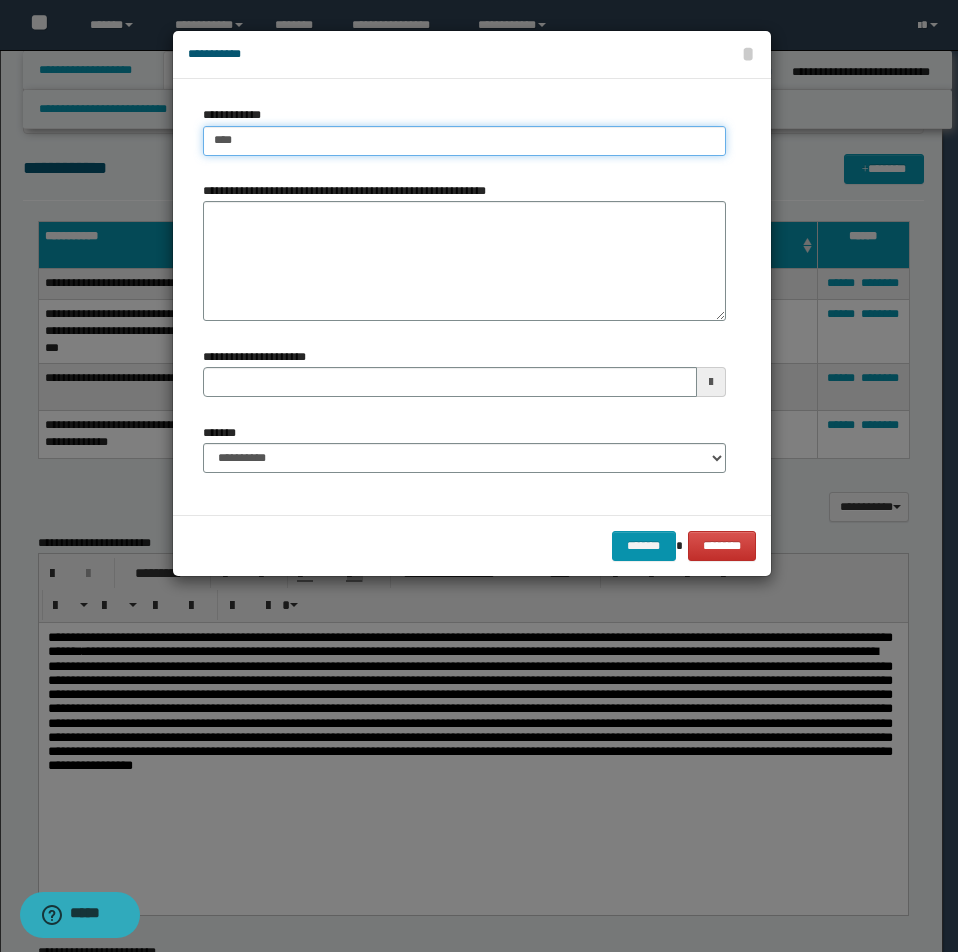 type on "****" 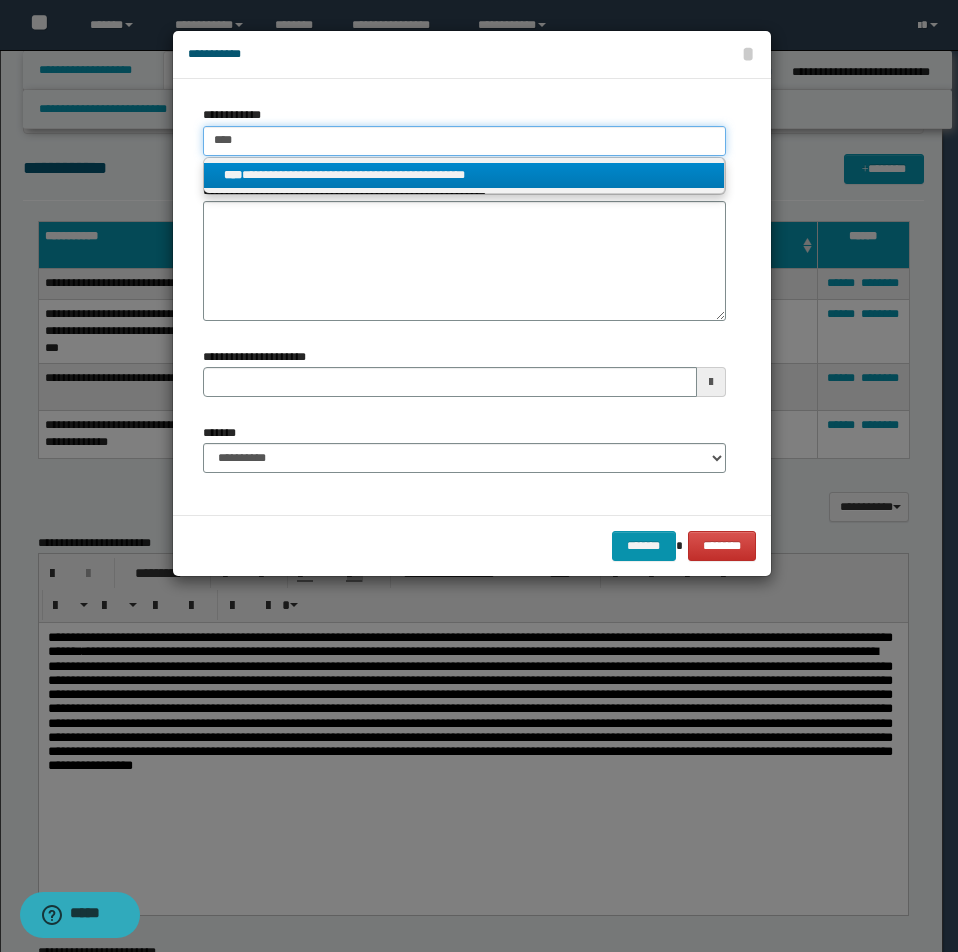 type on "****" 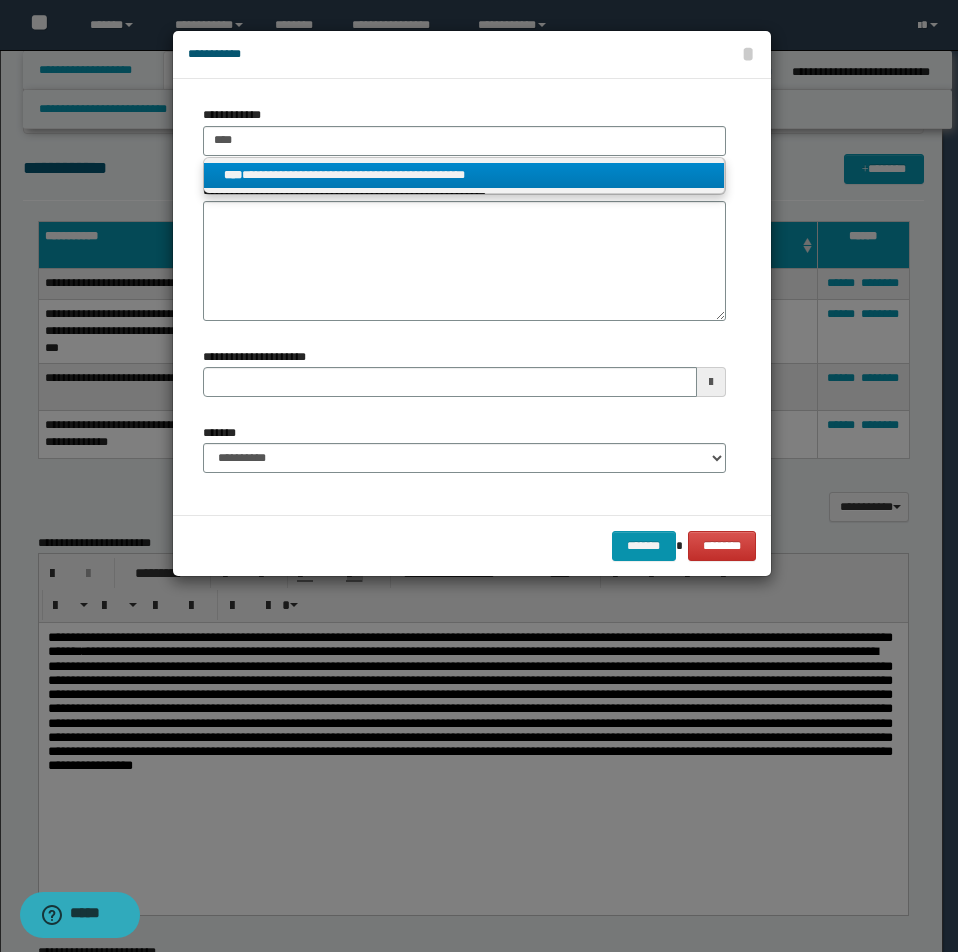 click on "**********" at bounding box center (464, 175) 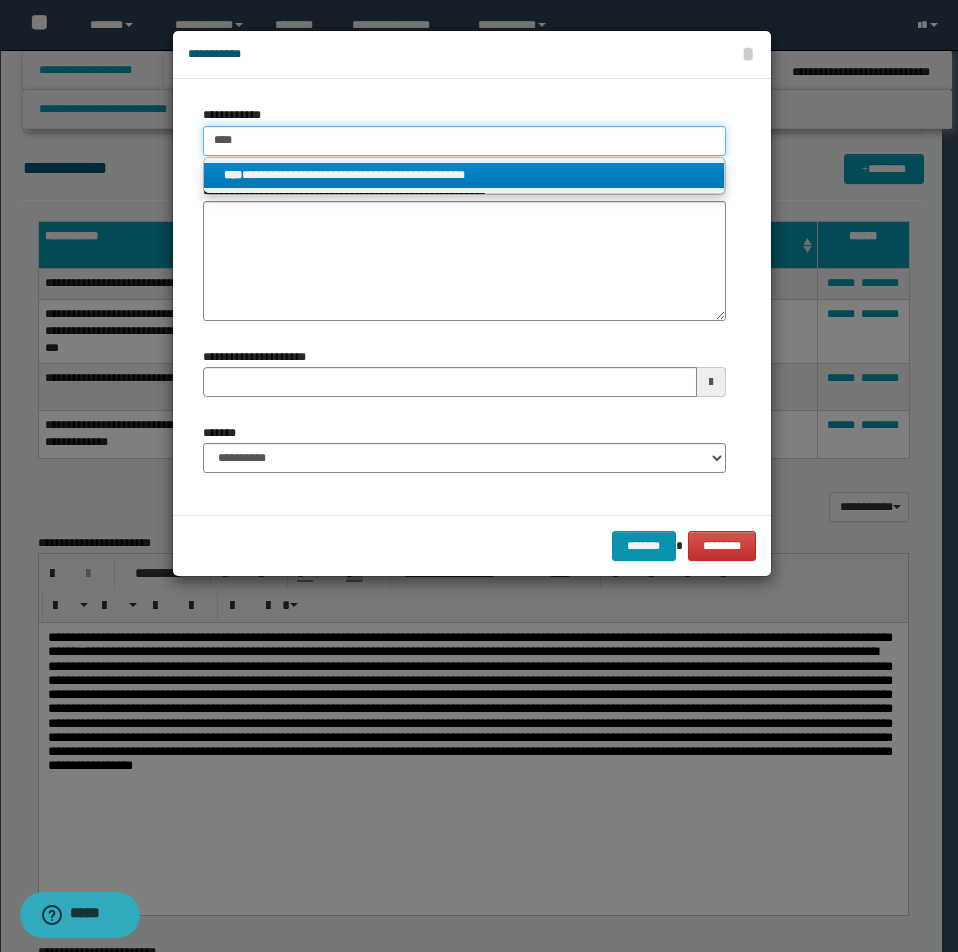 type 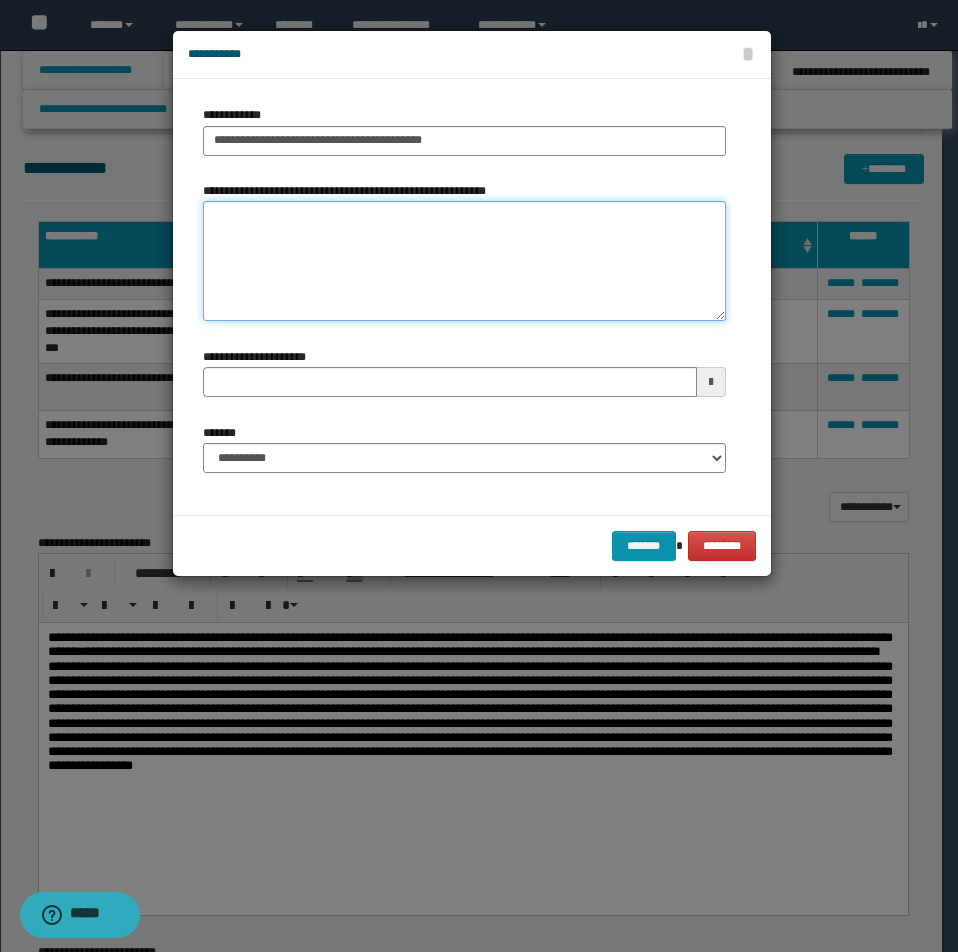 click on "**********" at bounding box center (464, 261) 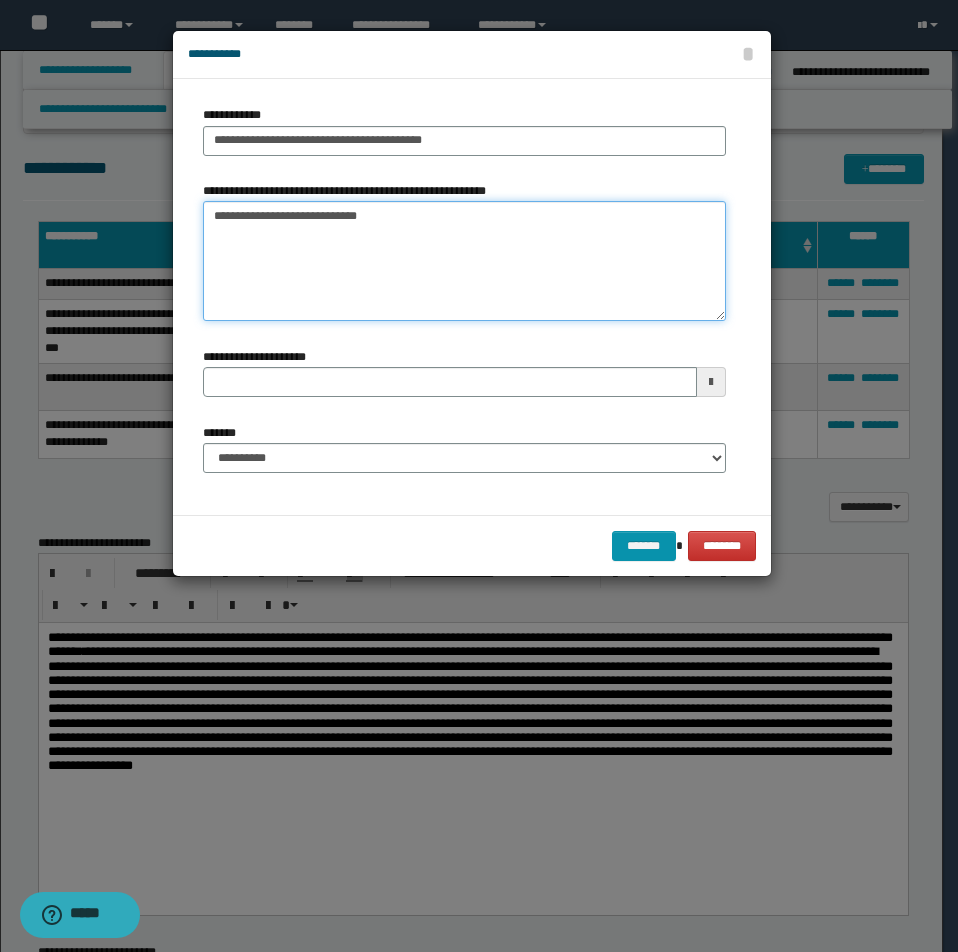 type on "**********" 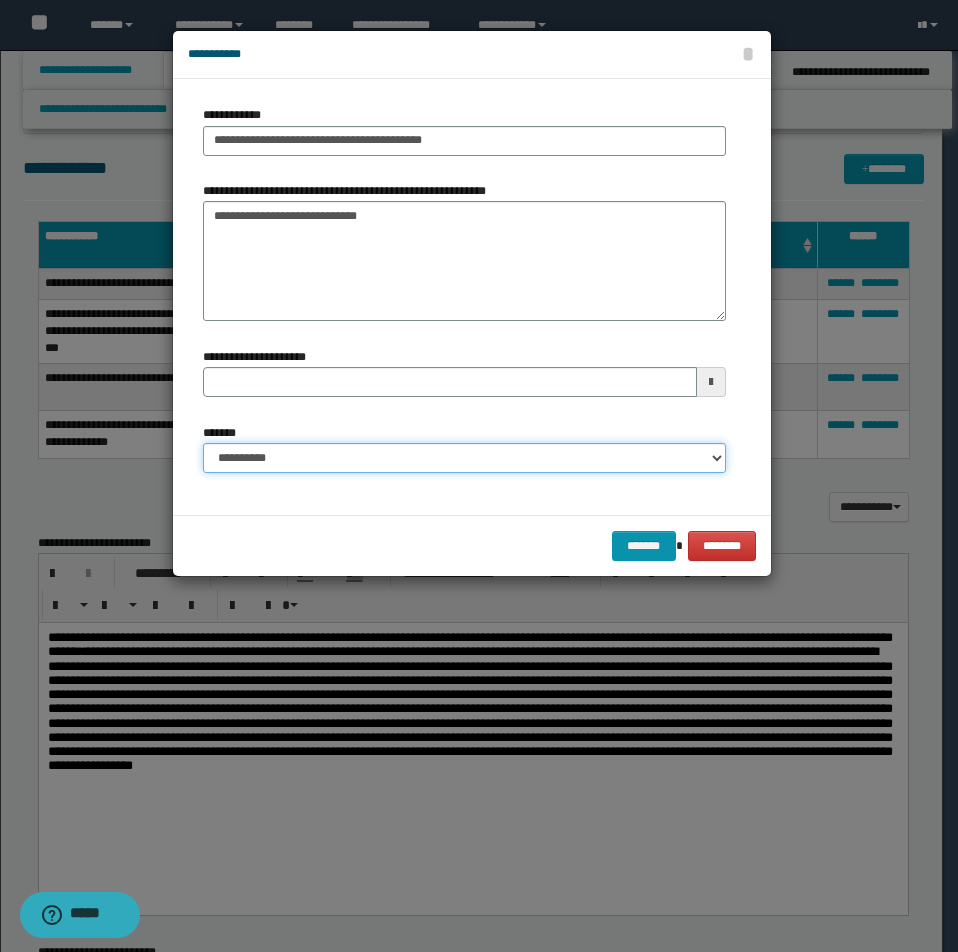 click on "**********" at bounding box center (464, 458) 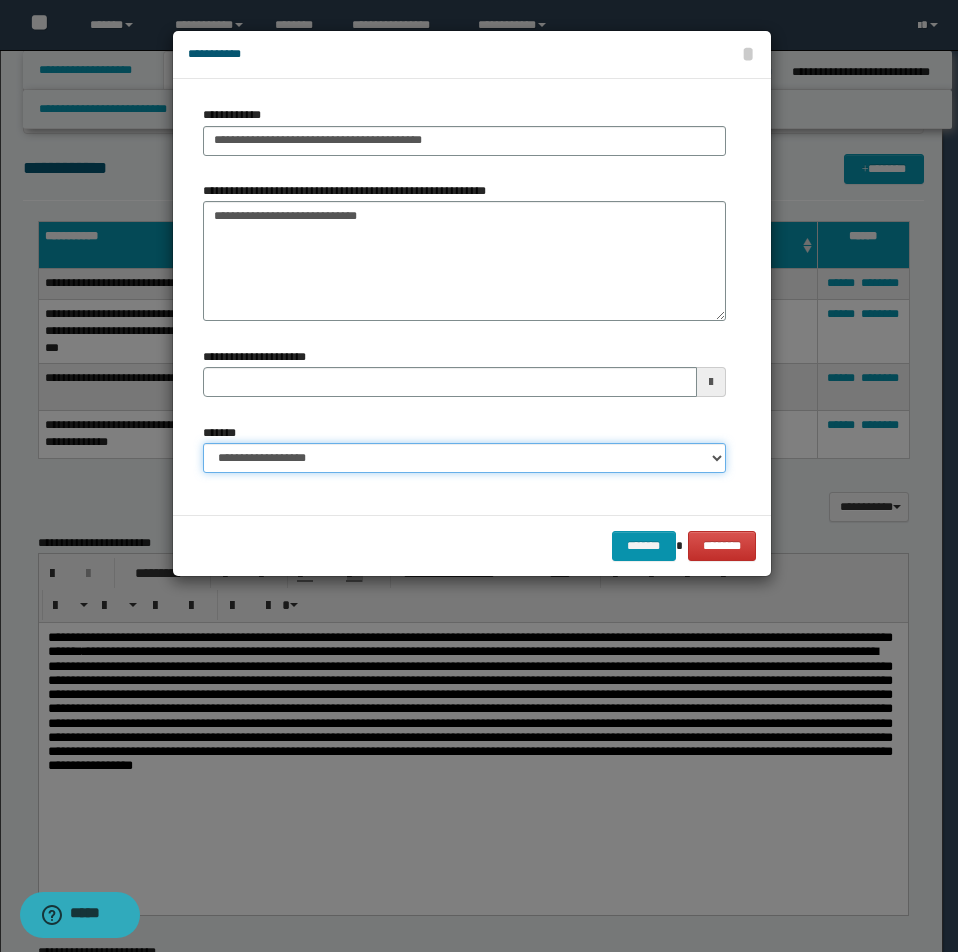 click on "**********" at bounding box center (464, 458) 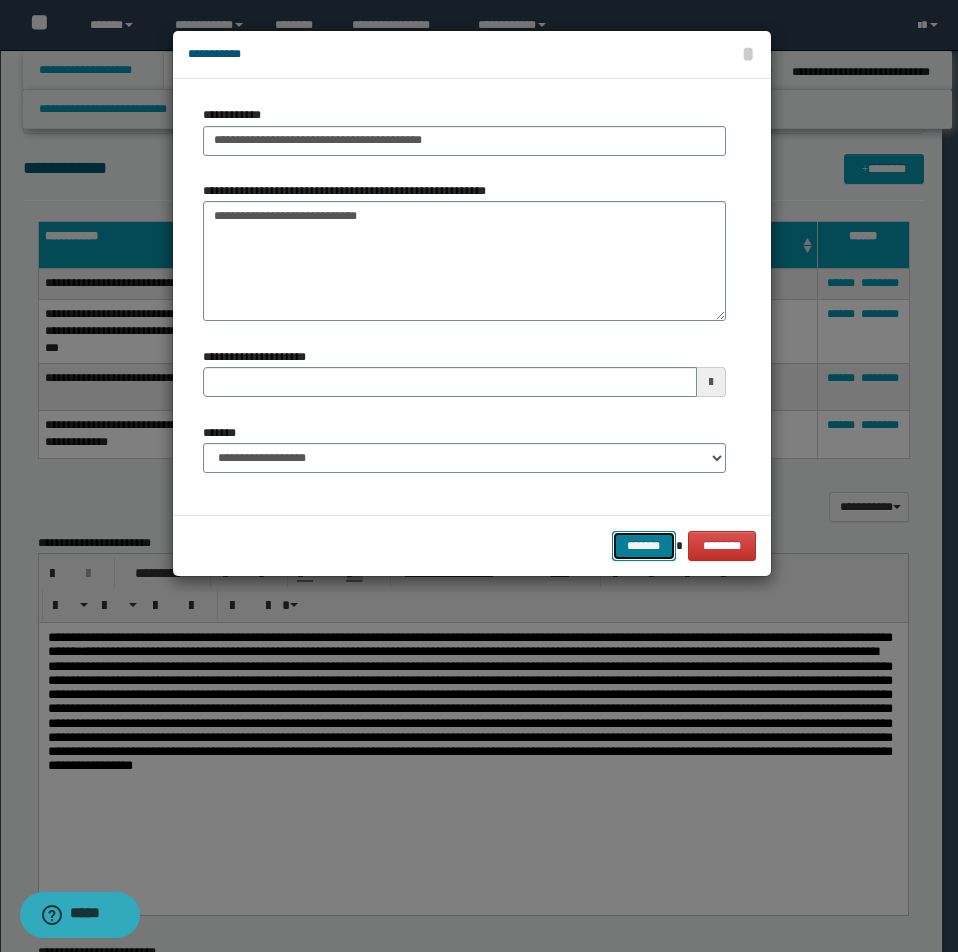 click on "*******" at bounding box center (644, 546) 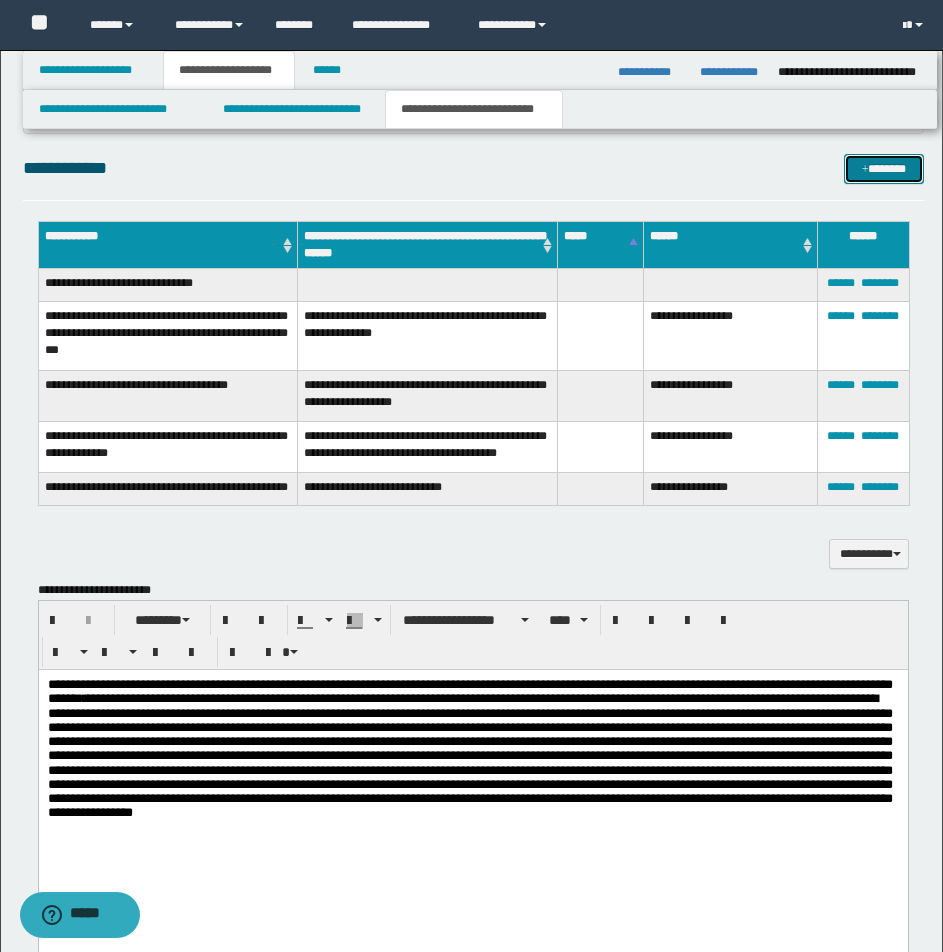 click on "*******" at bounding box center [884, 169] 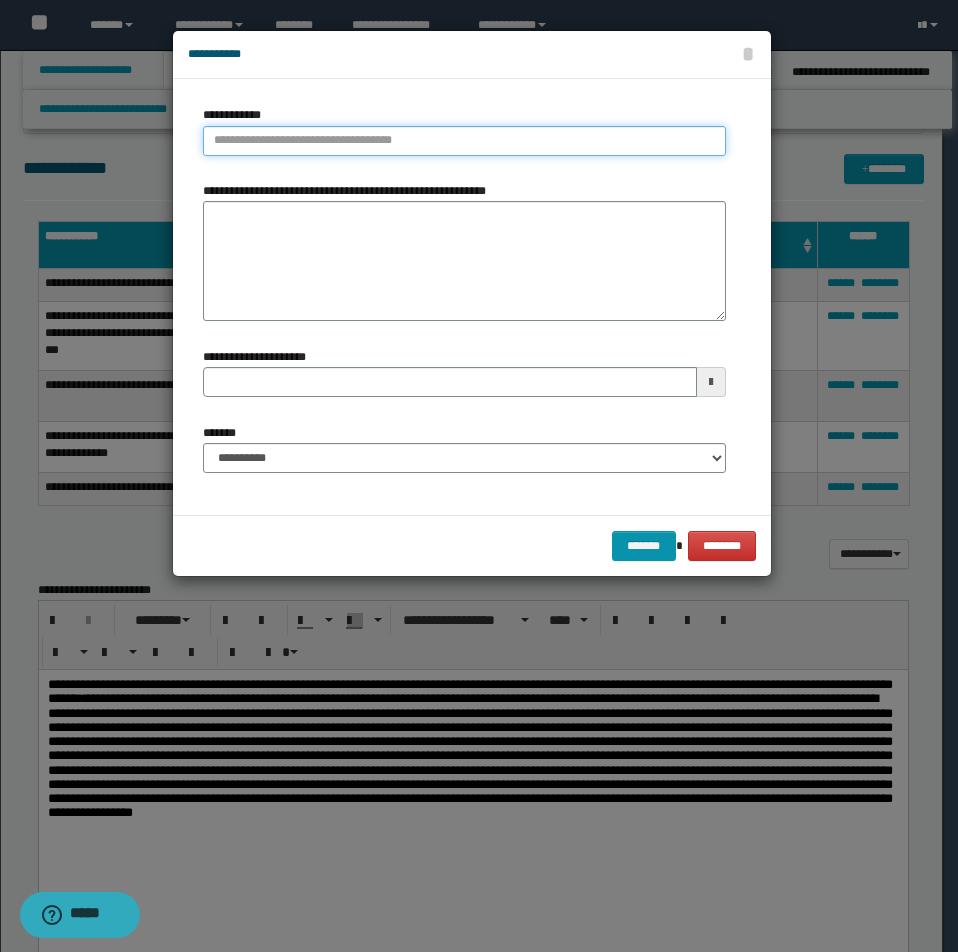 type on "**********" 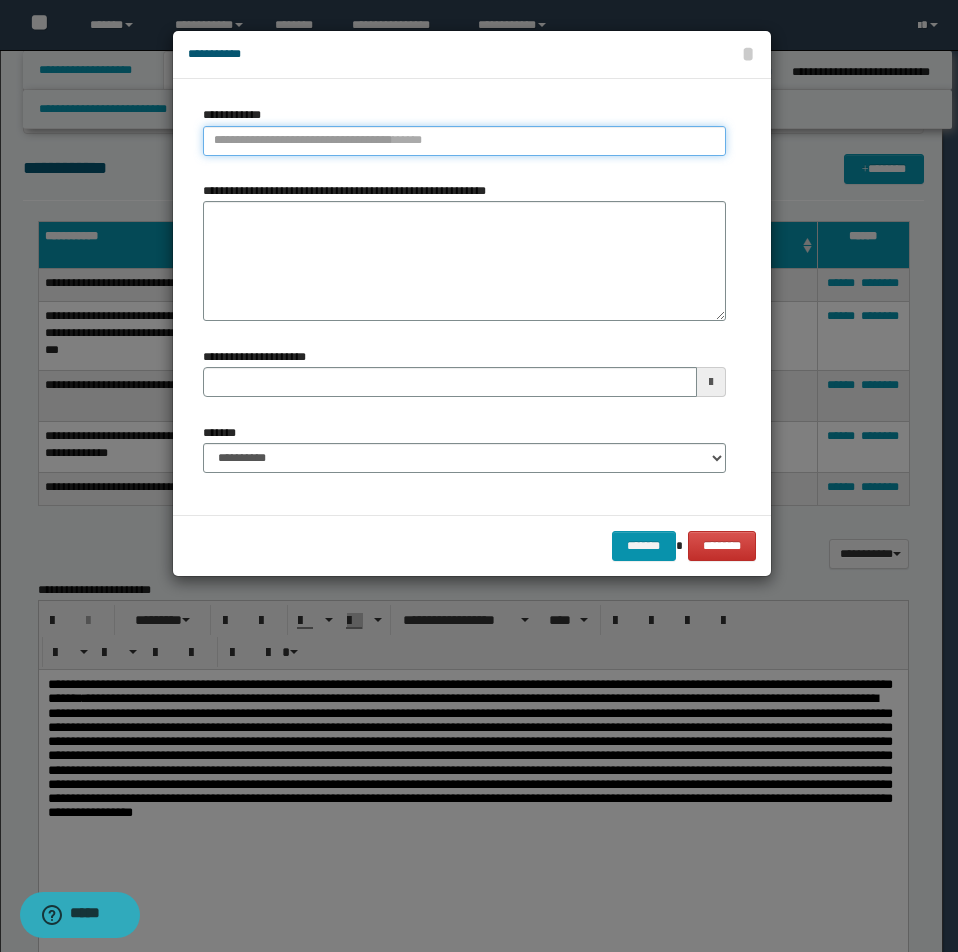 click on "**********" at bounding box center [464, 141] 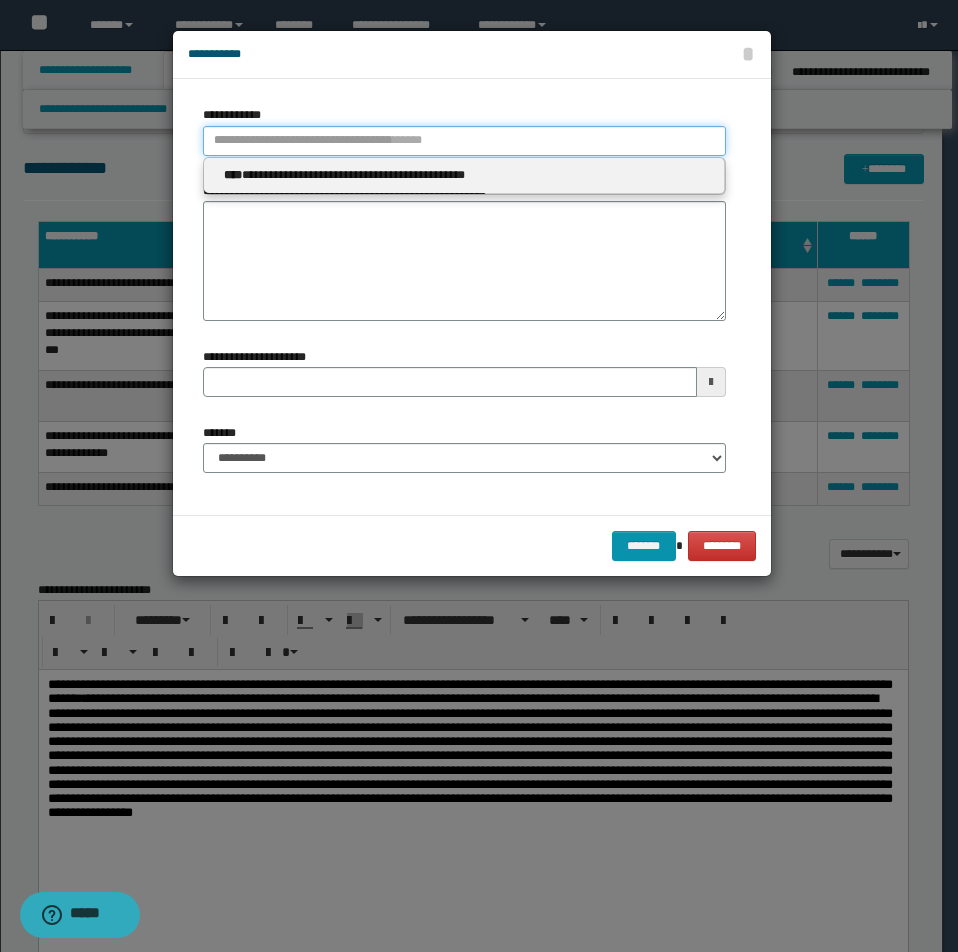 type 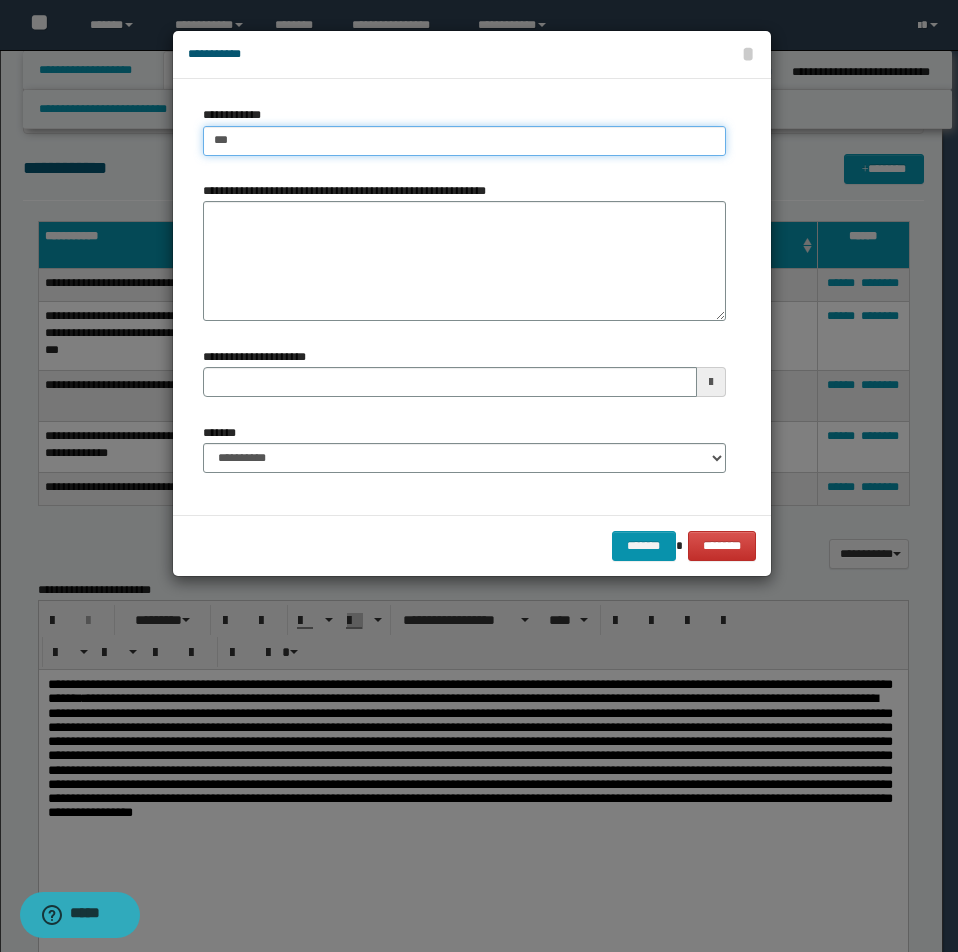 type on "****" 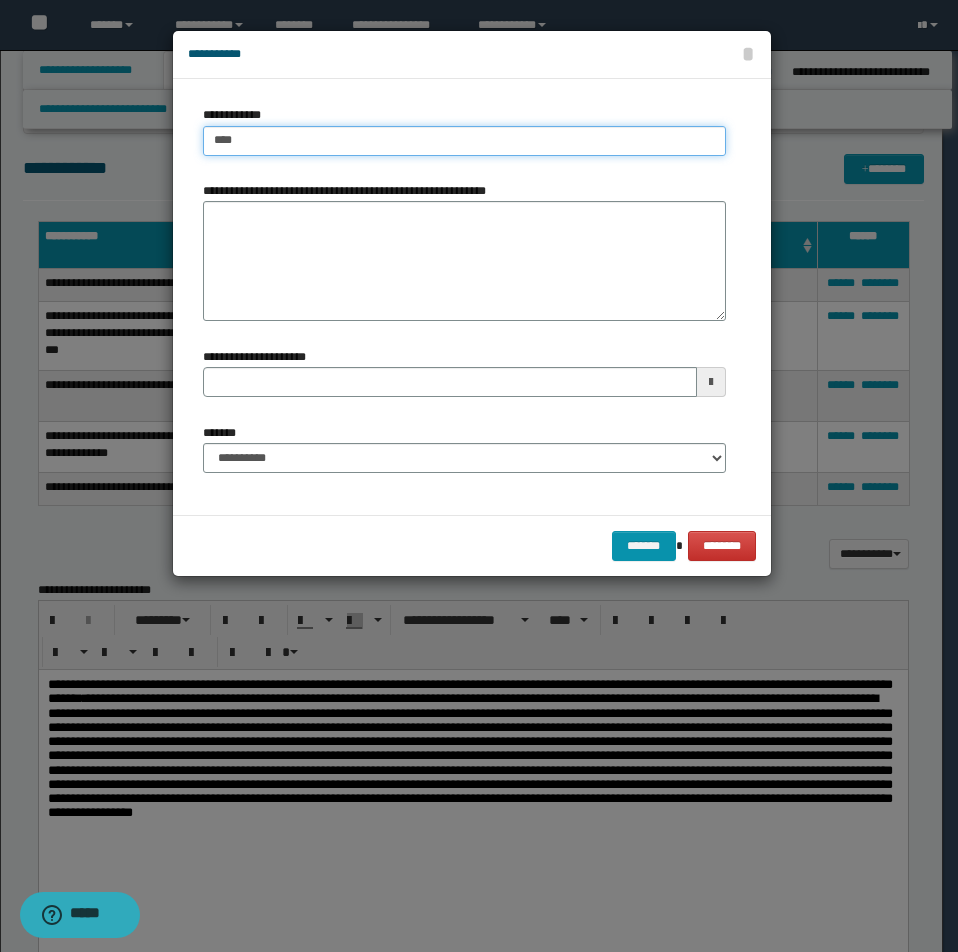 type on "****" 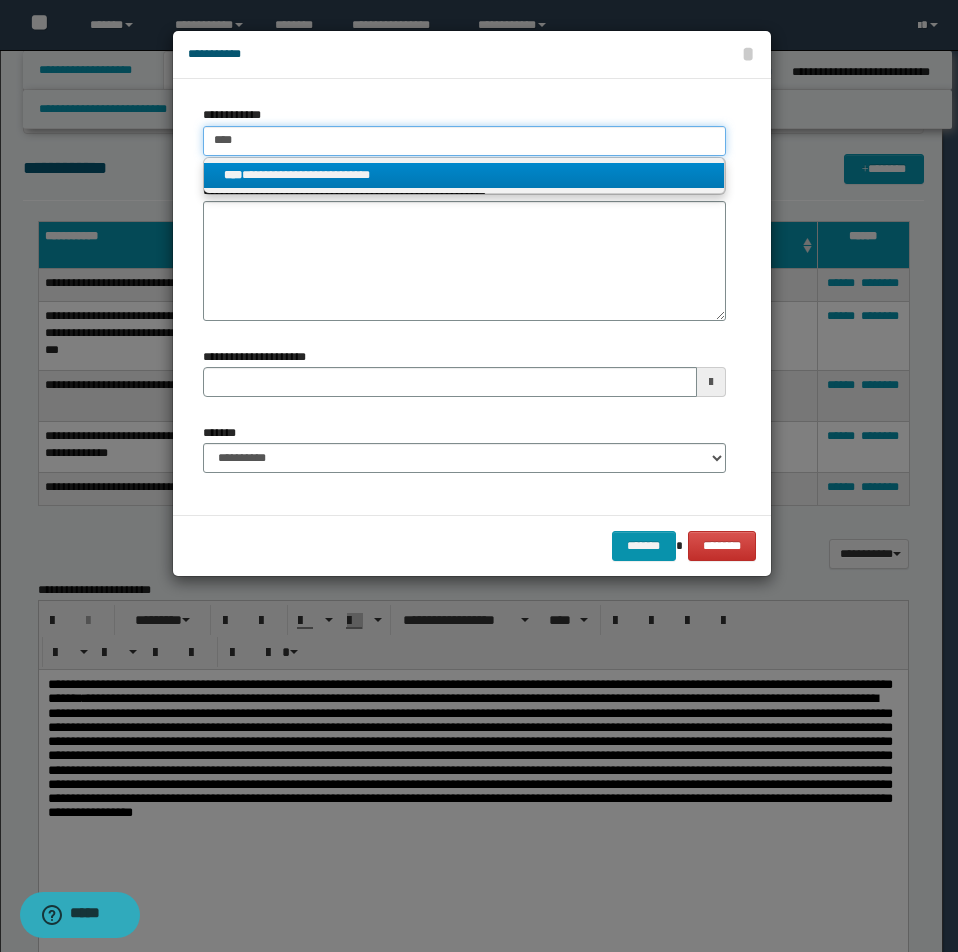 type on "****" 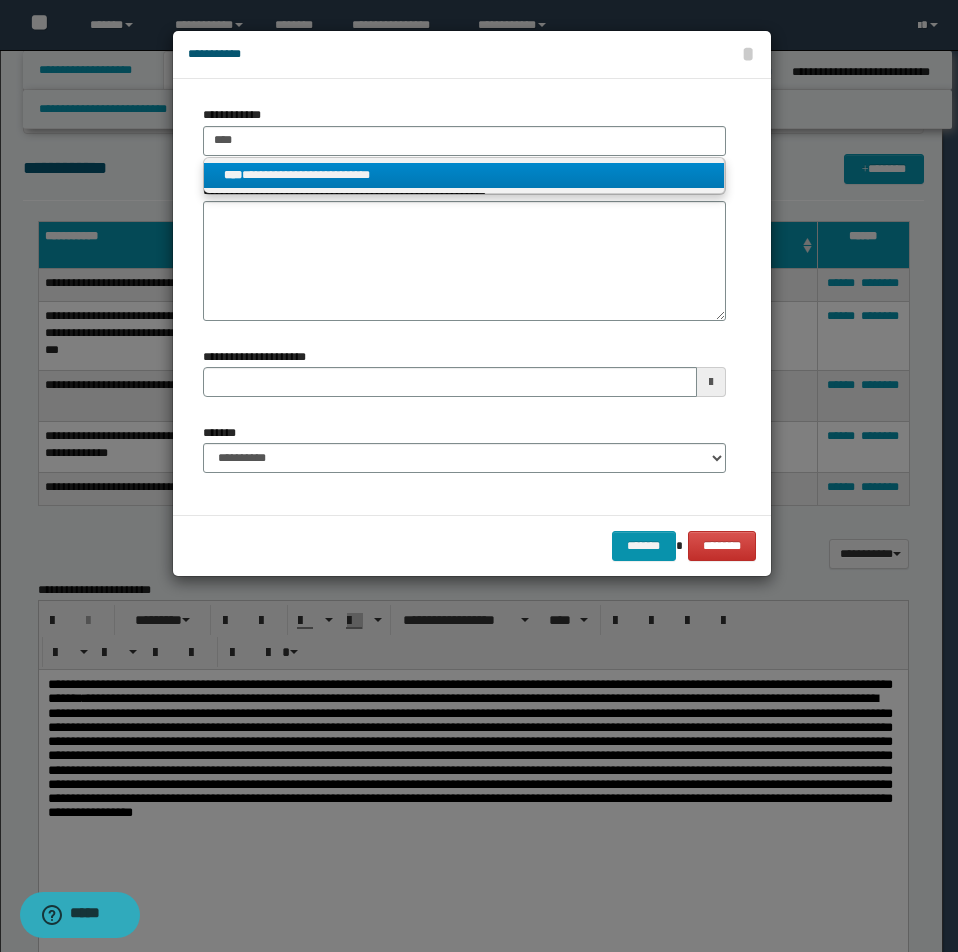 click on "**********" at bounding box center (464, 175) 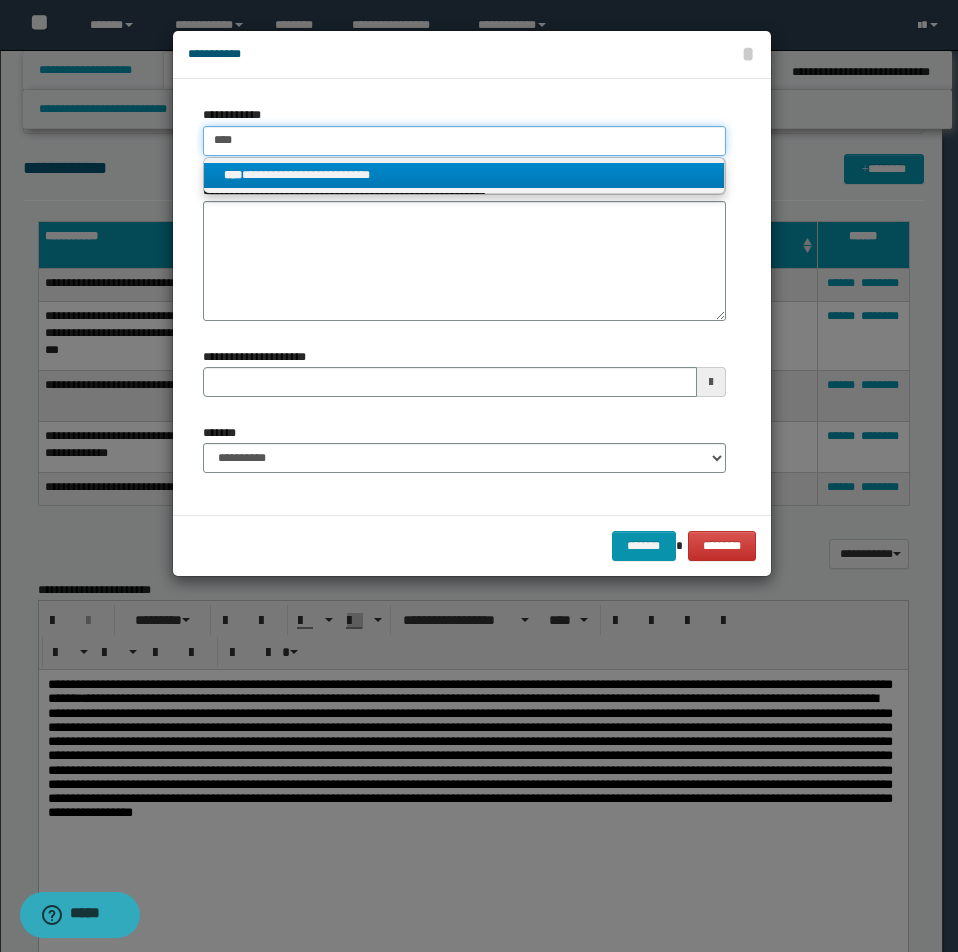 type 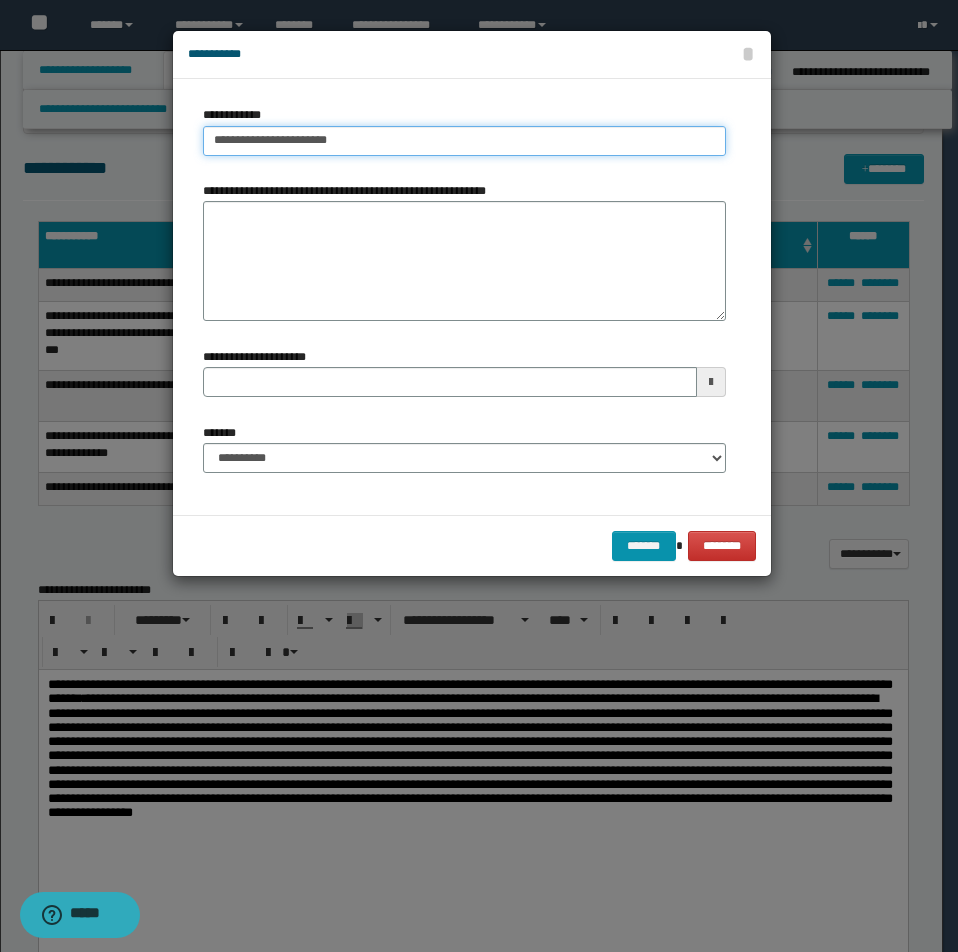 drag, startPoint x: 212, startPoint y: 137, endPoint x: 375, endPoint y: 137, distance: 163 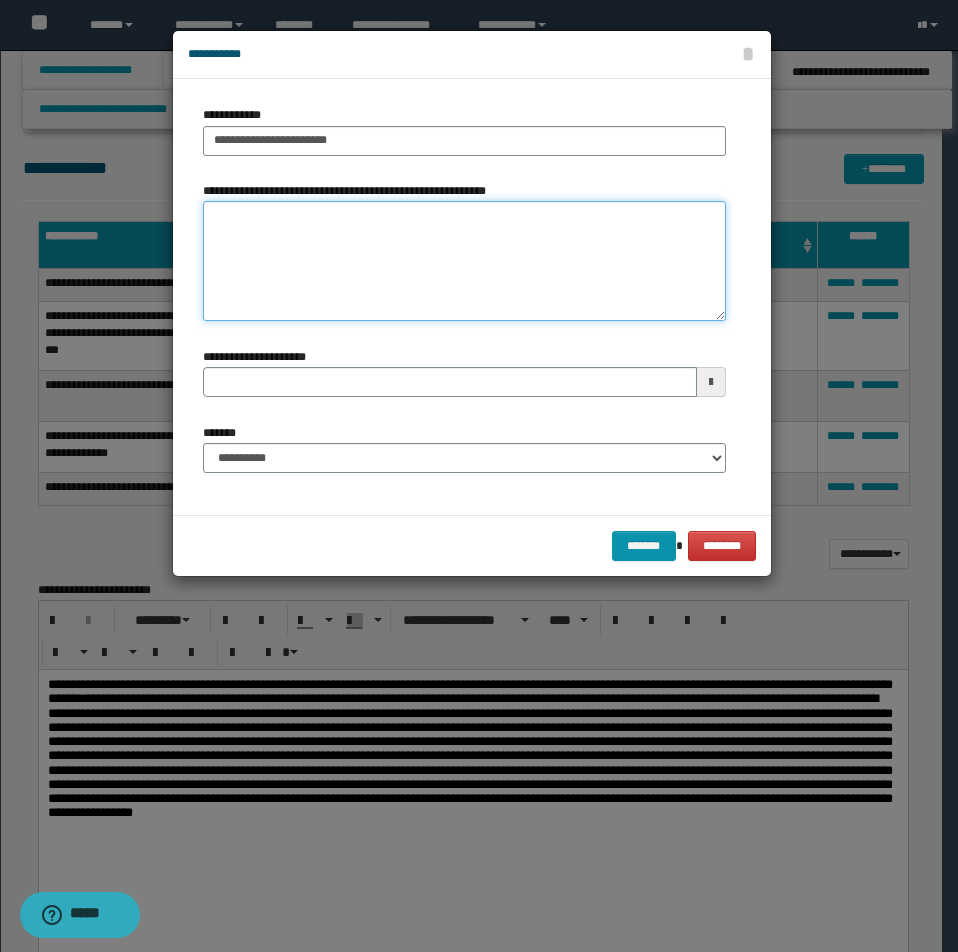click on "**********" at bounding box center [464, 261] 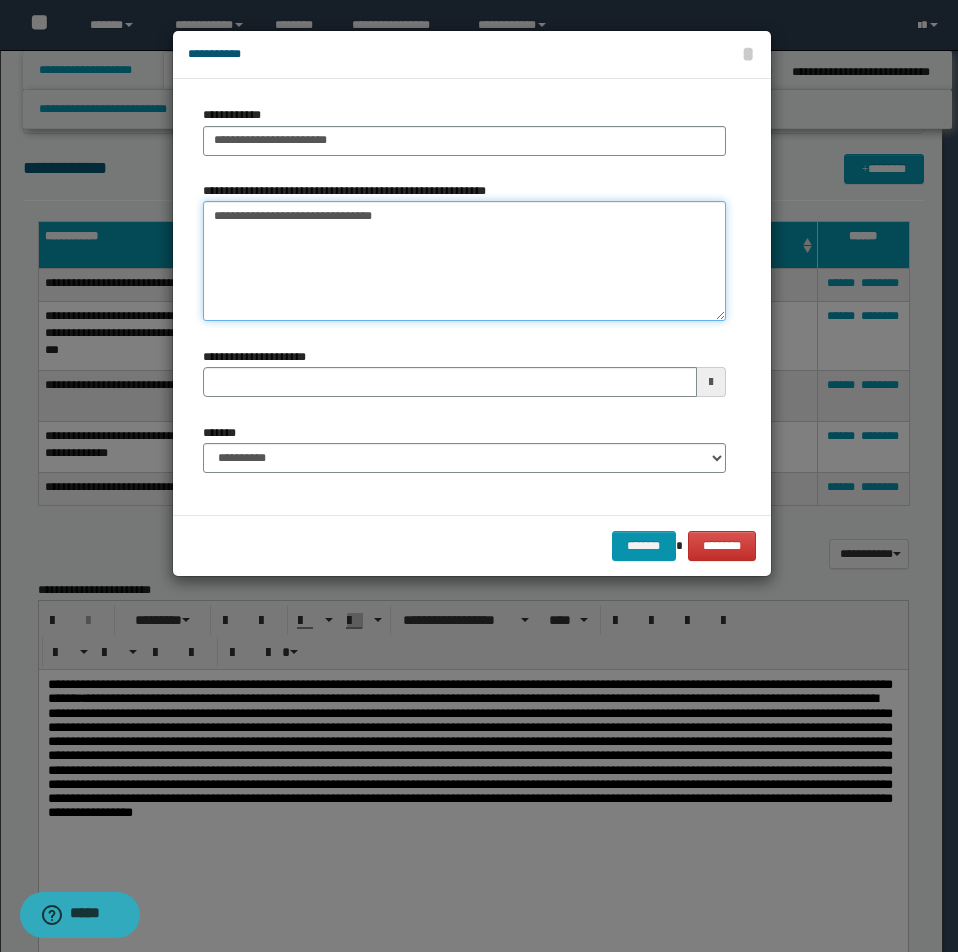 type on "**********" 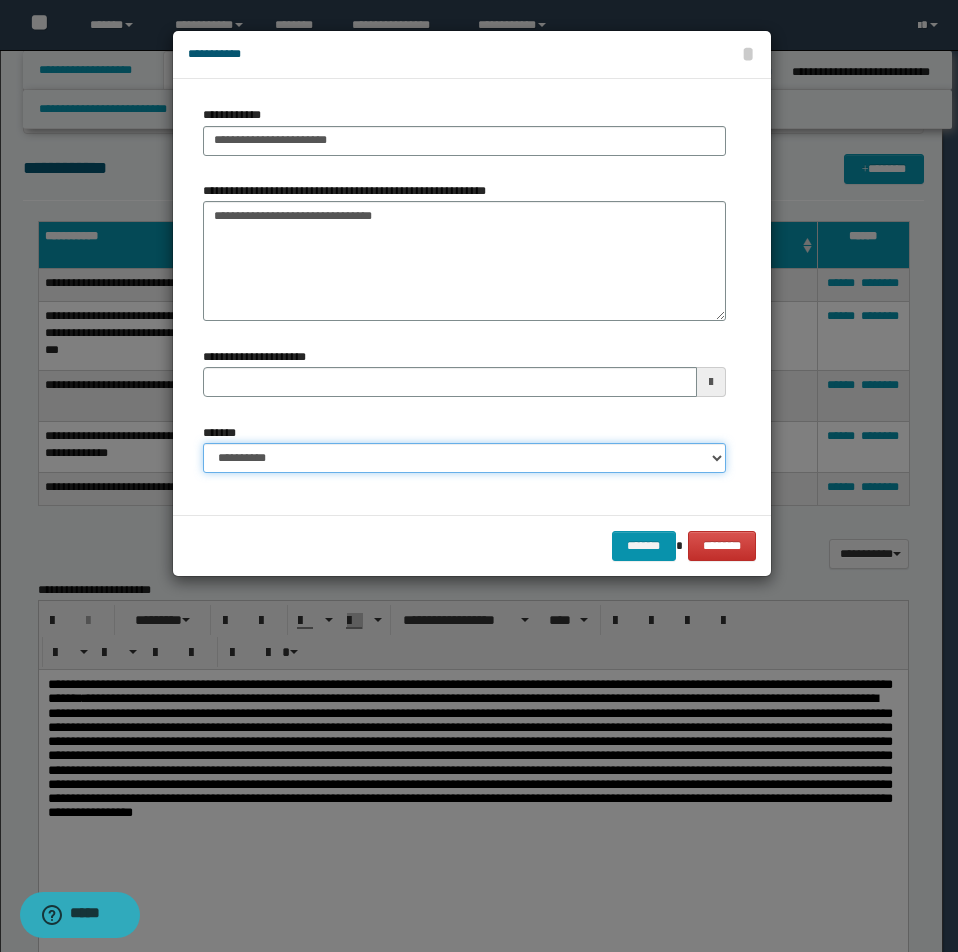 click on "**********" at bounding box center (464, 458) 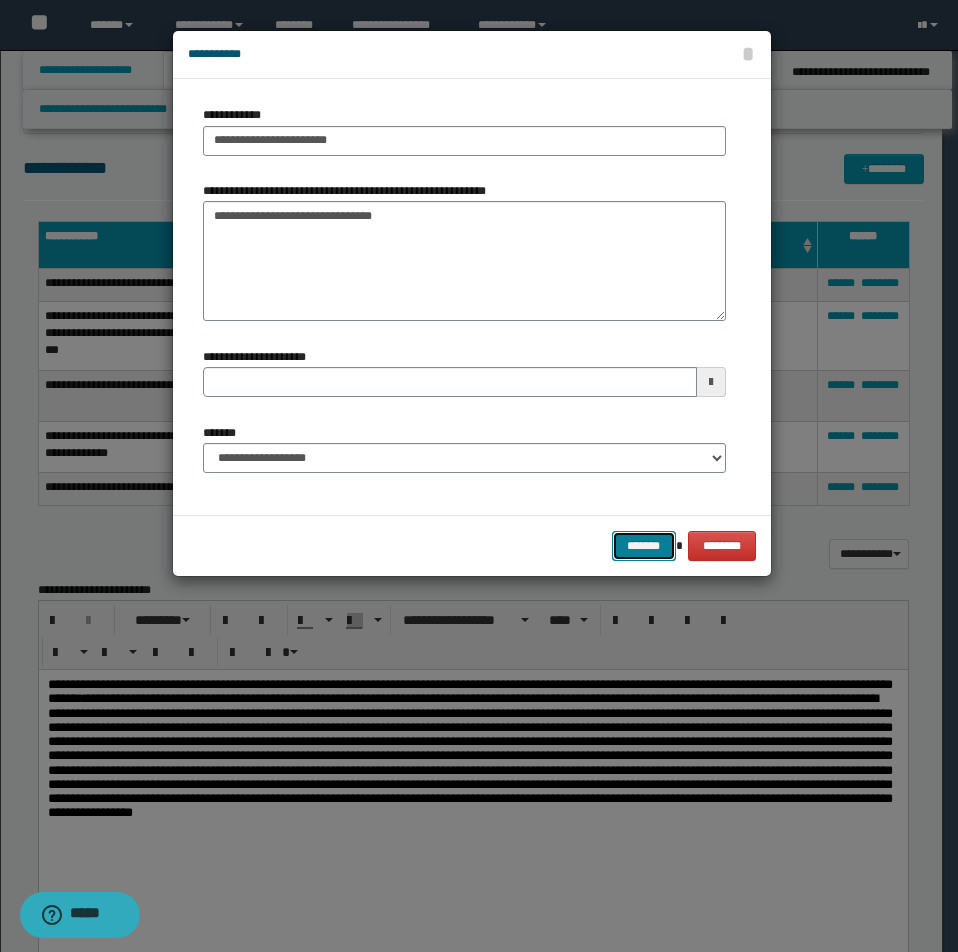 click on "*******" at bounding box center [644, 546] 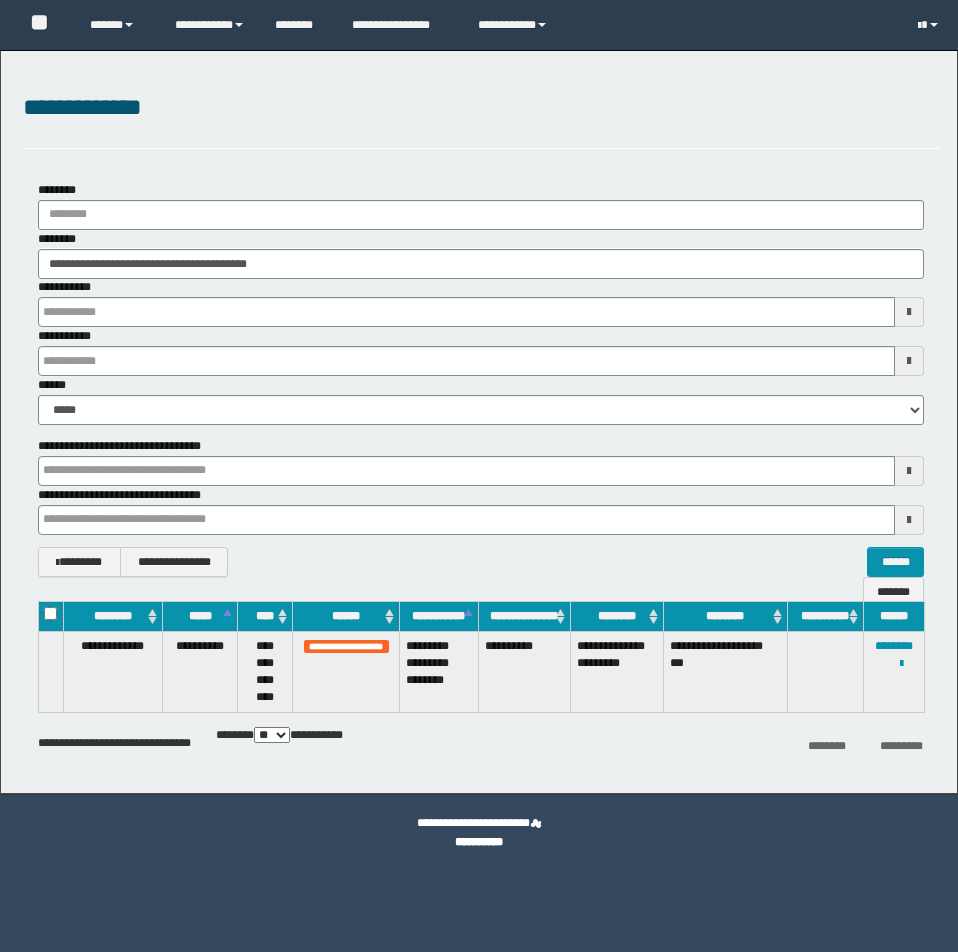 scroll, scrollTop: 0, scrollLeft: 0, axis: both 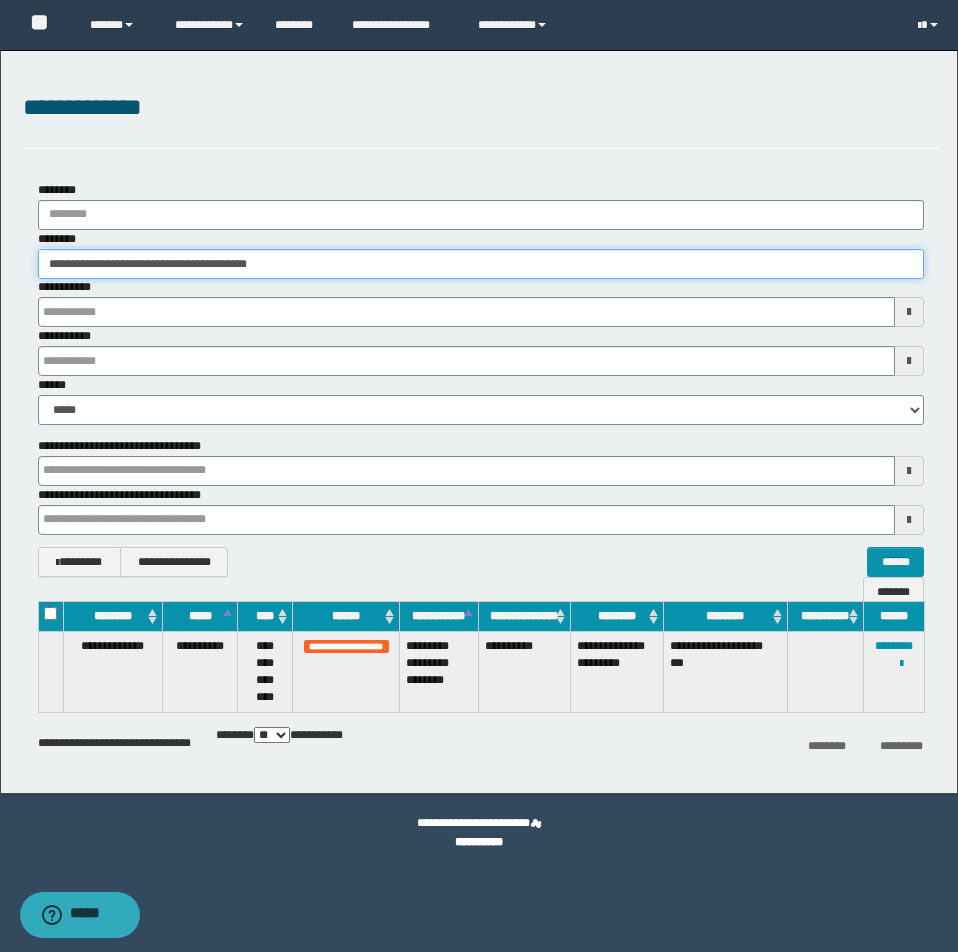 click on "**********" at bounding box center (481, 264) 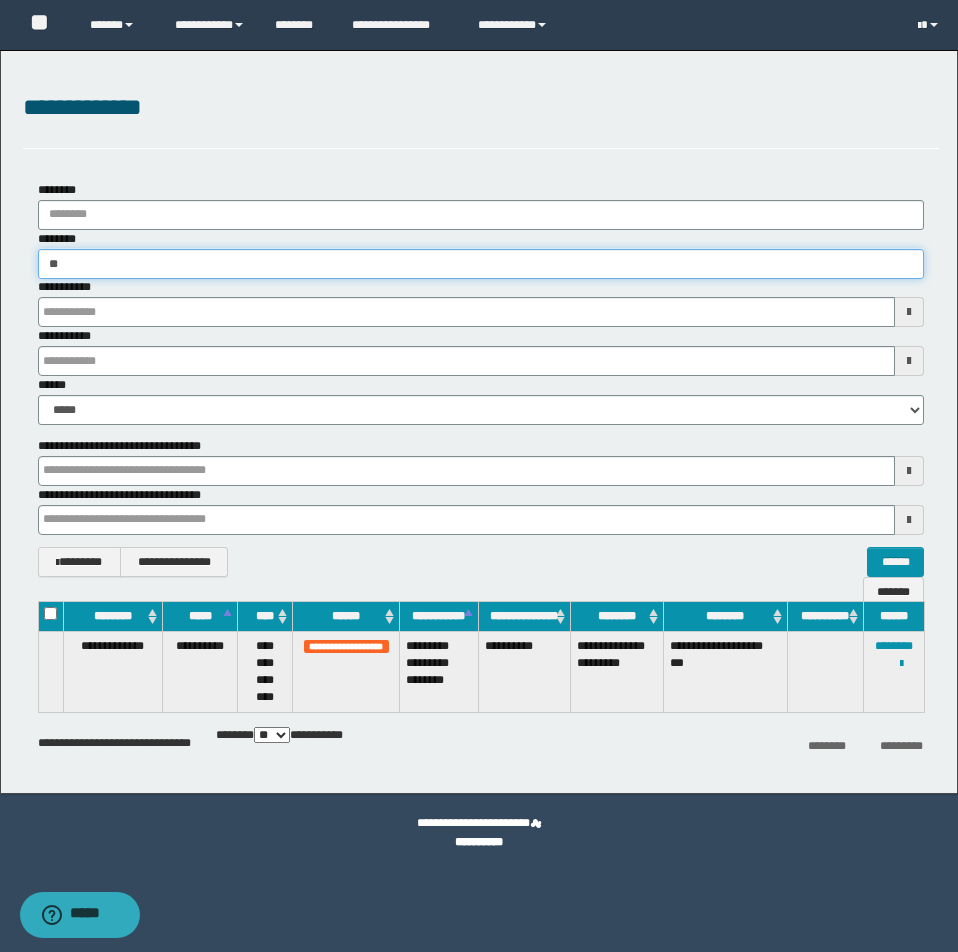 type on "*" 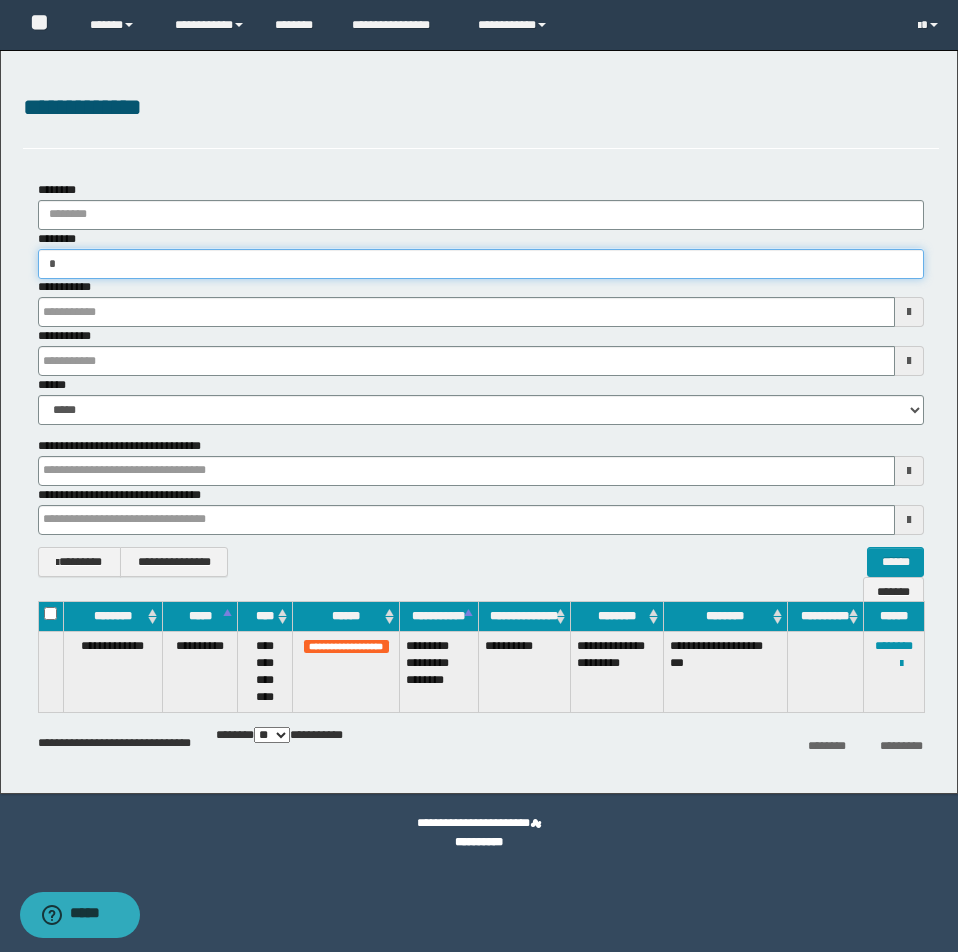 type on "**" 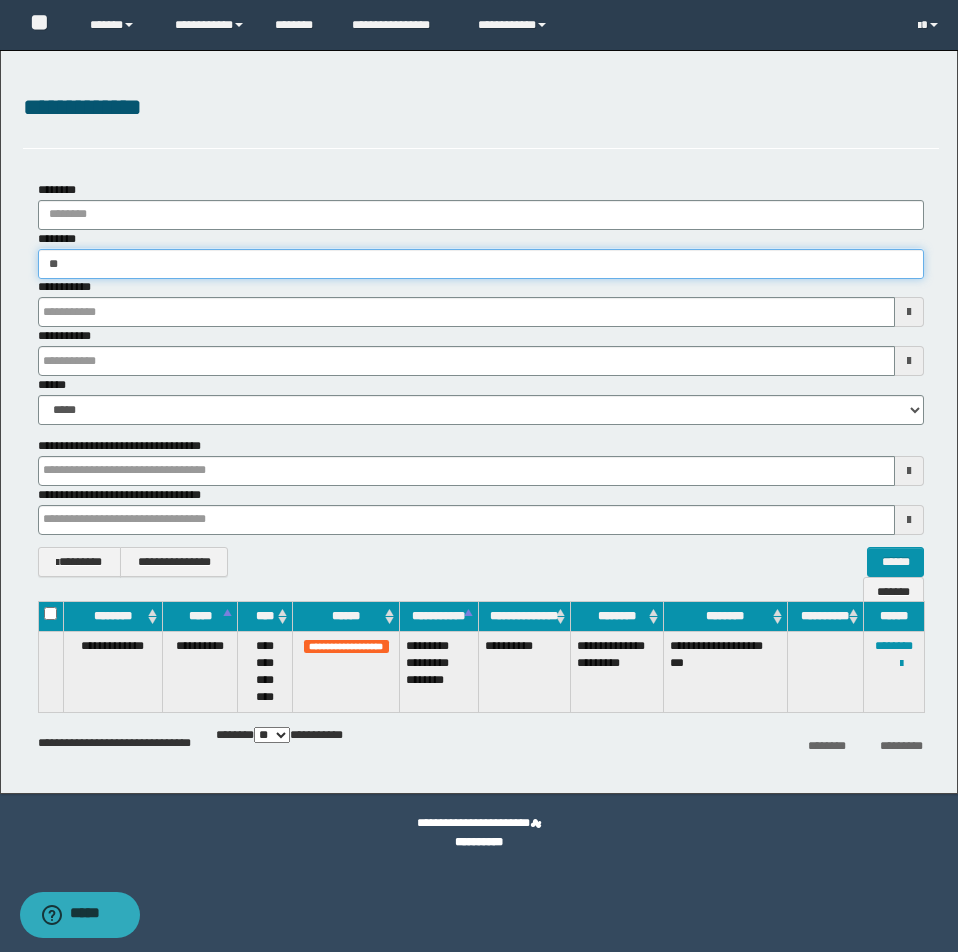 type on "**" 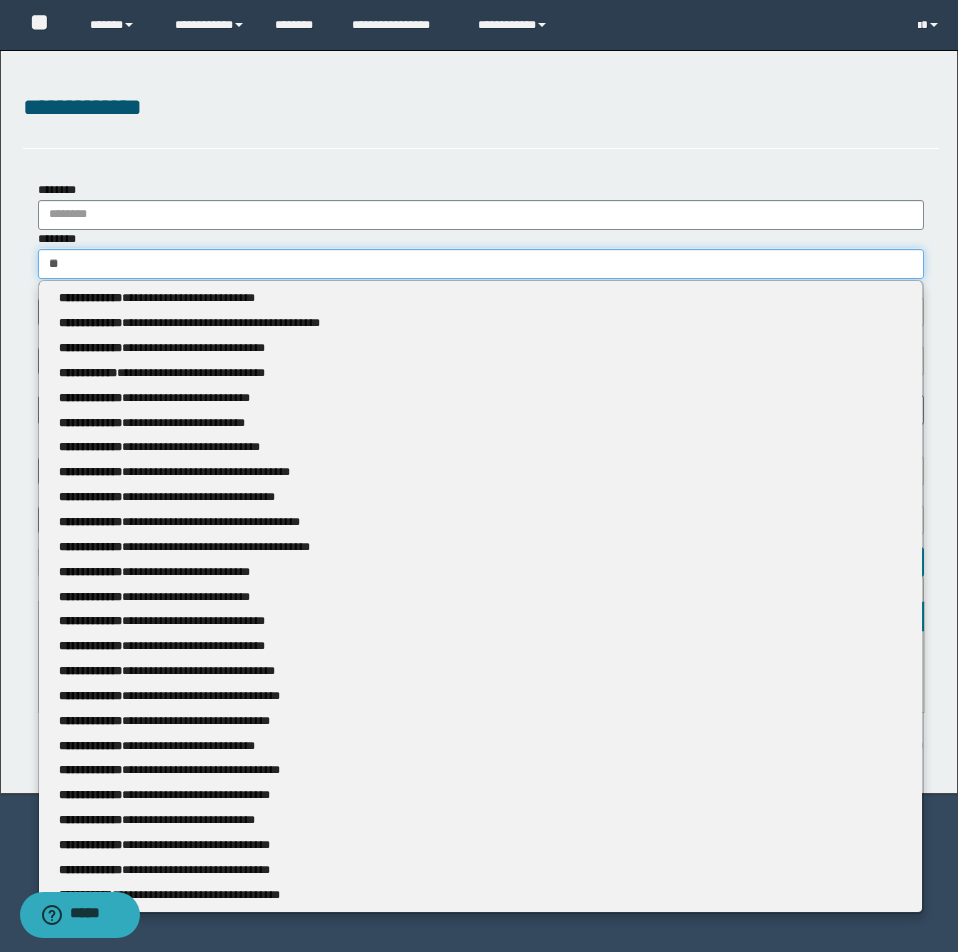 type 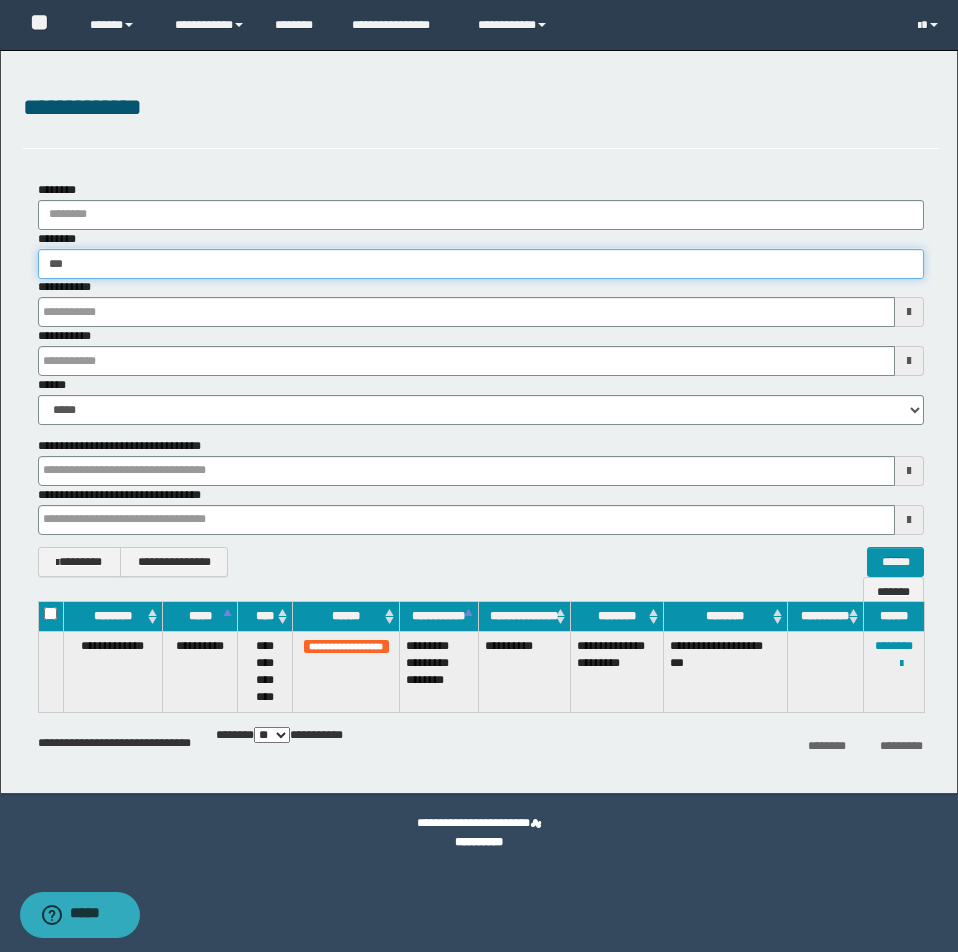 type on "****" 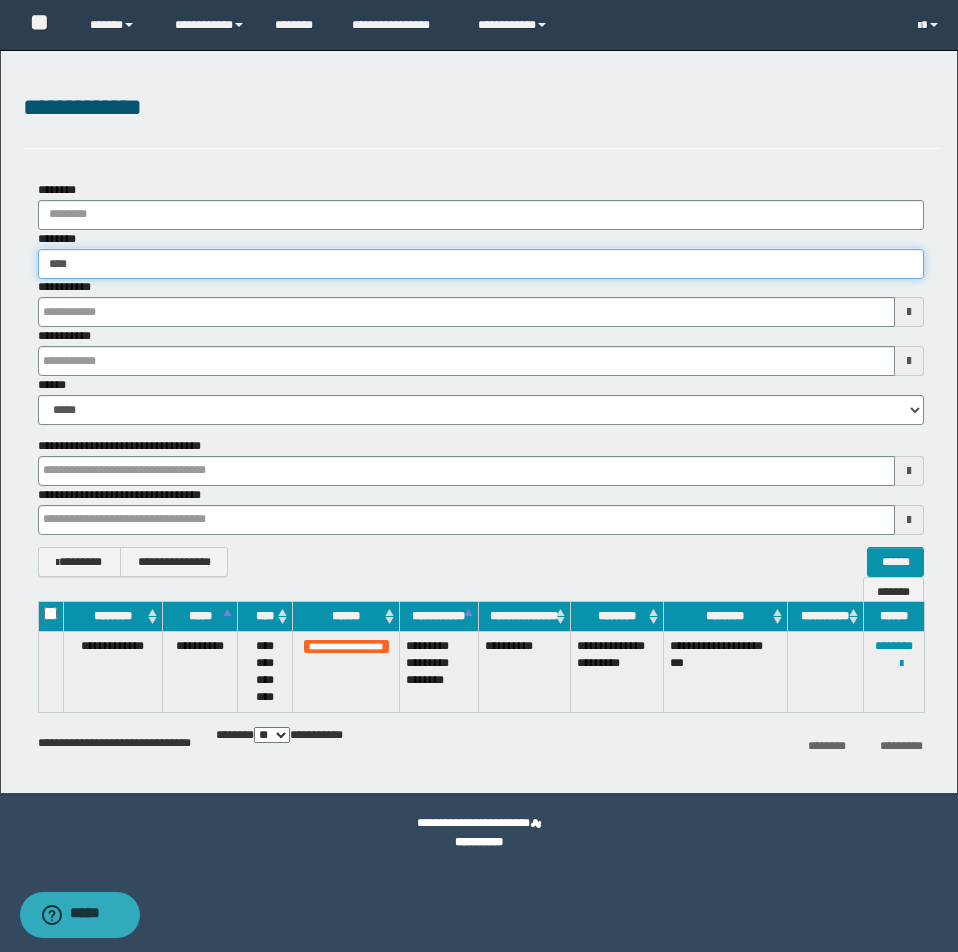 type on "****" 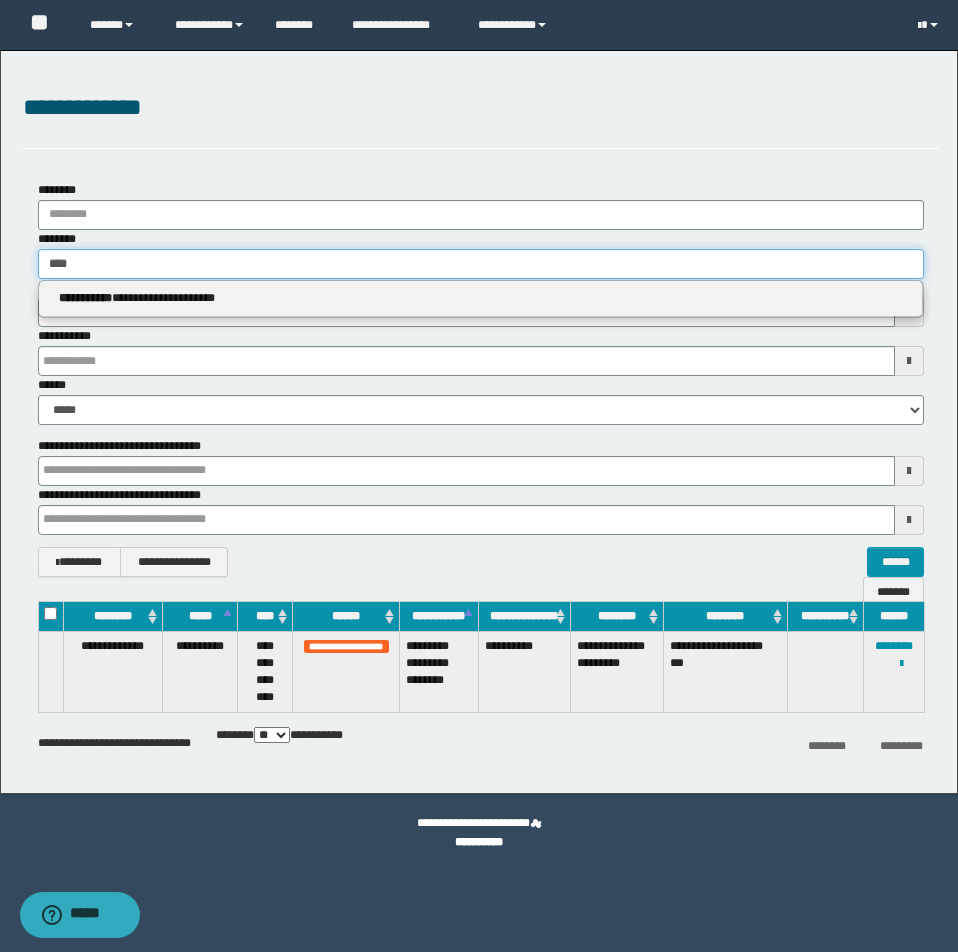 type on "****" 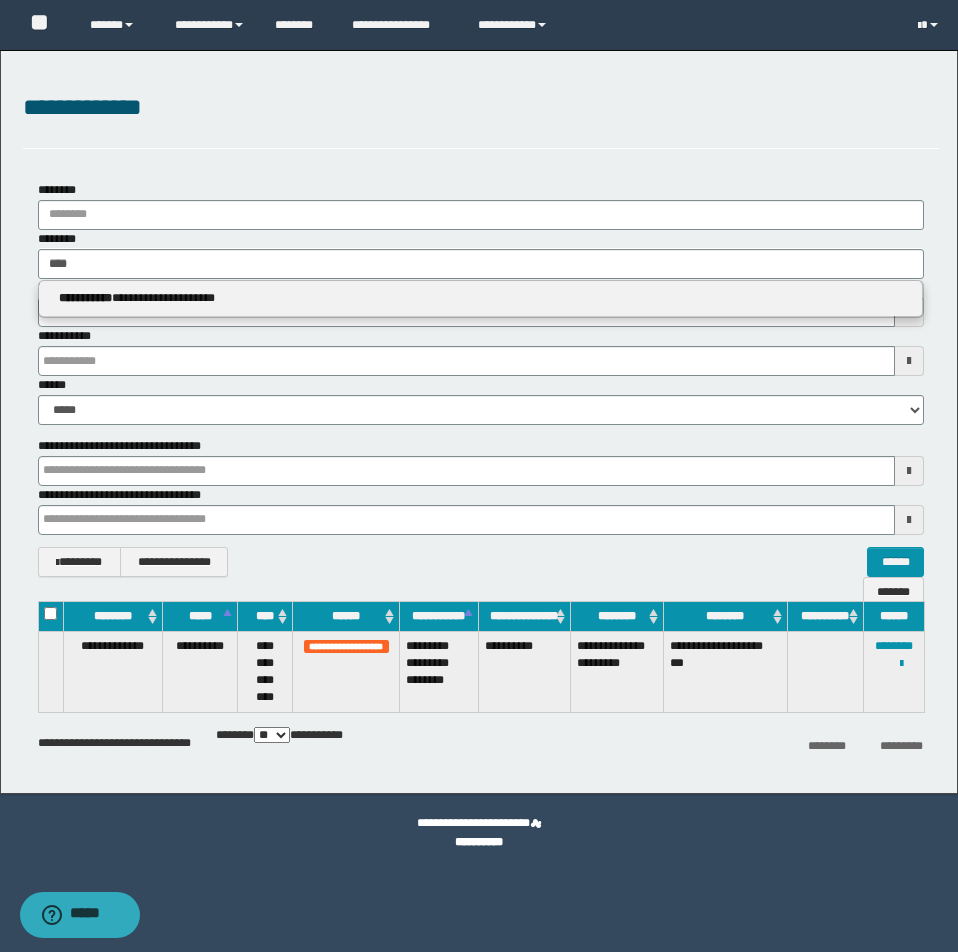 click on "**********" at bounding box center [481, 299] 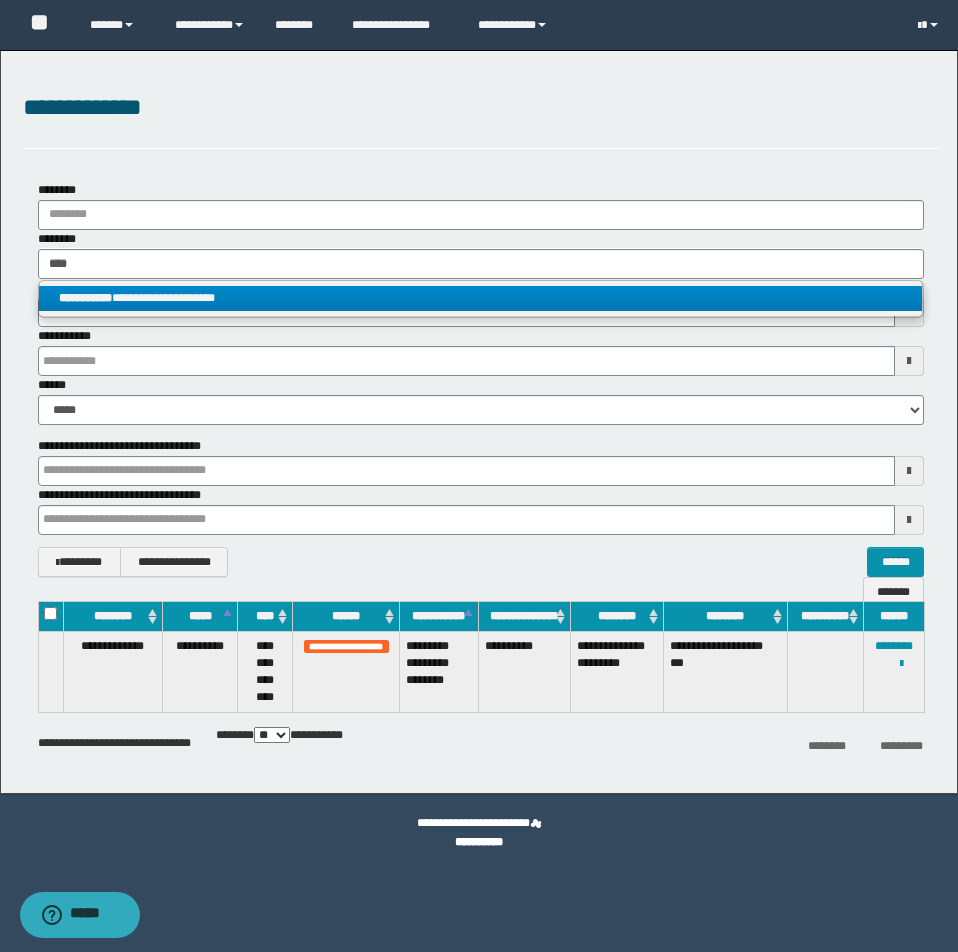 click on "**********" at bounding box center (480, 298) 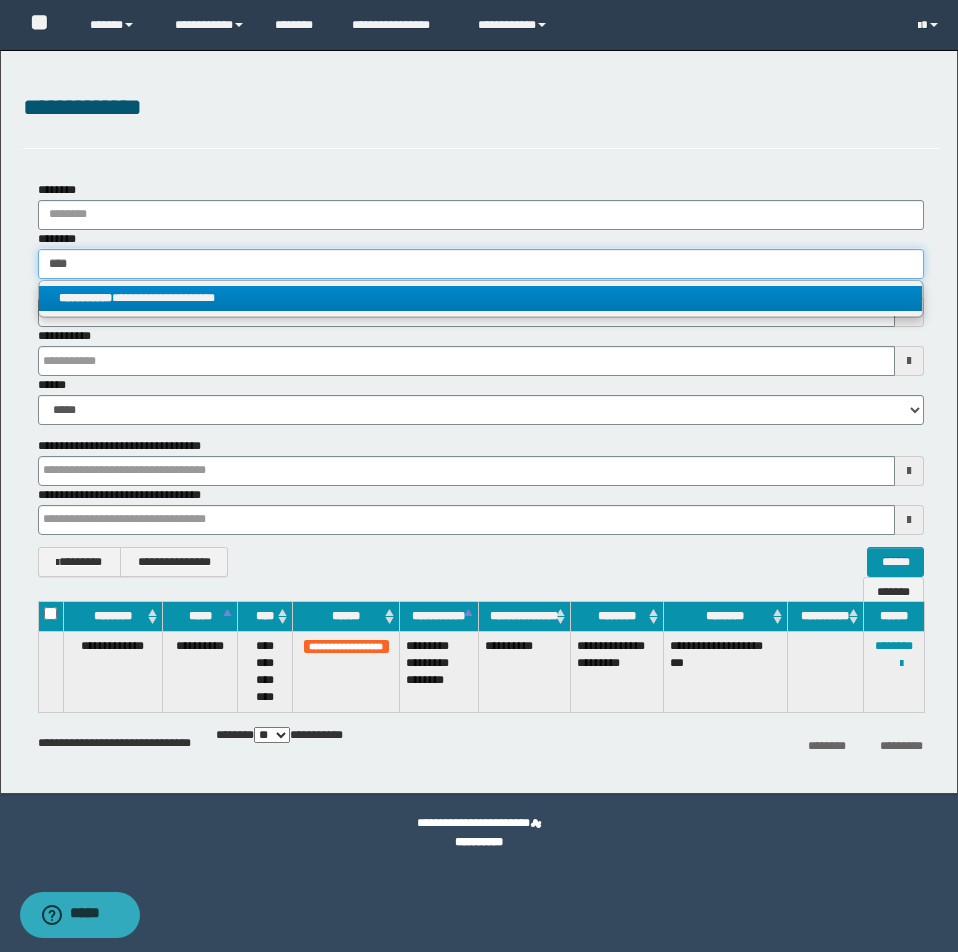 type 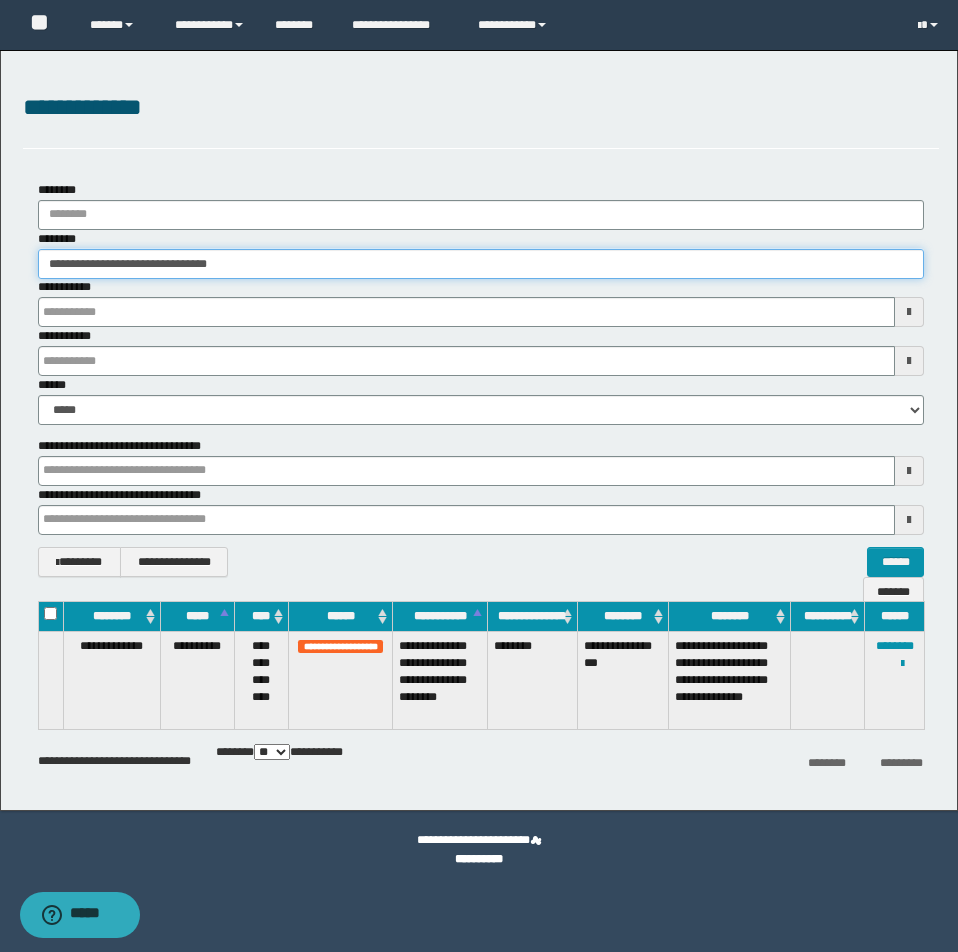 drag, startPoint x: 42, startPoint y: 268, endPoint x: 329, endPoint y: 269, distance: 287.00174 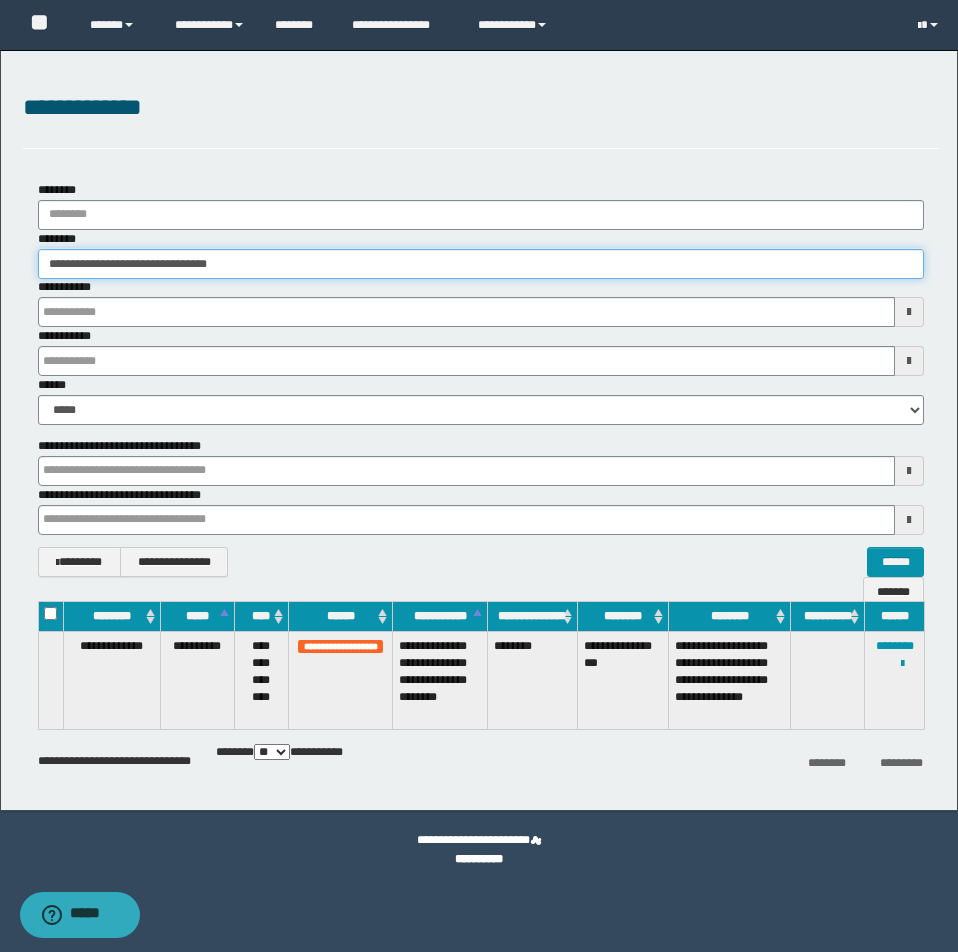 click on "**********" at bounding box center (481, 264) 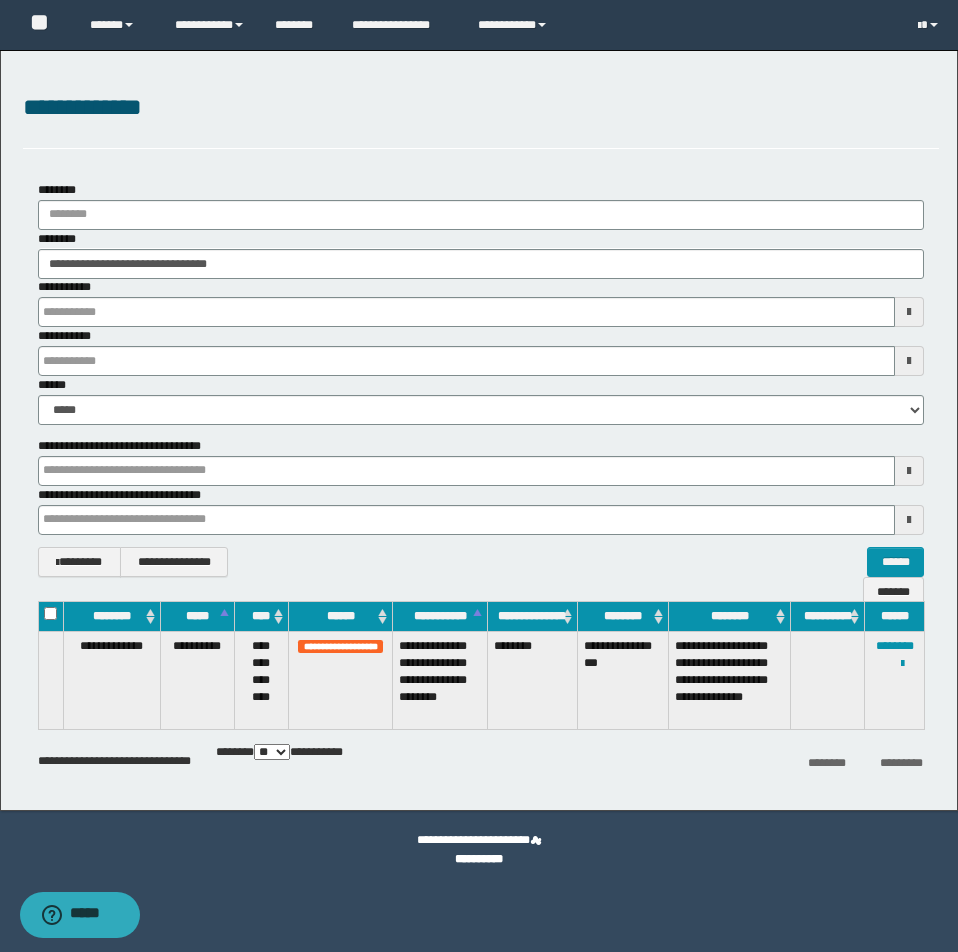 click at bounding box center [0, 0] 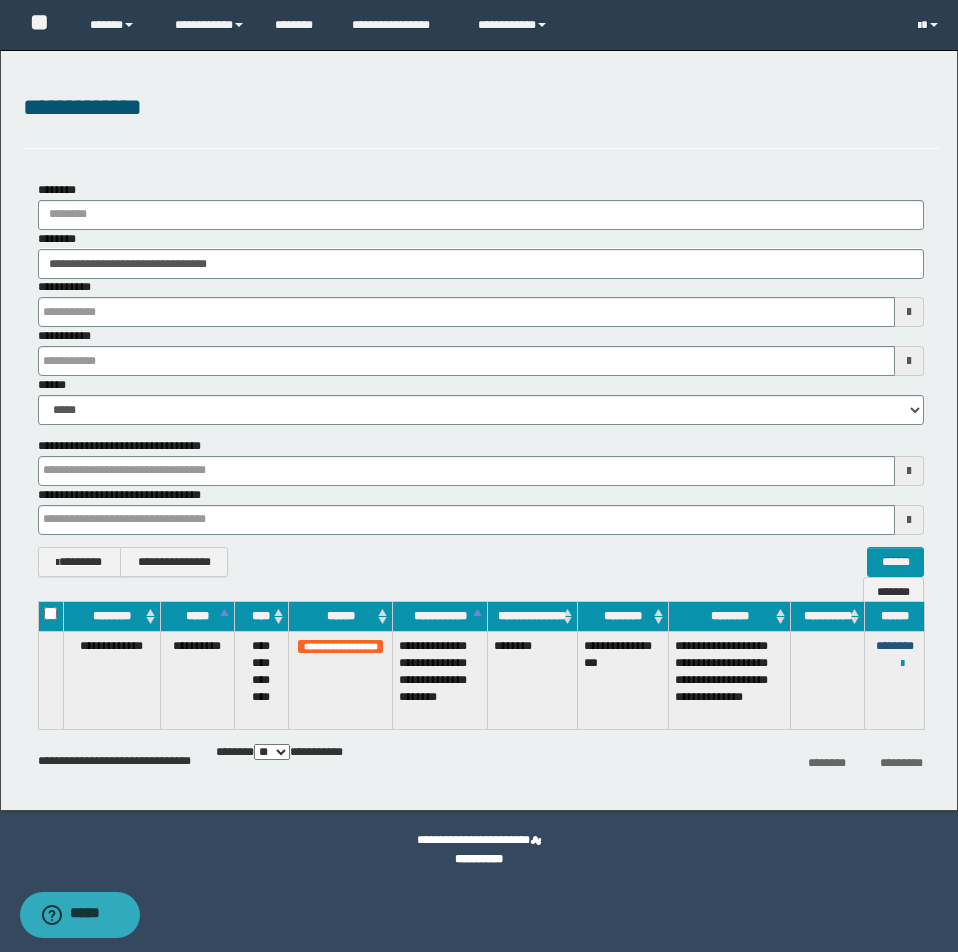 click on "********" at bounding box center [895, 646] 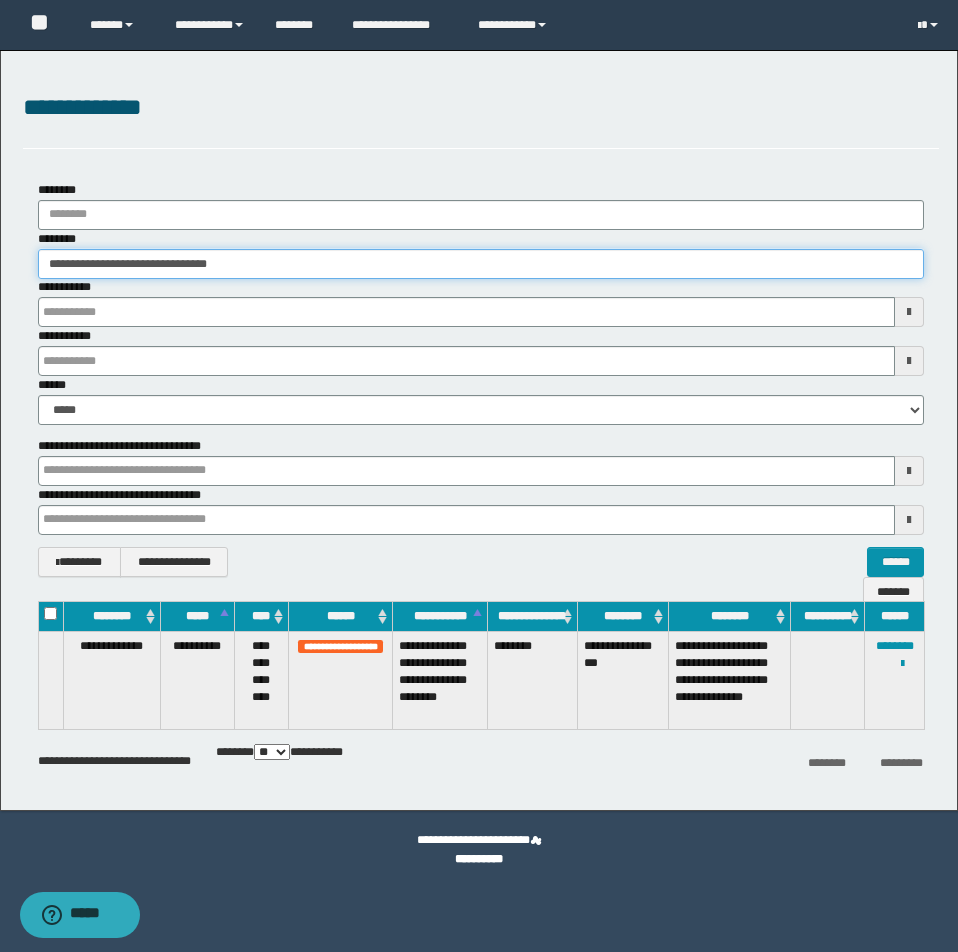 click on "**********" at bounding box center [481, 264] 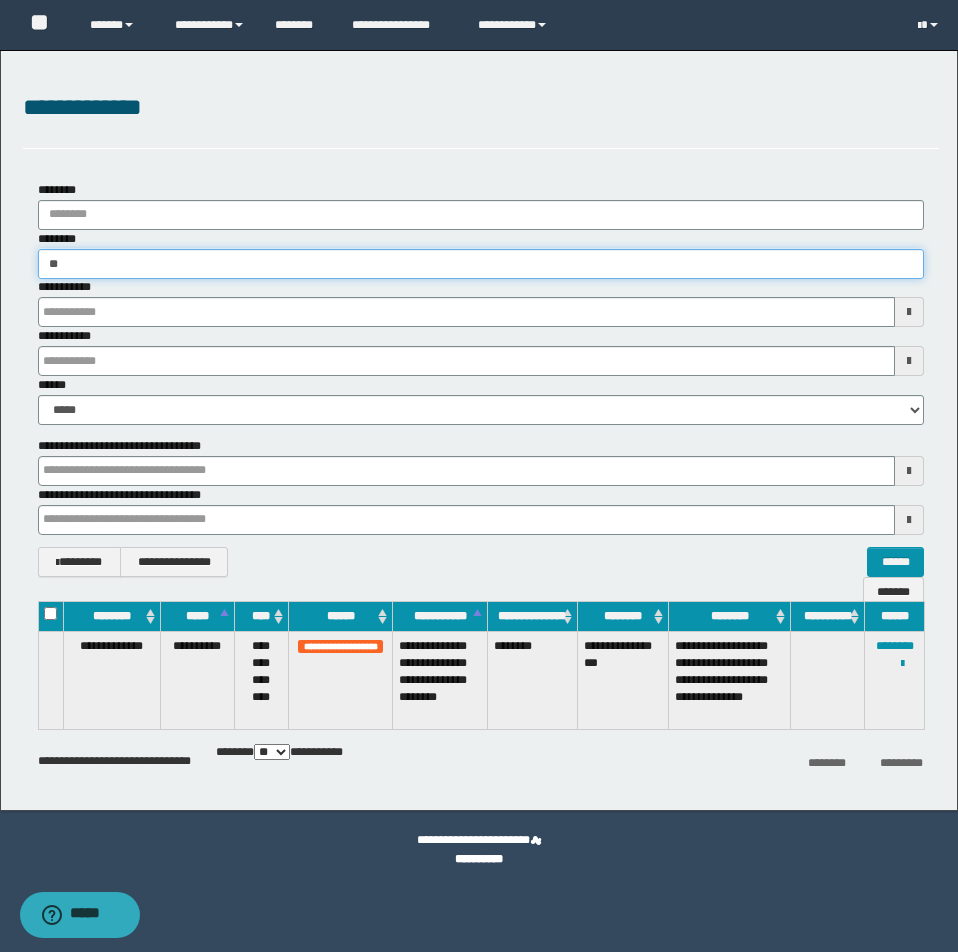 type on "*" 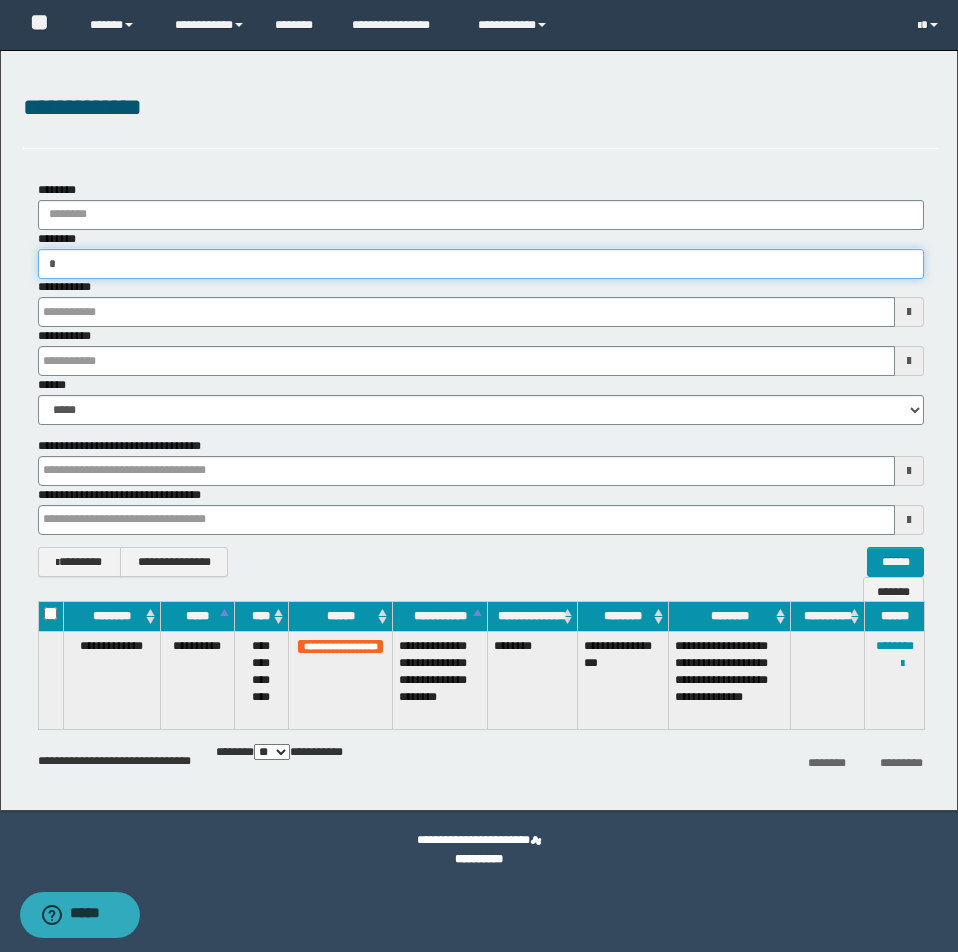 type on "**" 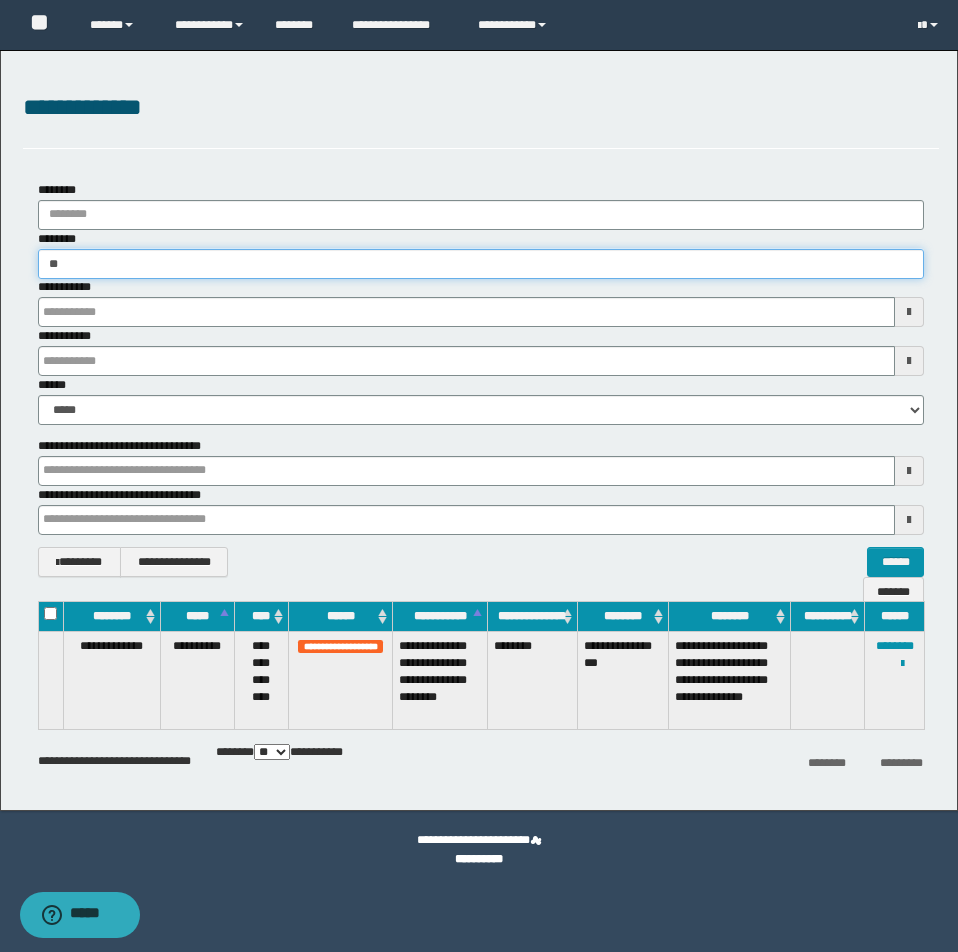 type on "**" 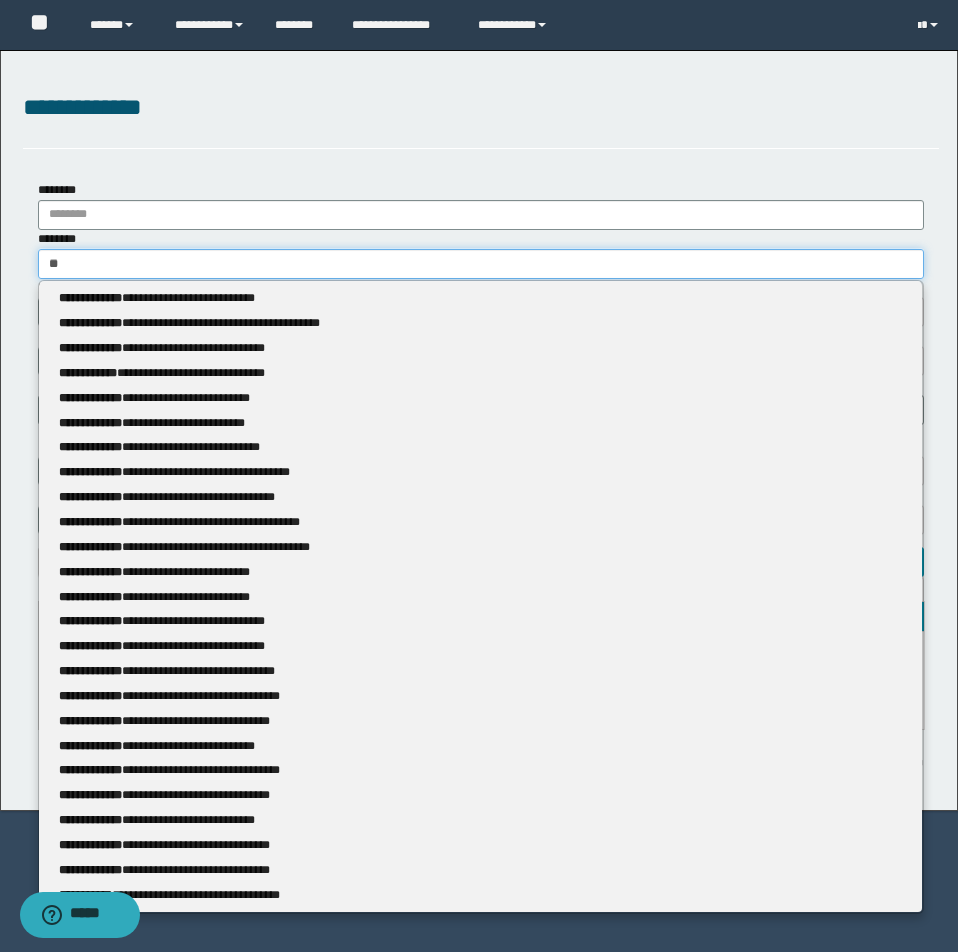 type 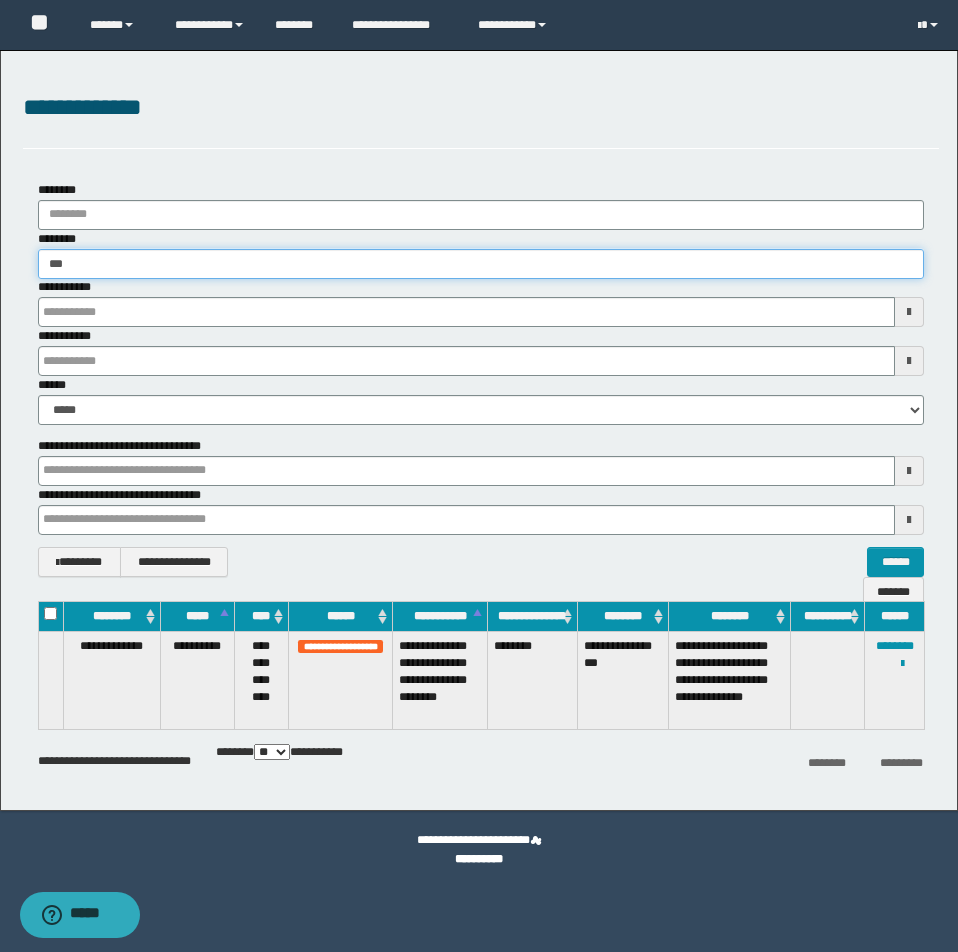 type on "****" 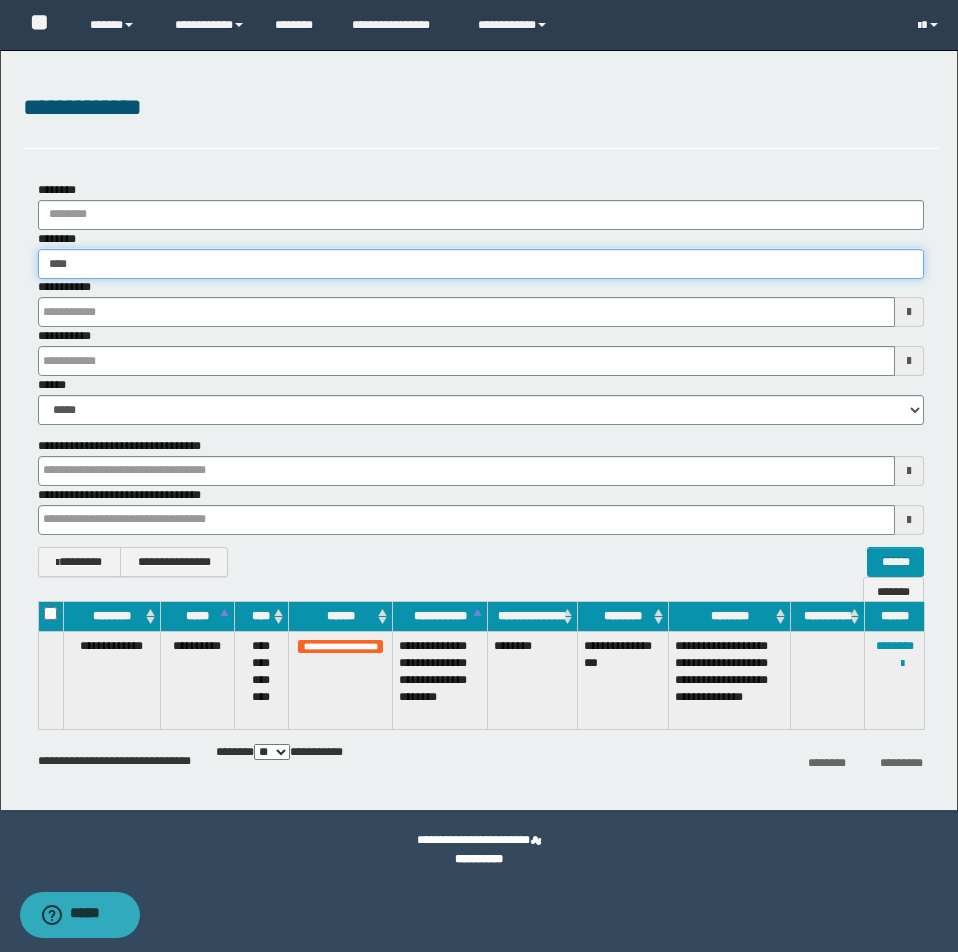type on "****" 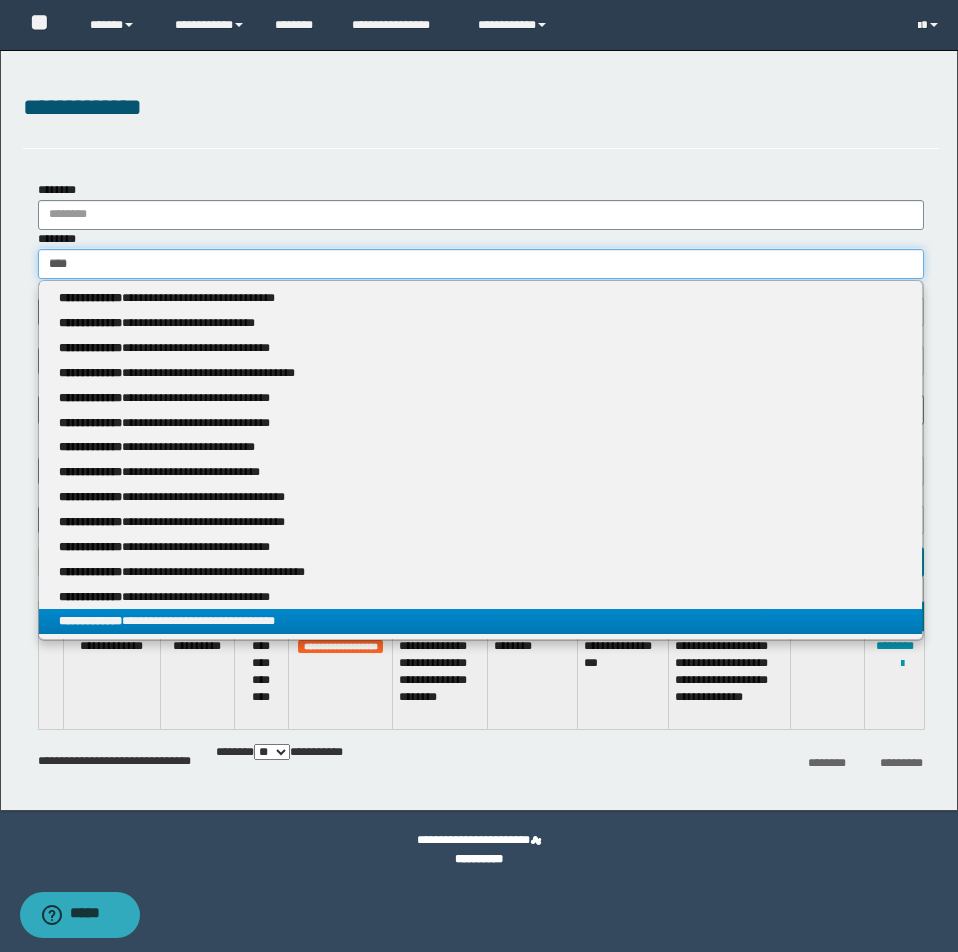 type on "****" 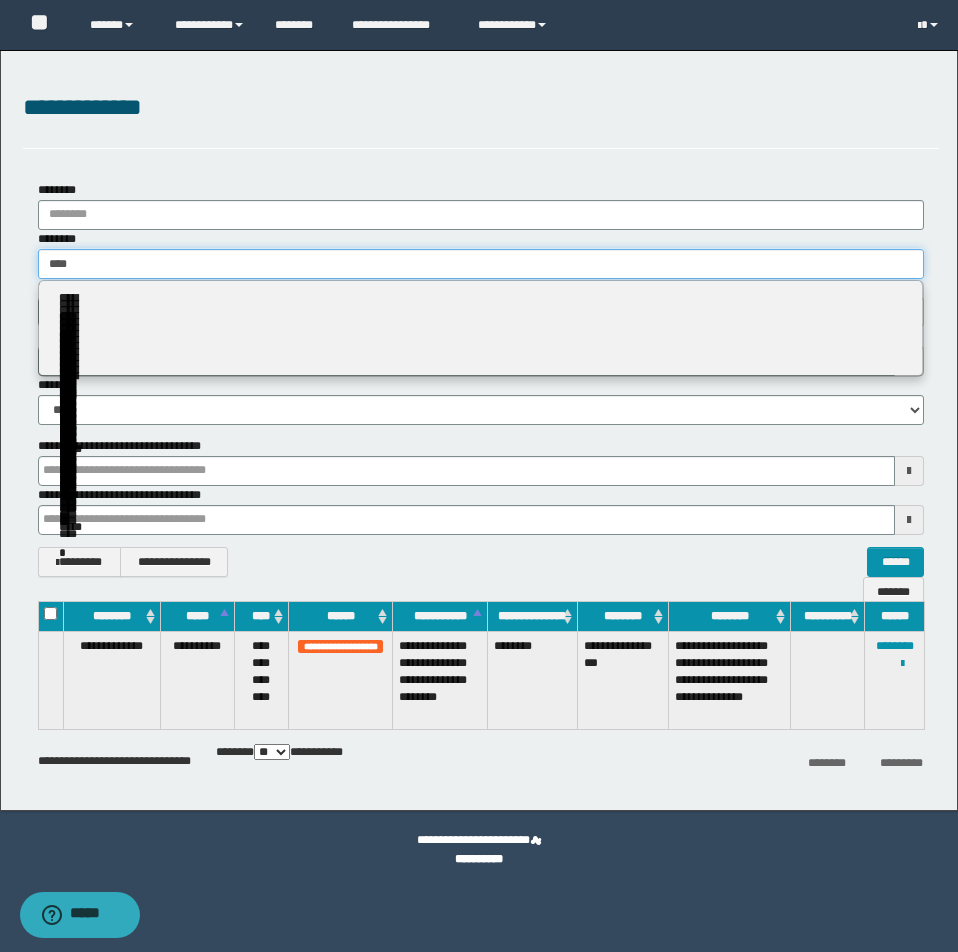 type on "****" 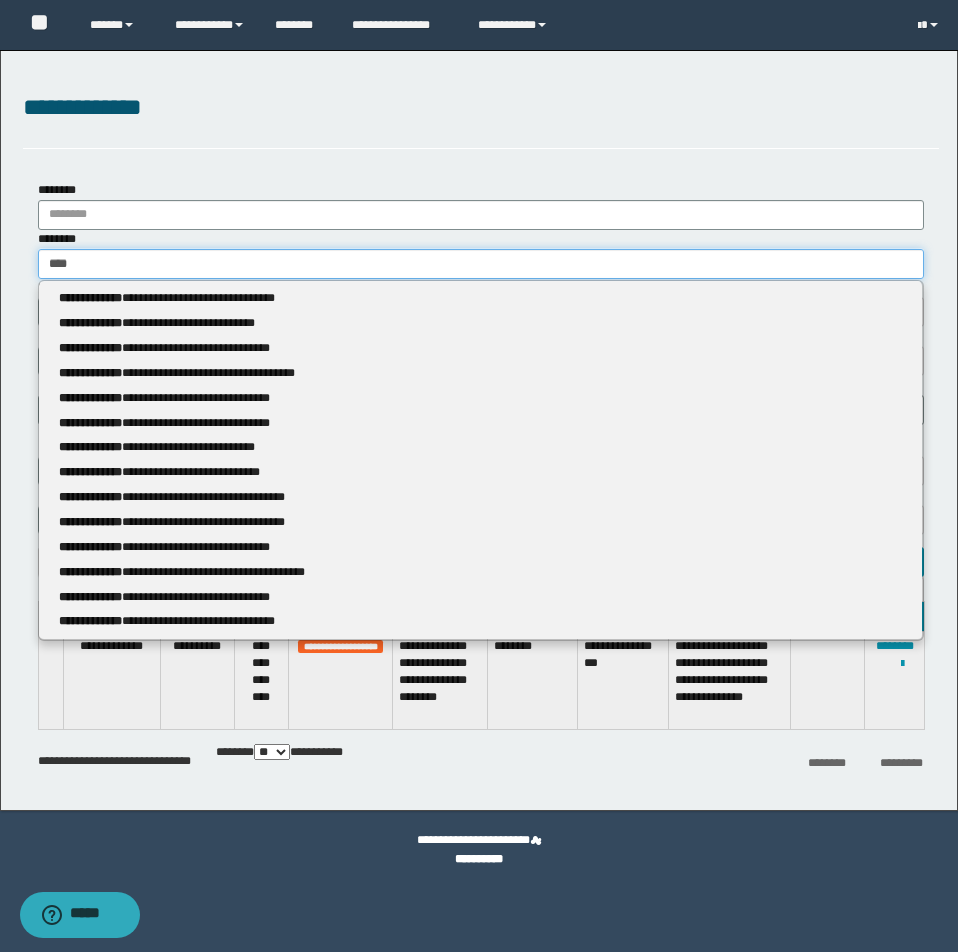 click on "****" at bounding box center (481, 264) 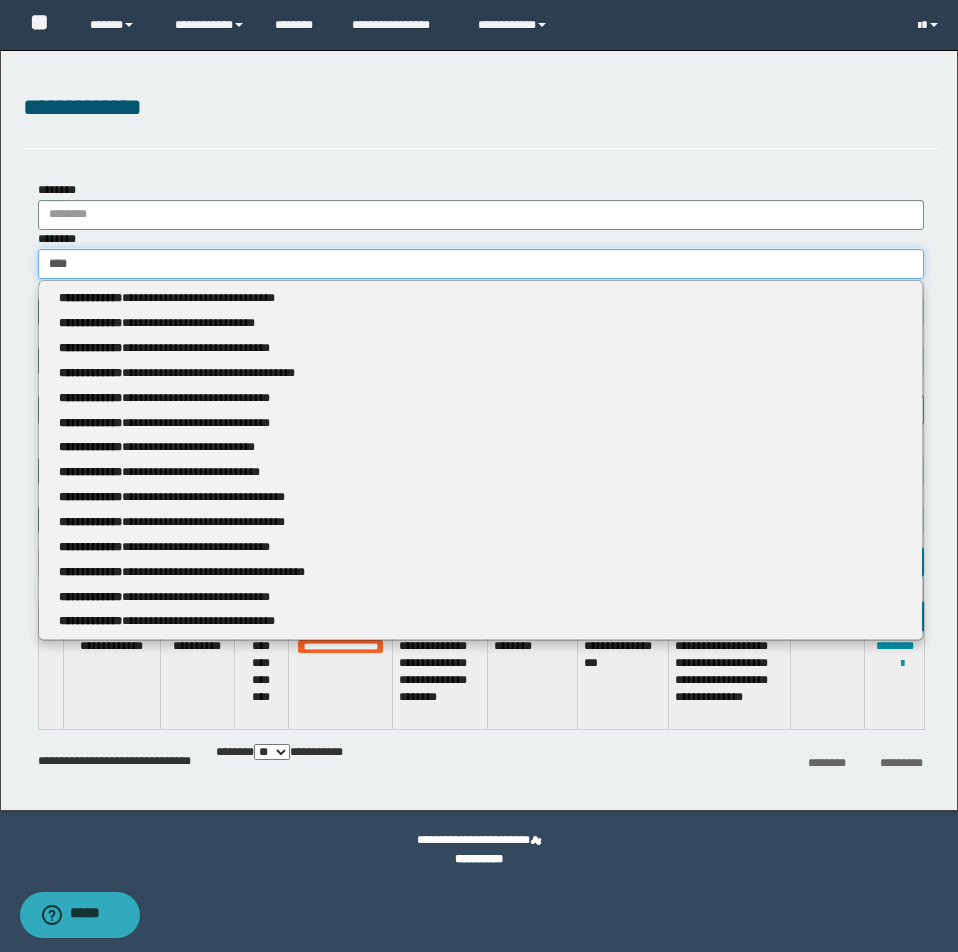 type 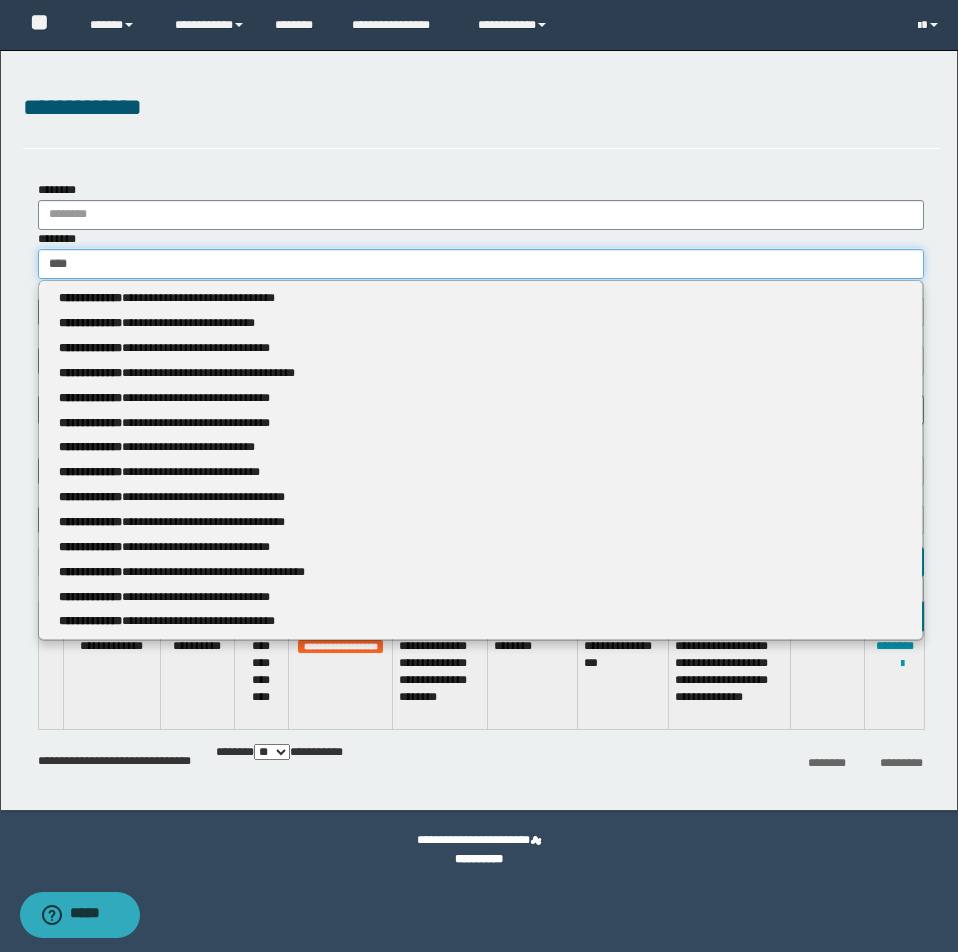 type on "*****" 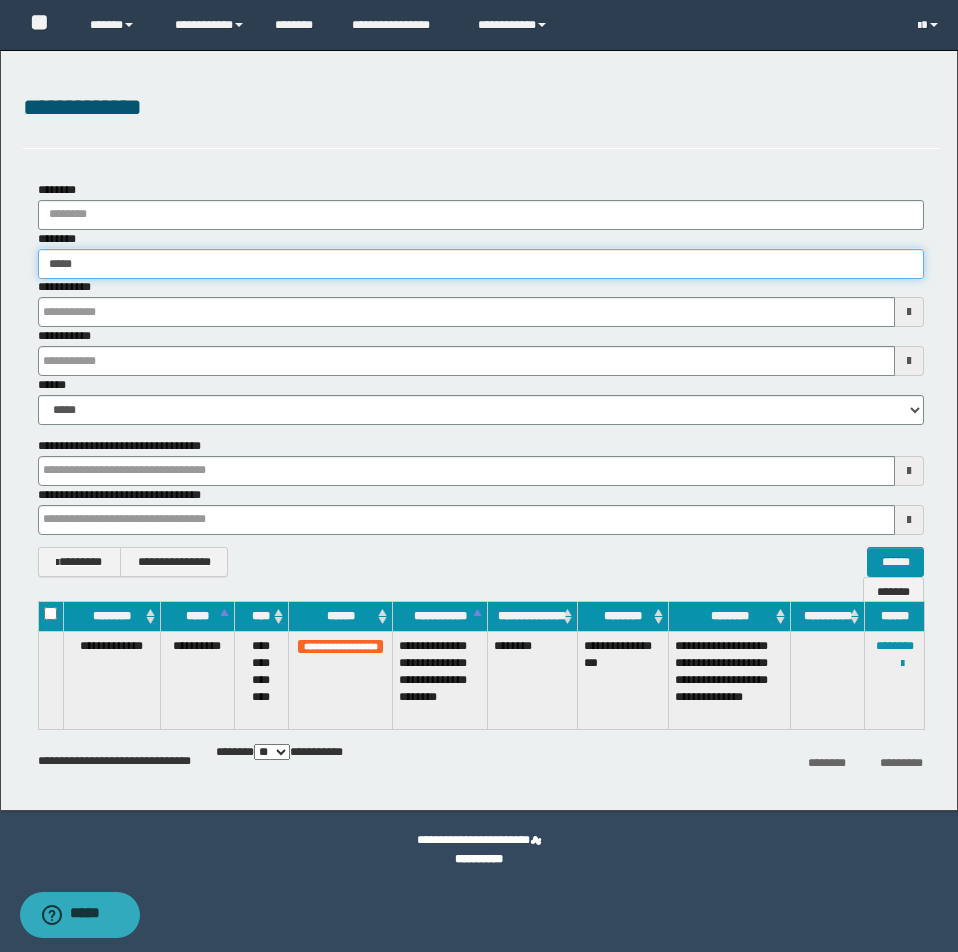 type on "*****" 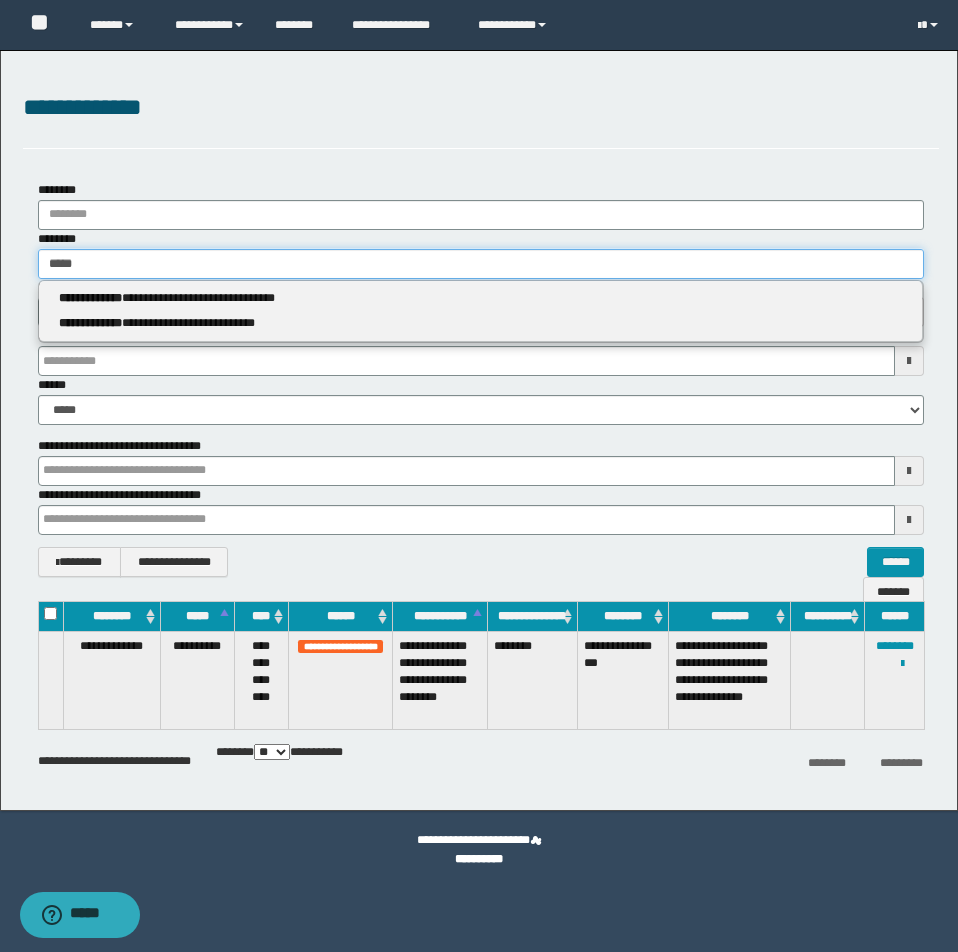 type 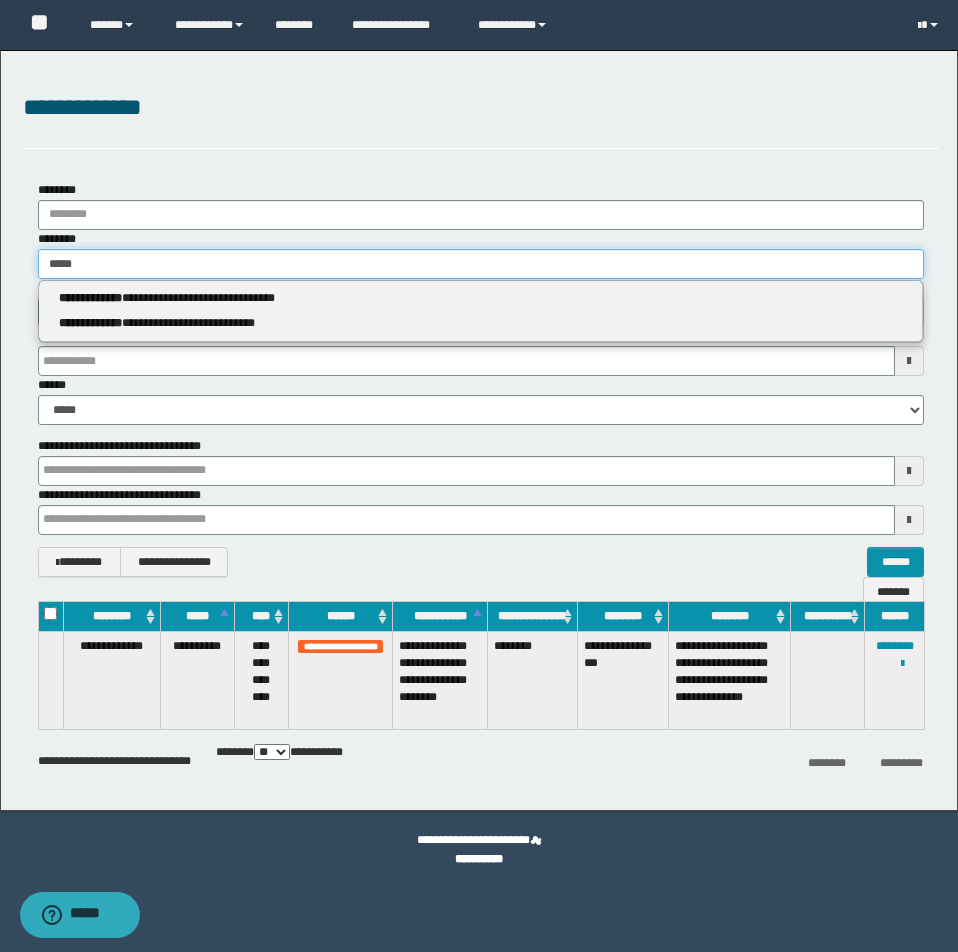 type on "******" 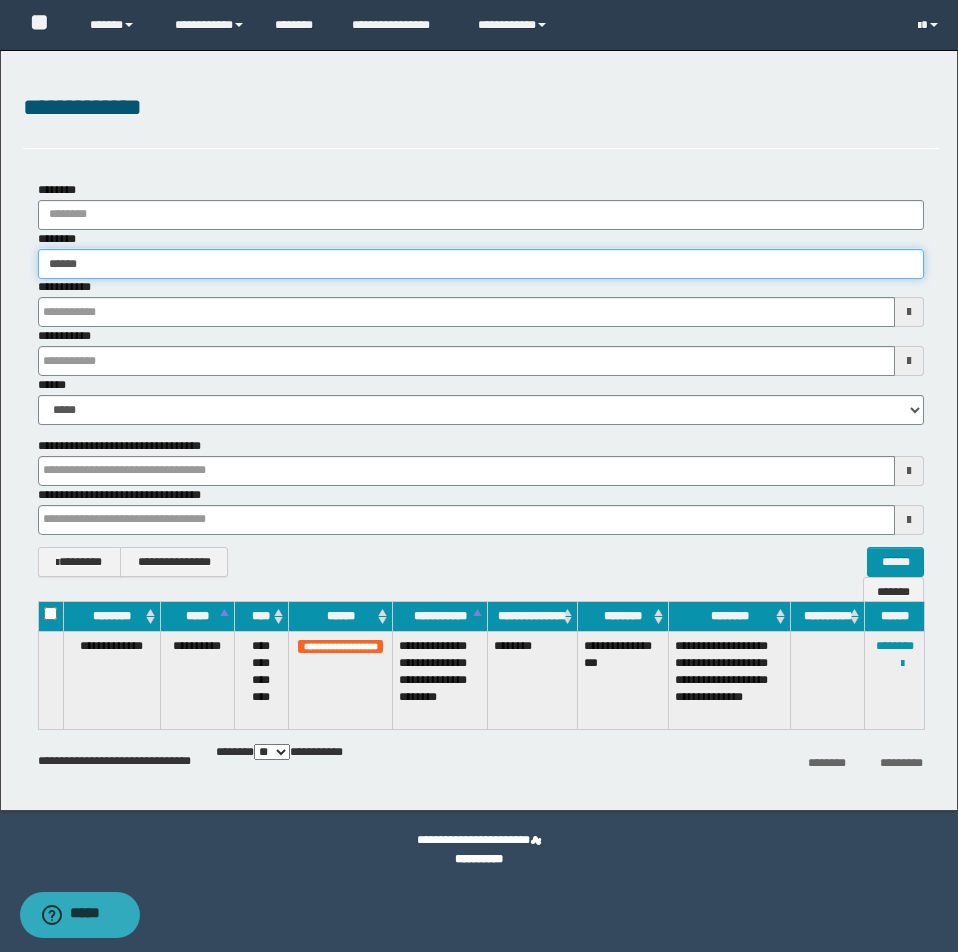 type on "******" 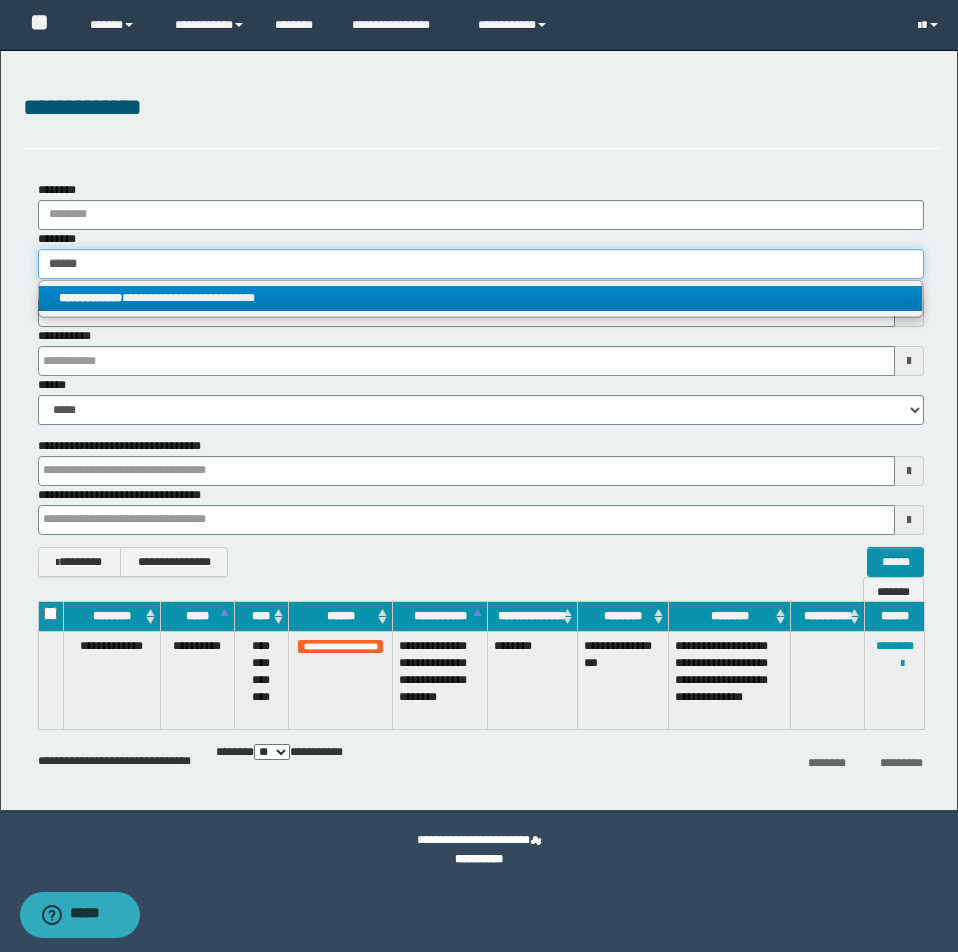 type on "******" 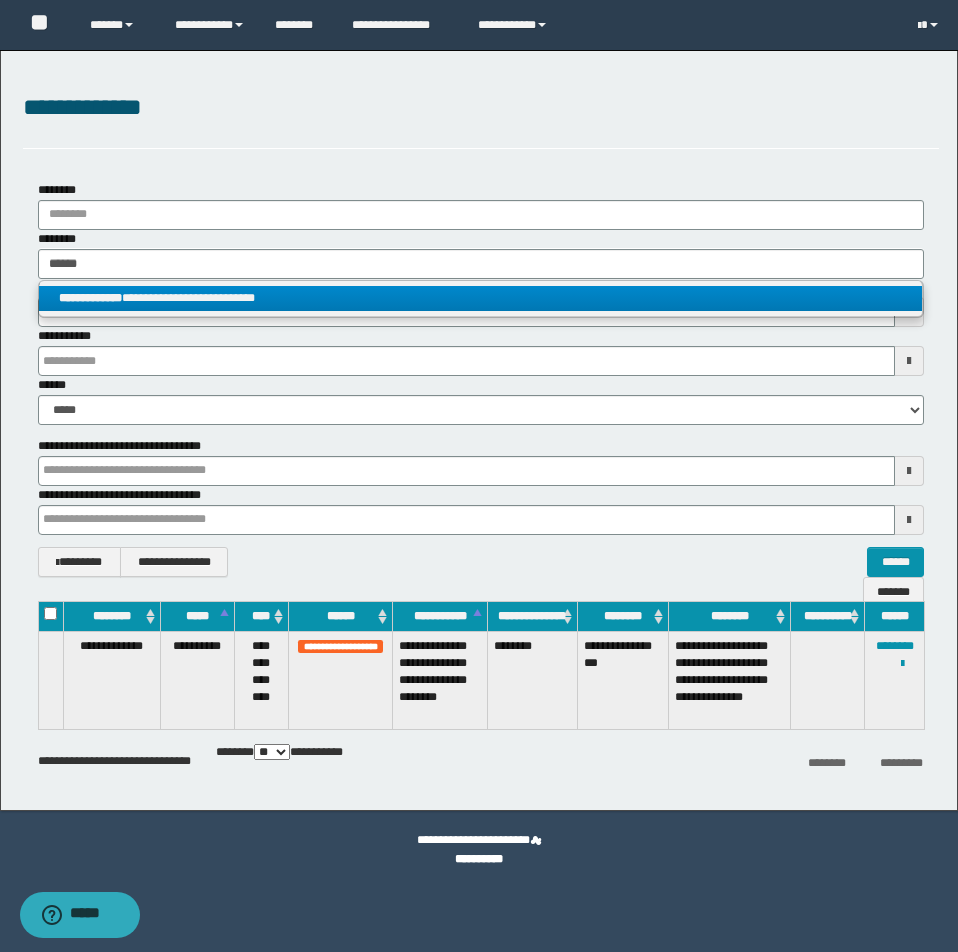 click on "**********" at bounding box center [480, 298] 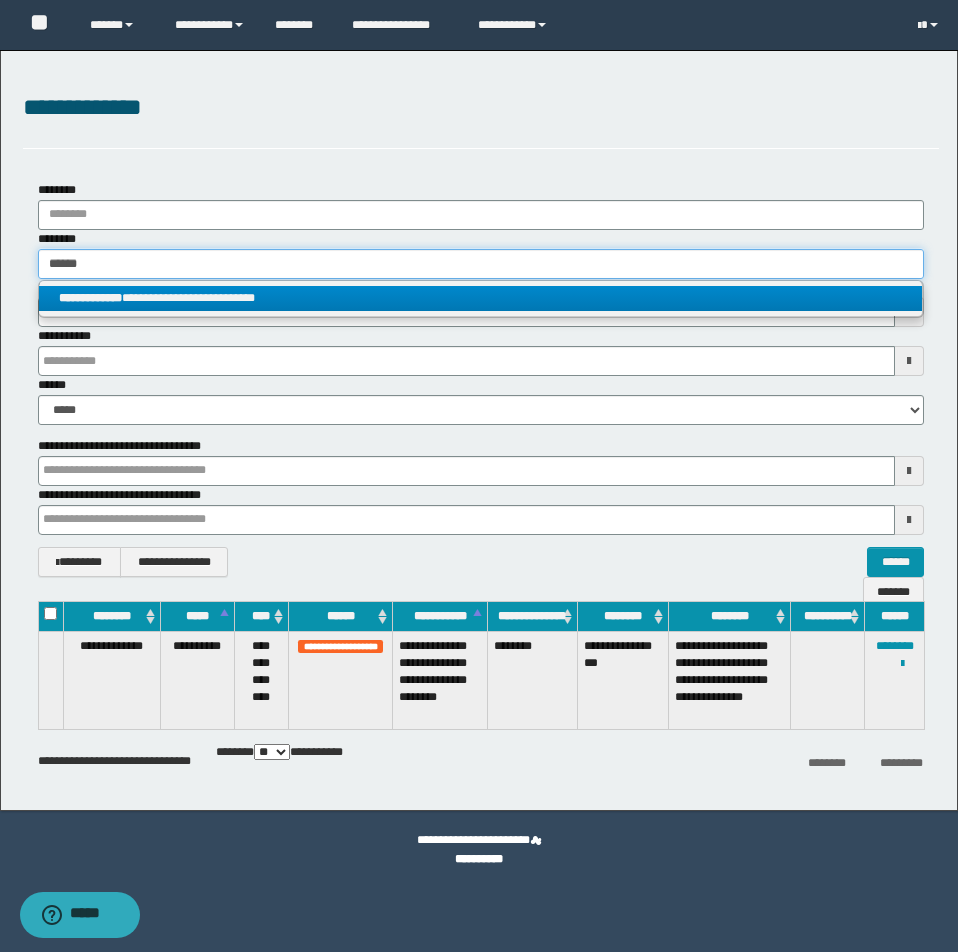 type 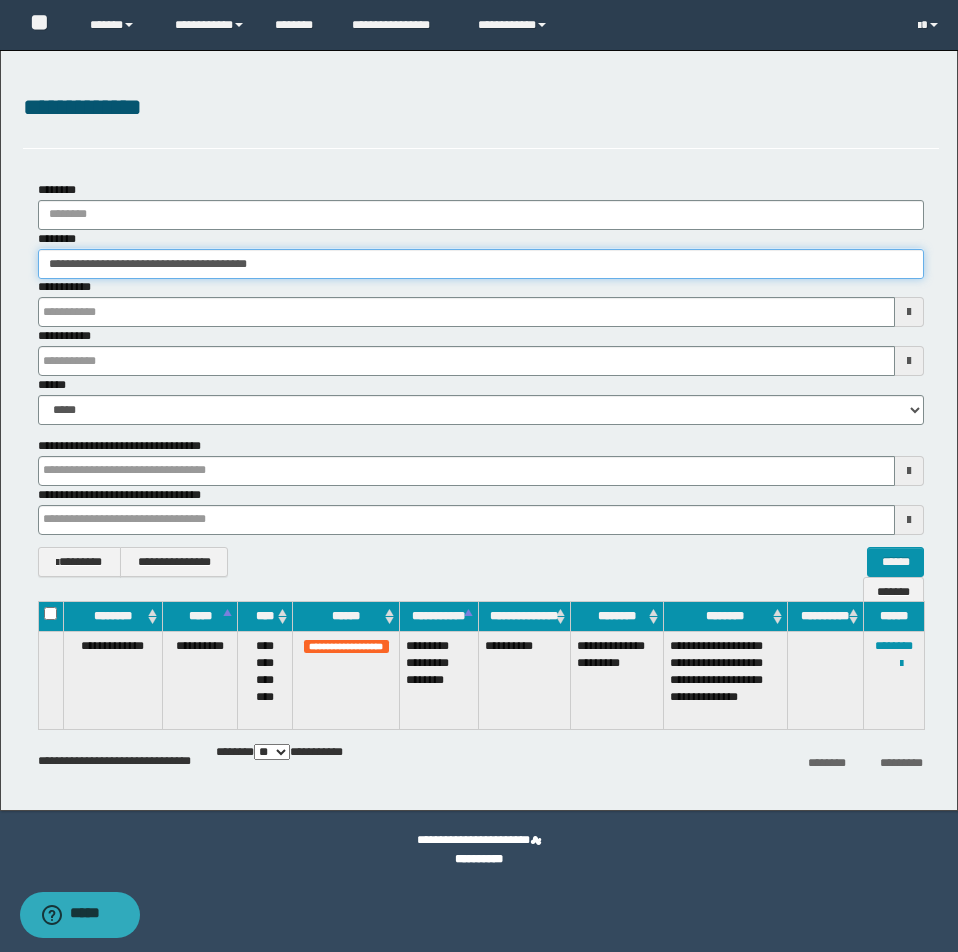 drag, startPoint x: 42, startPoint y: 266, endPoint x: 465, endPoint y: 275, distance: 423.09573 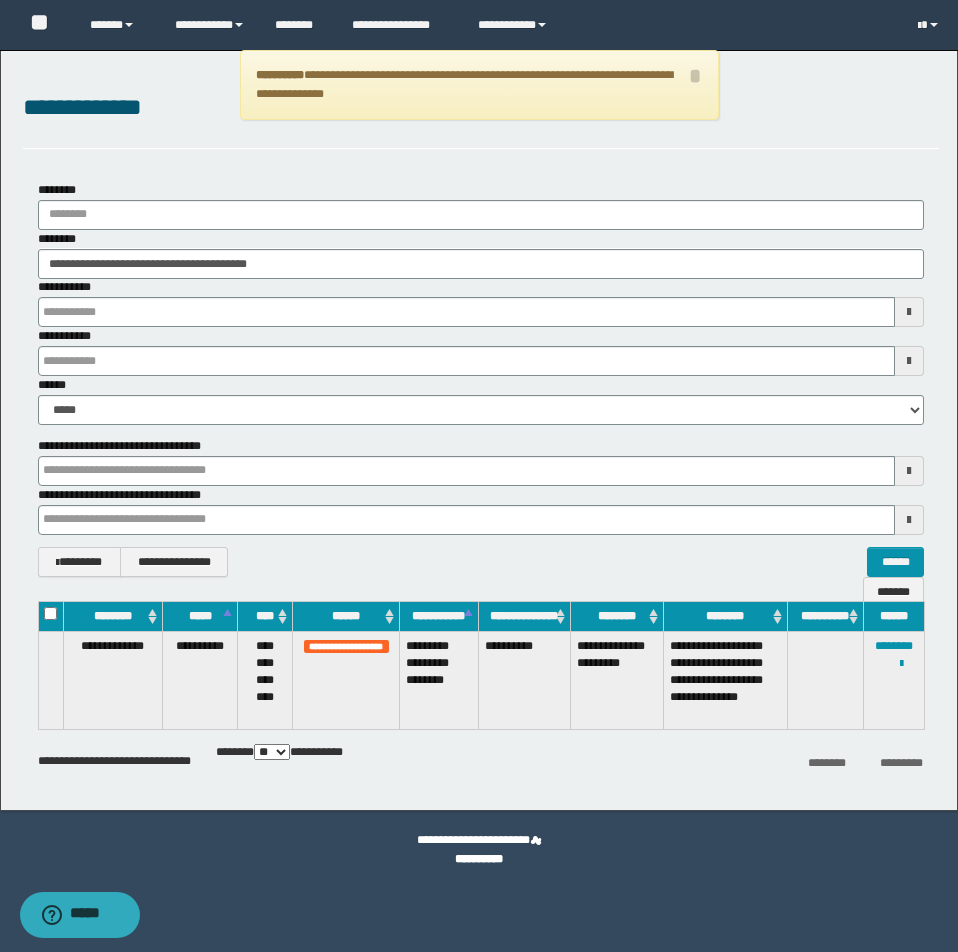 click at bounding box center (0, 0) 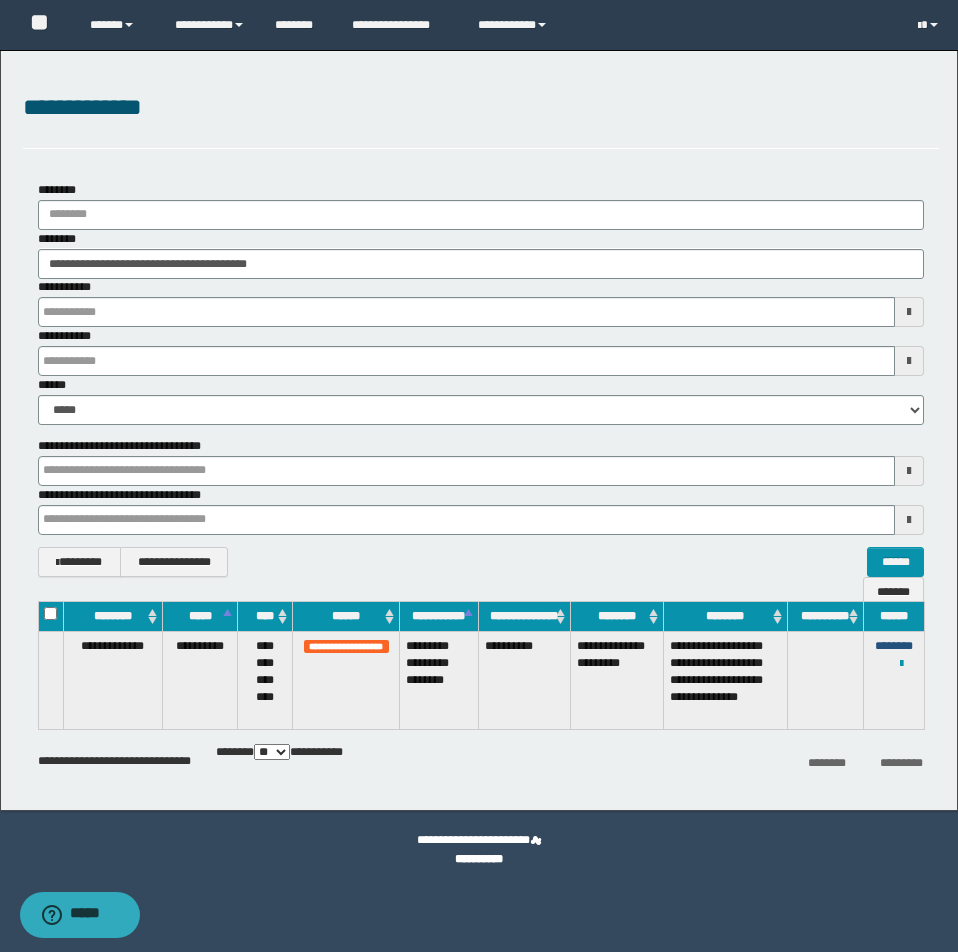 click on "********" at bounding box center [894, 646] 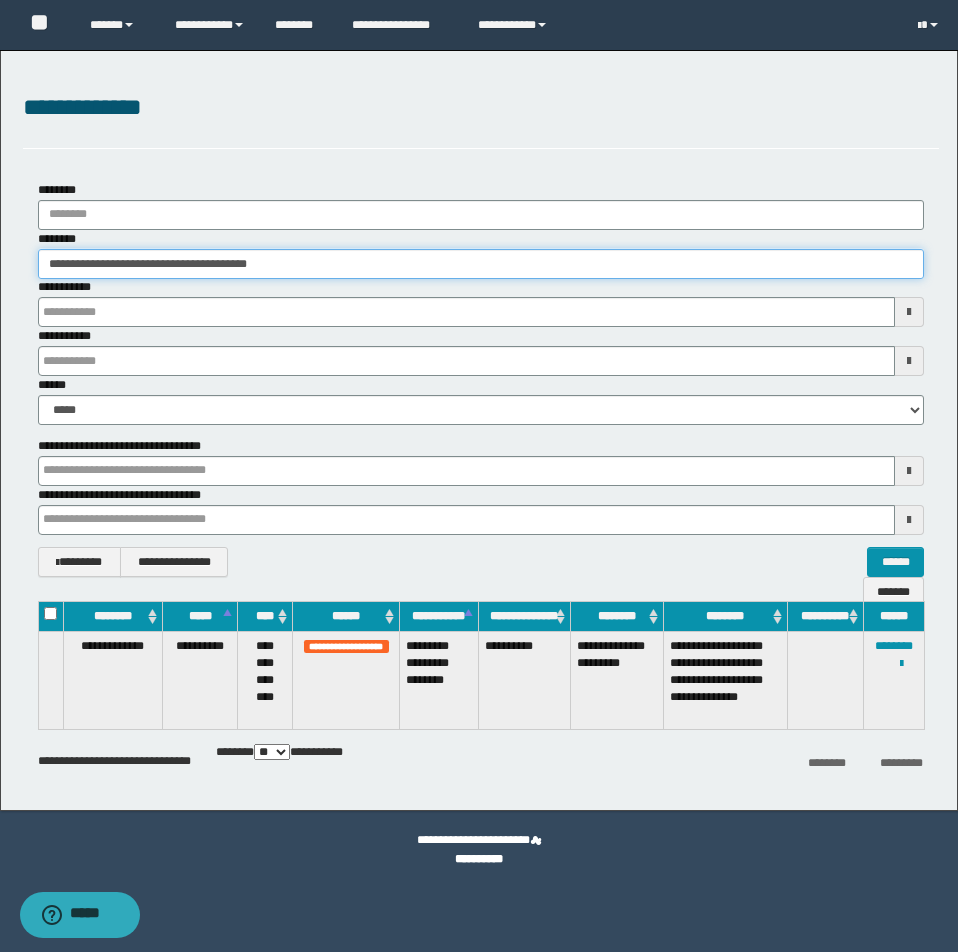 click on "**********" at bounding box center (481, 264) 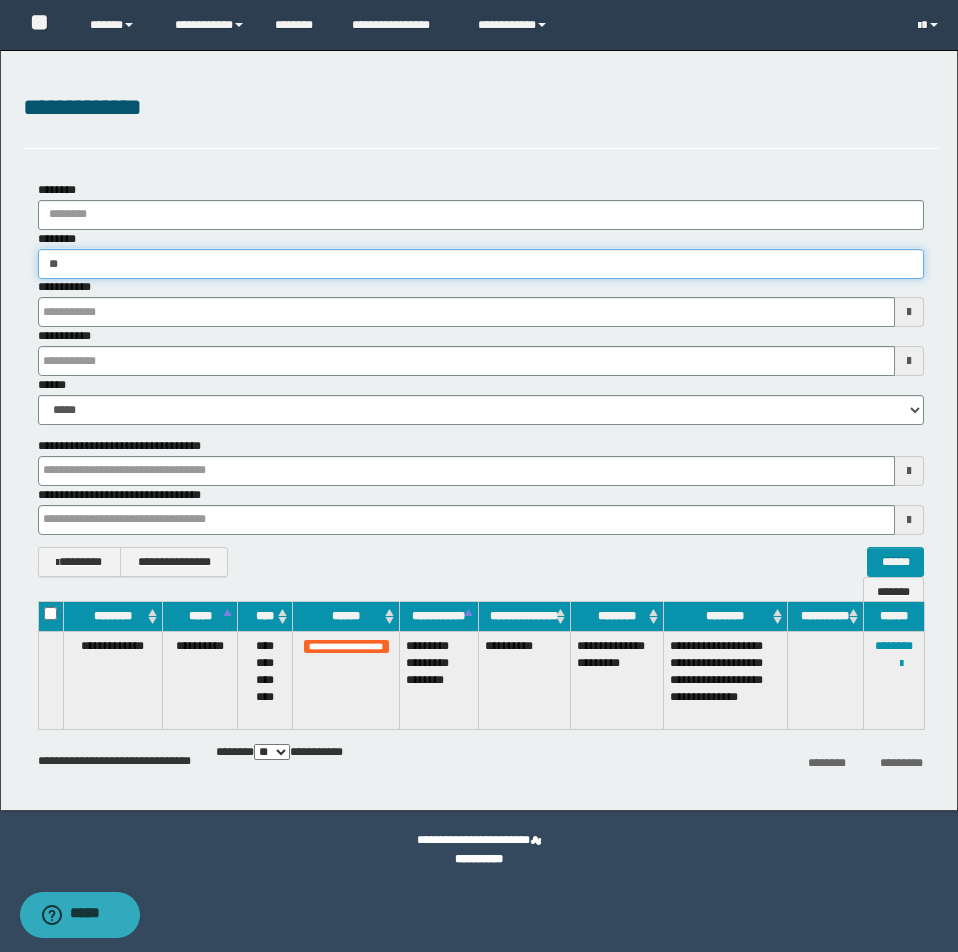 type on "*" 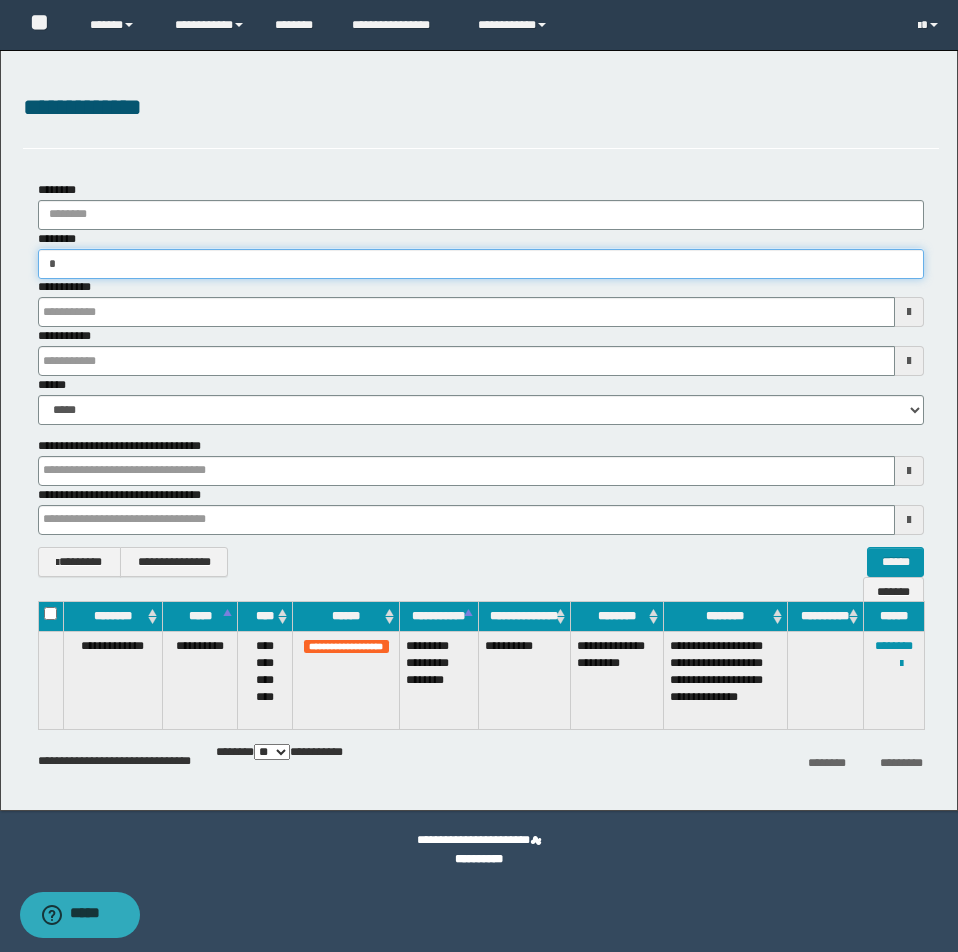 type on "**" 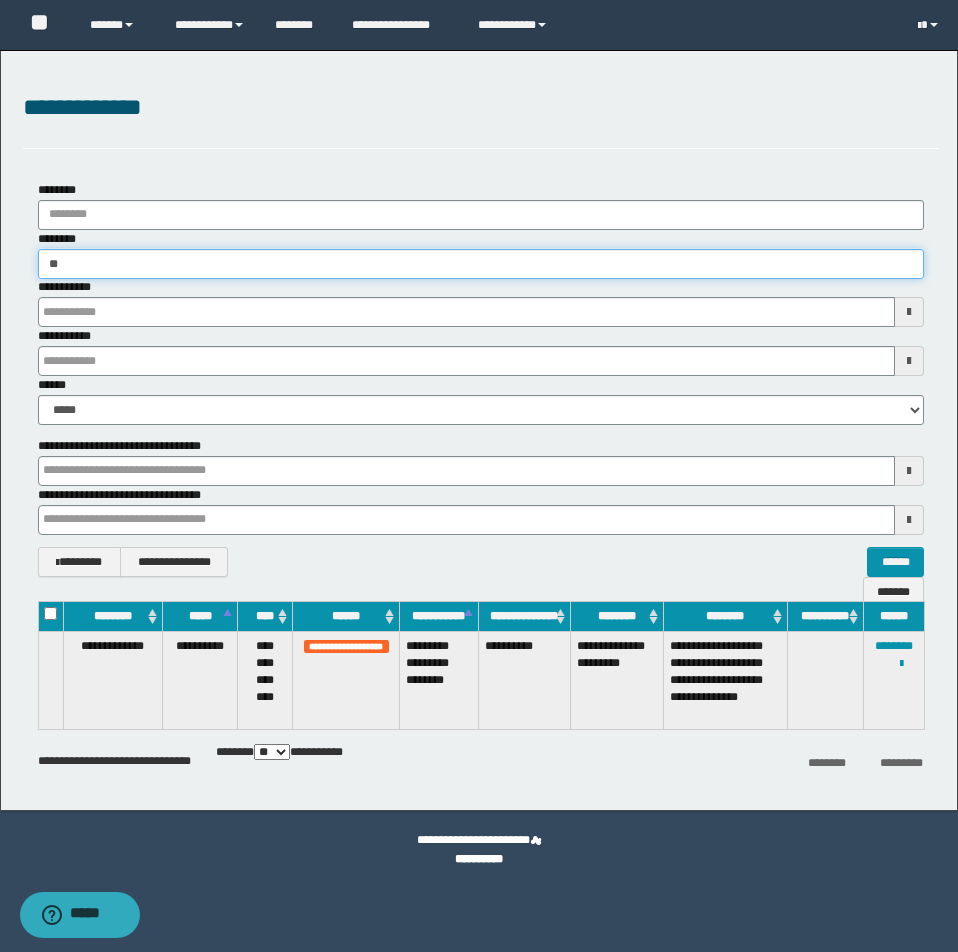 type on "**" 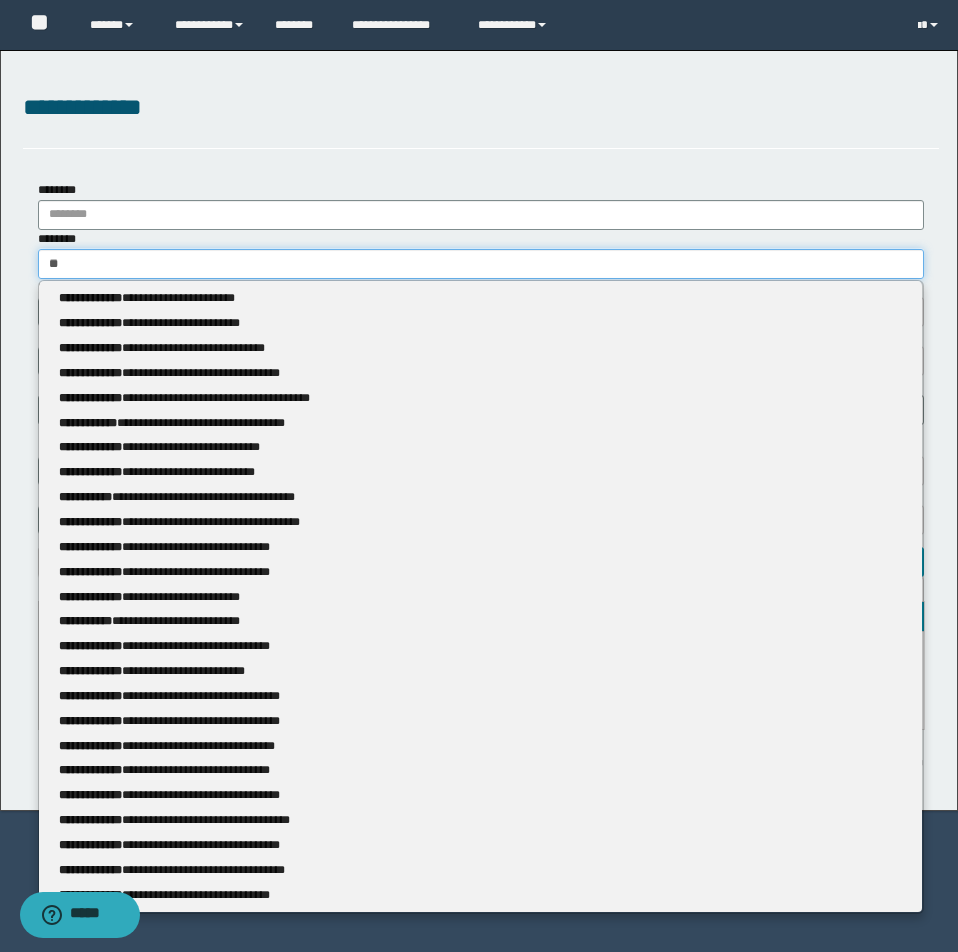type 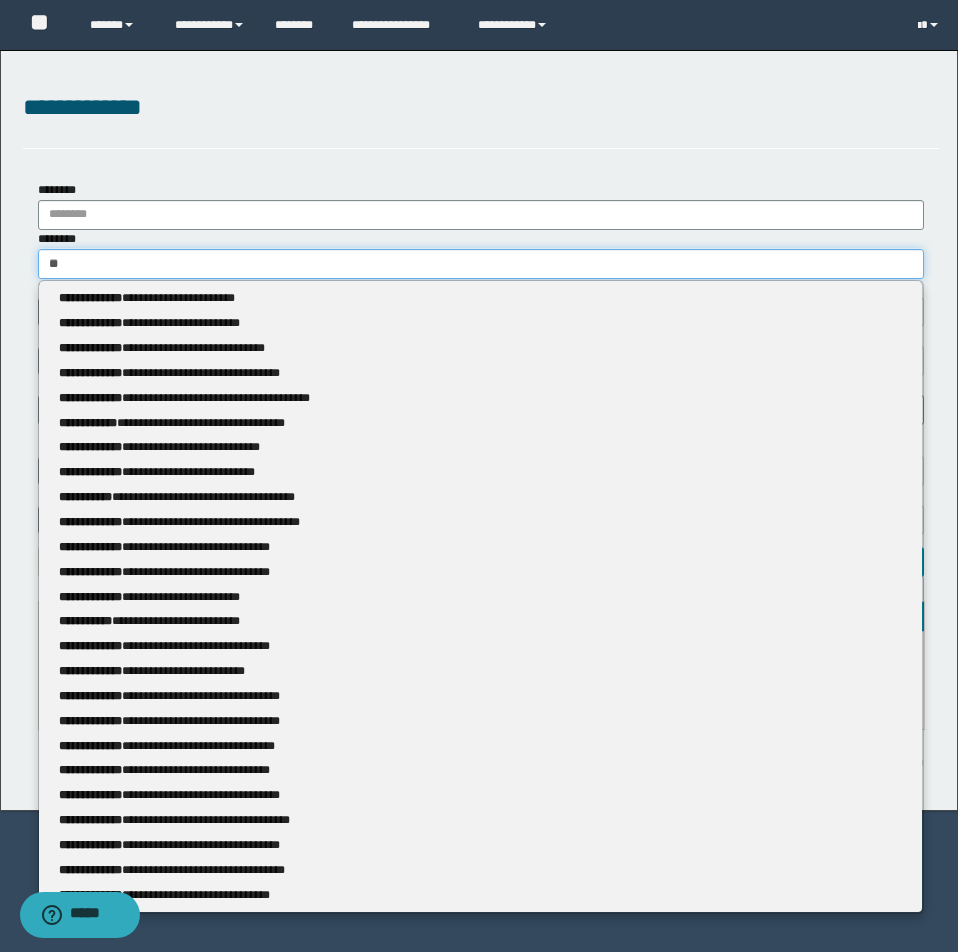 type on "***" 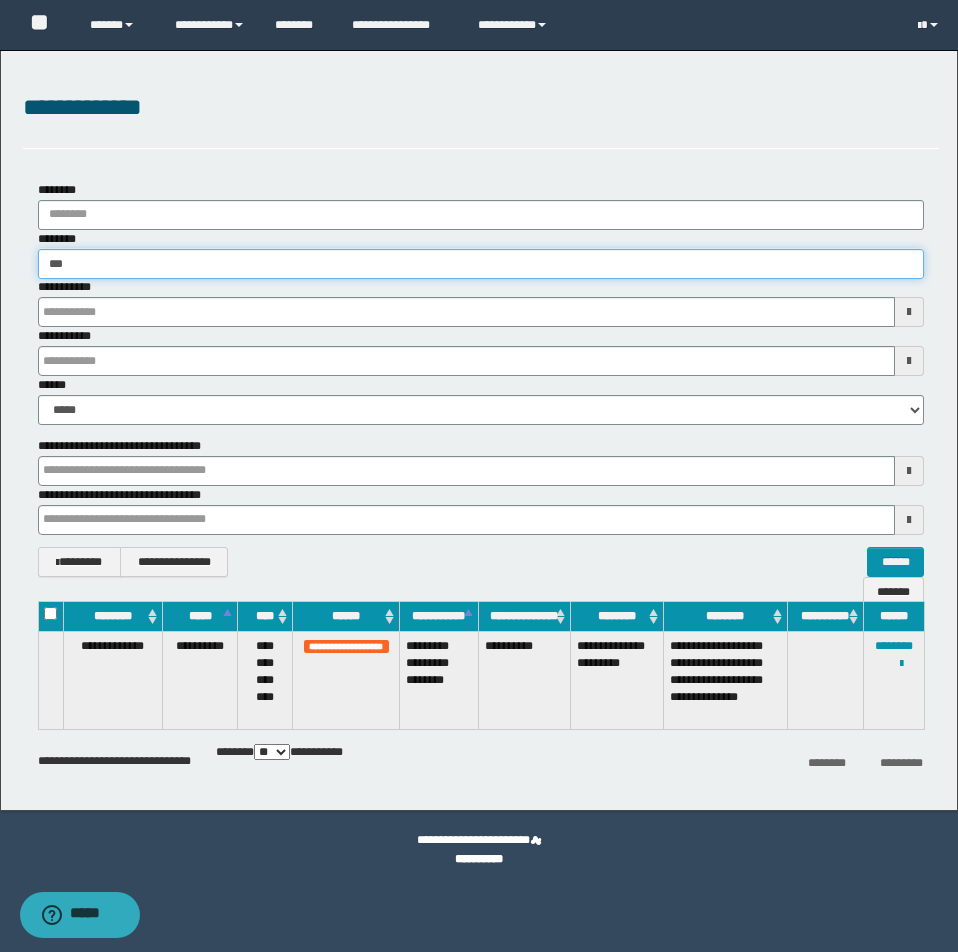 type on "***" 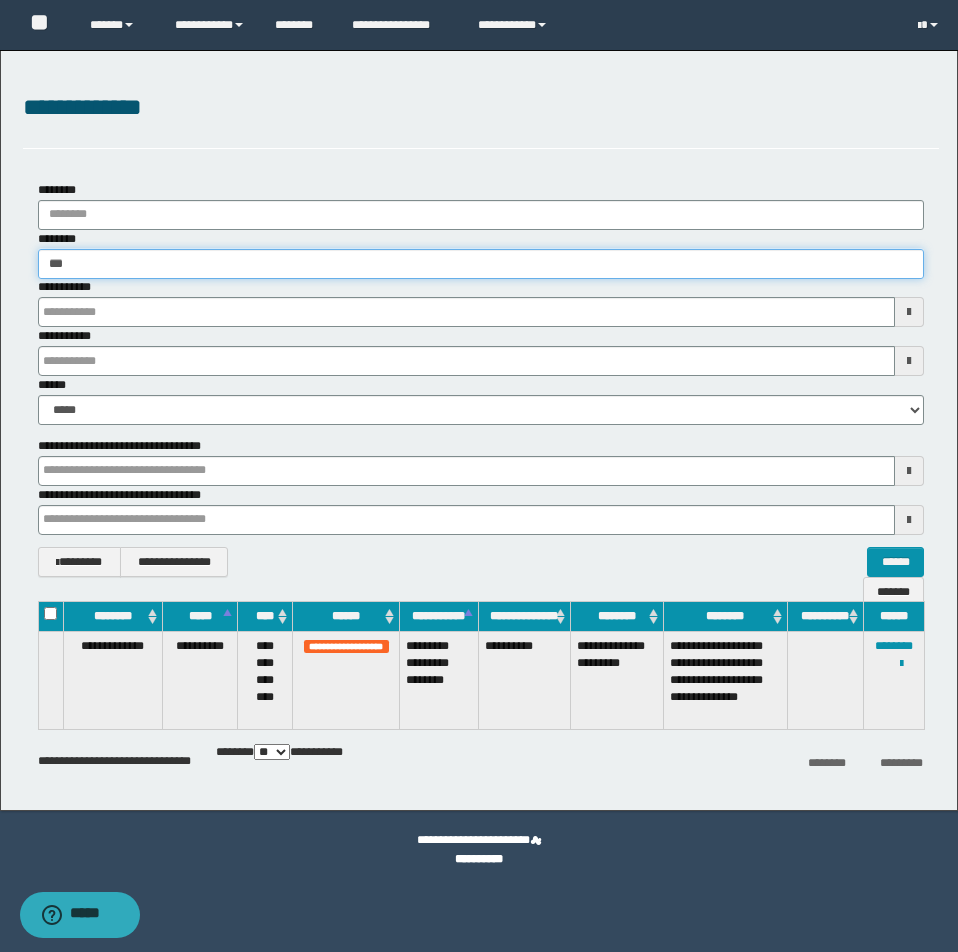 type 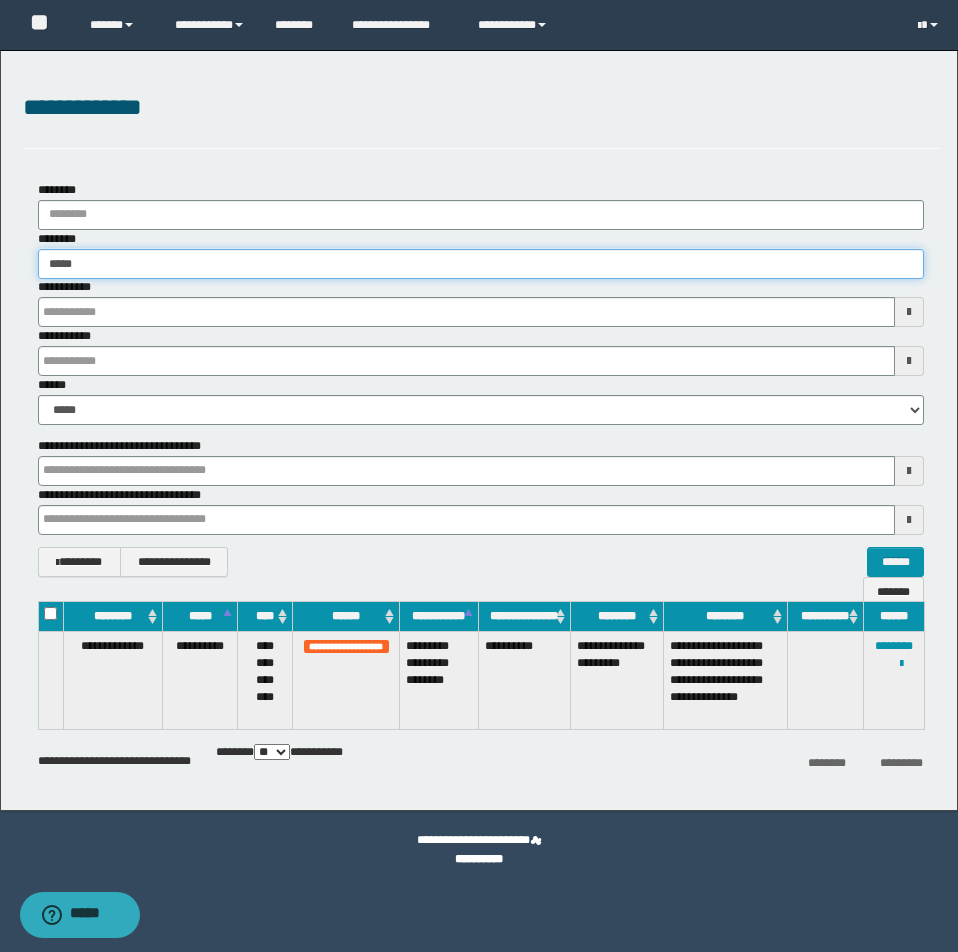 type on "****" 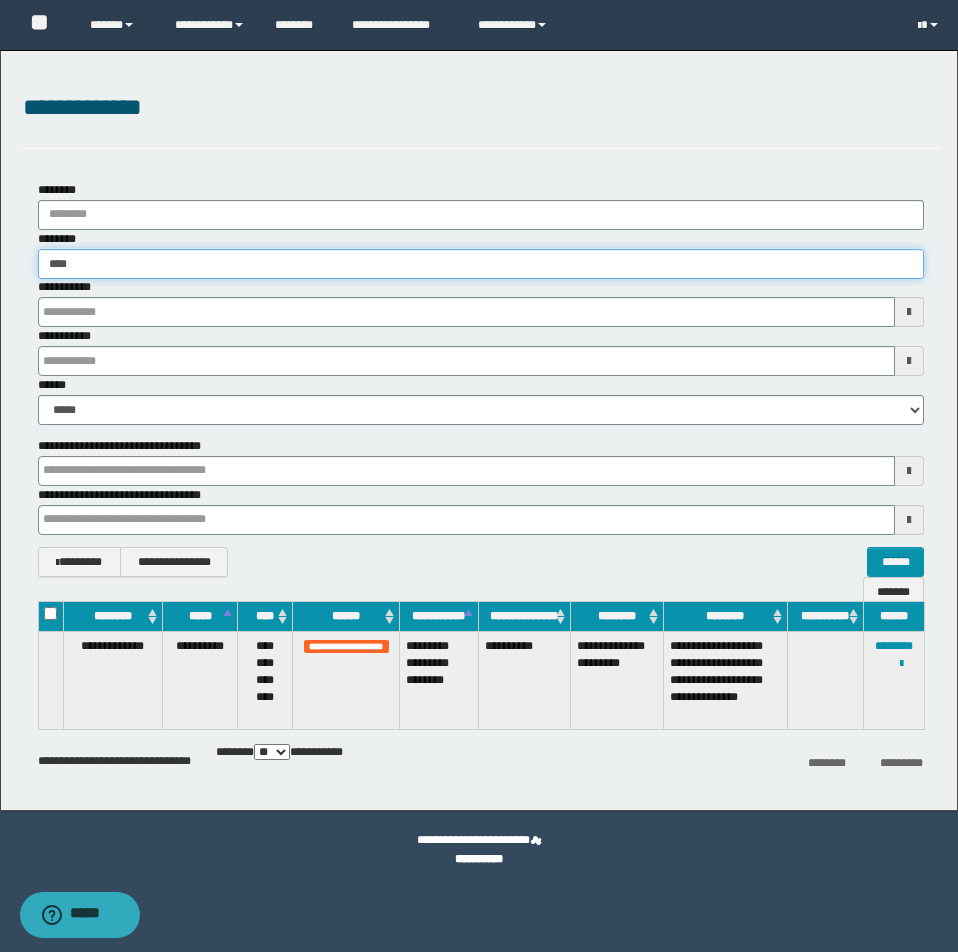 type on "****" 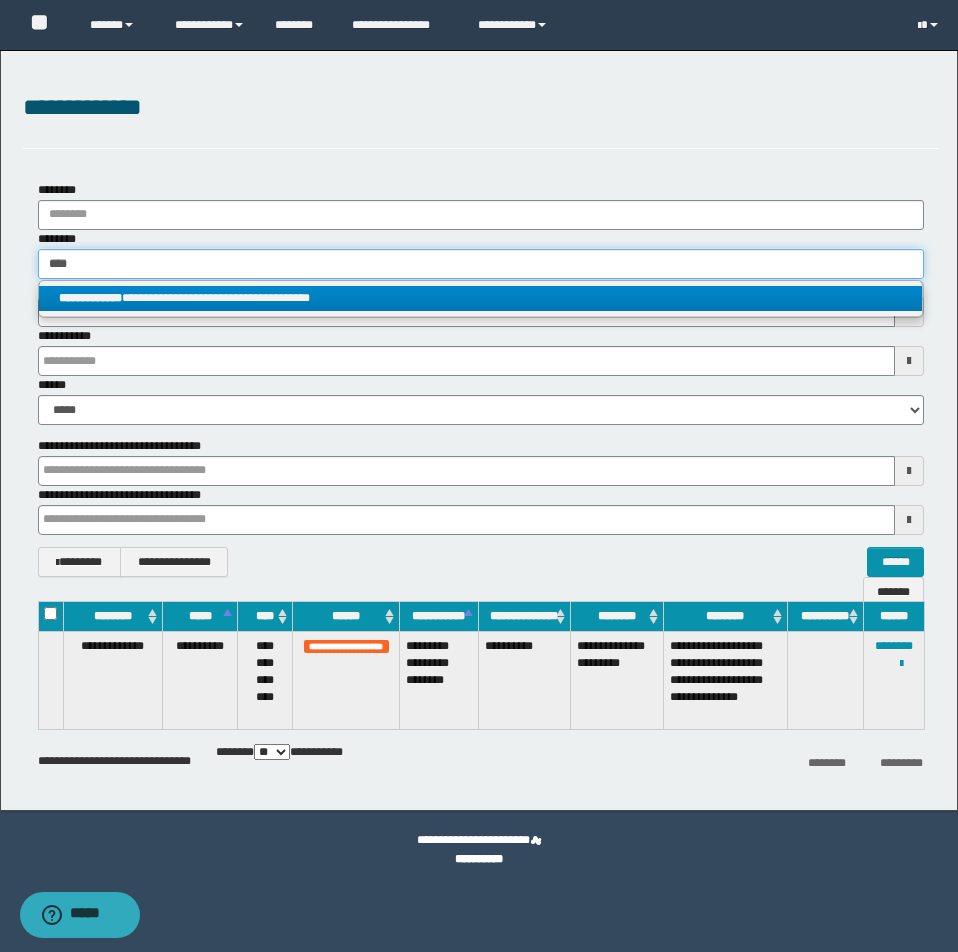 type on "****" 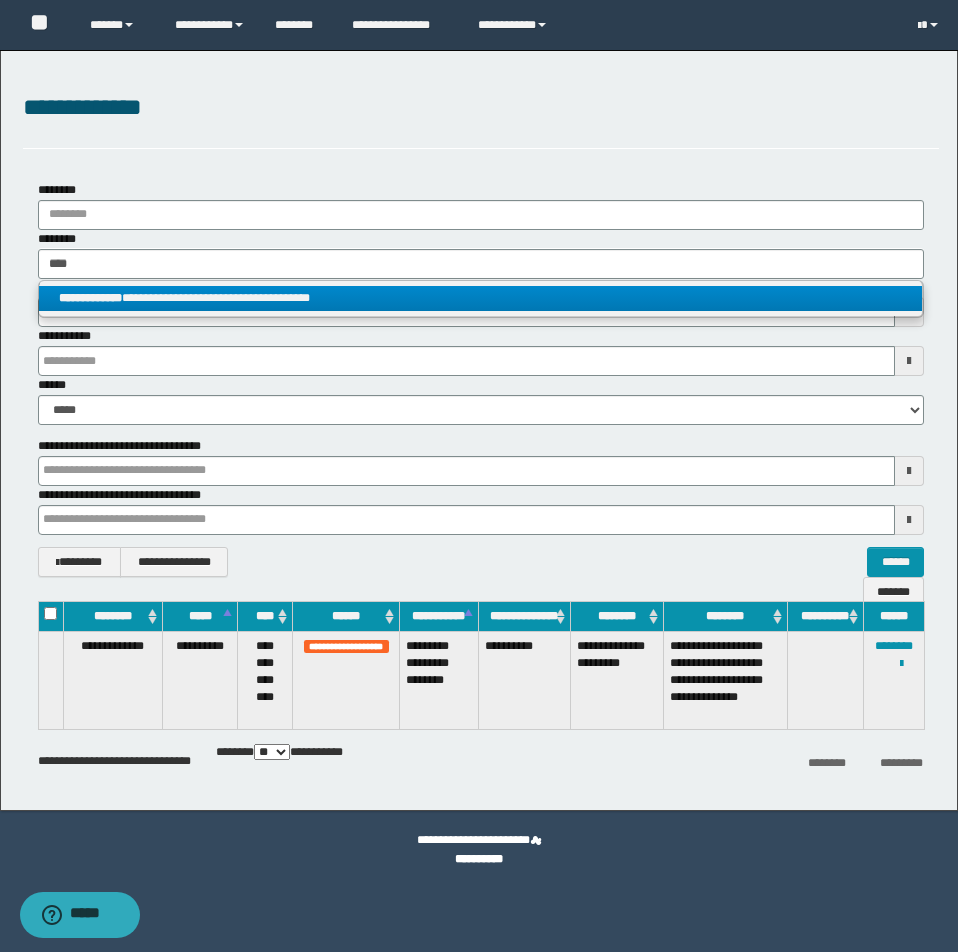 click on "**********" at bounding box center [480, 298] 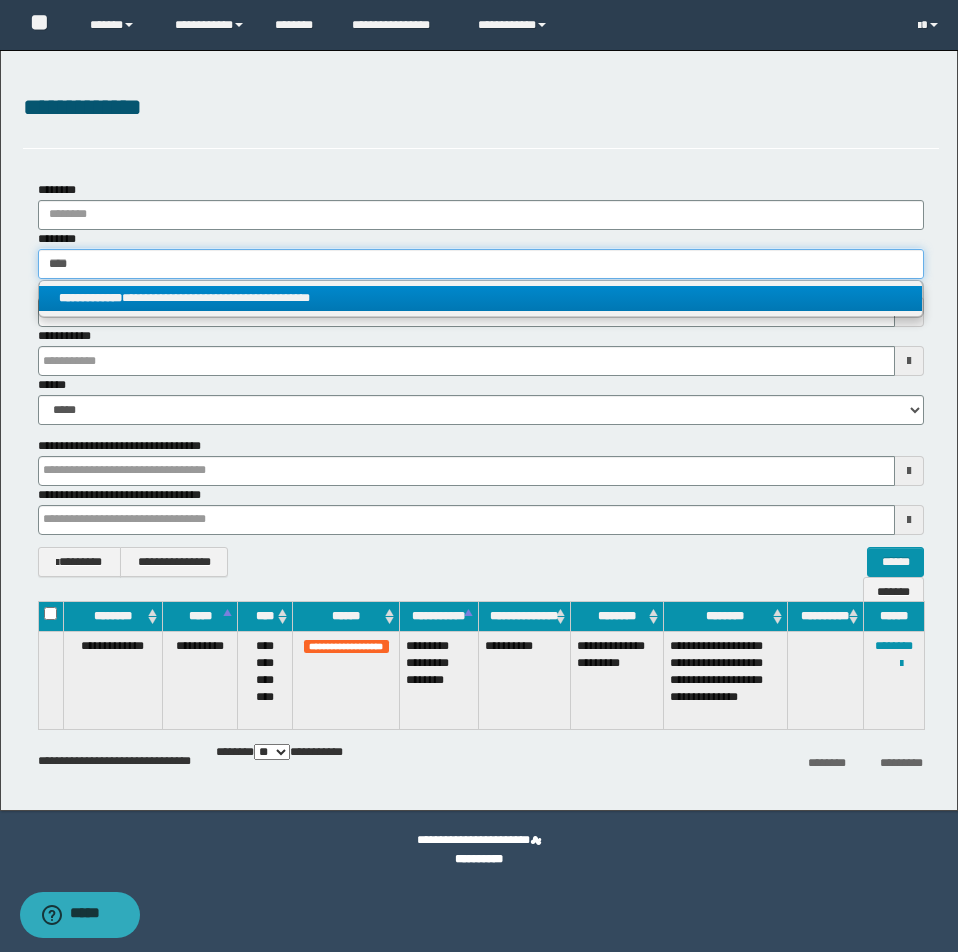 type 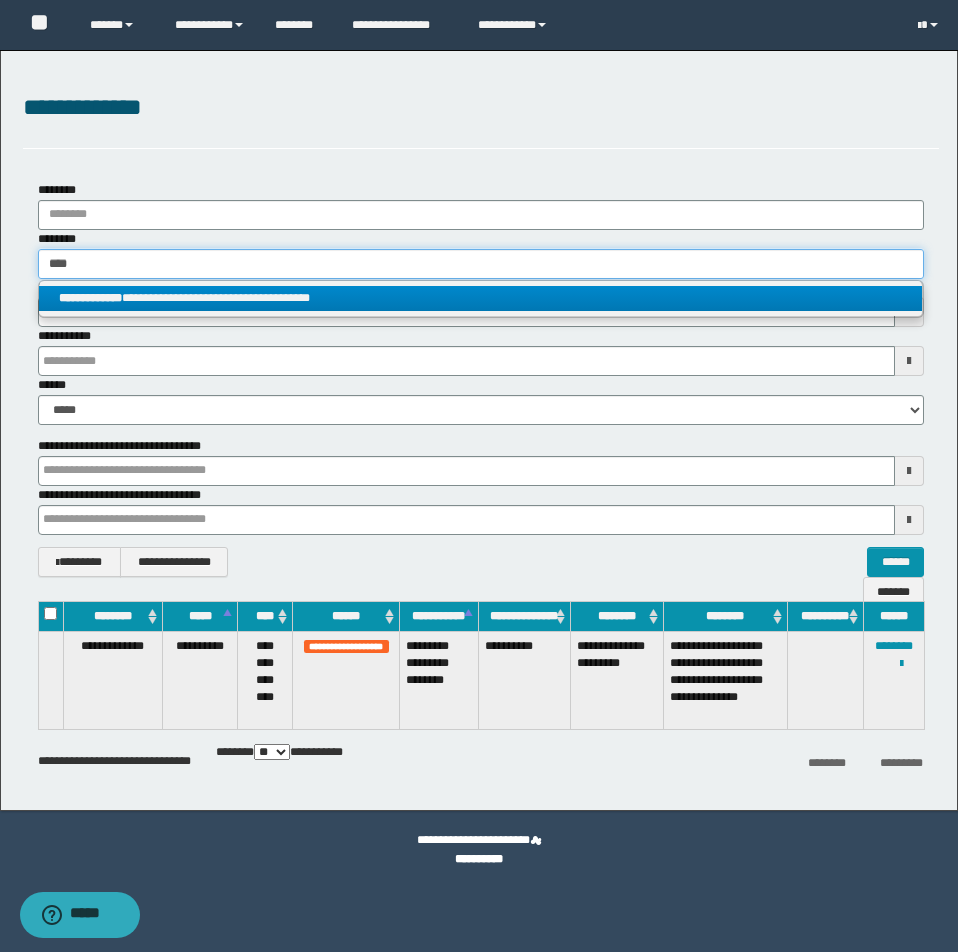 type on "**********" 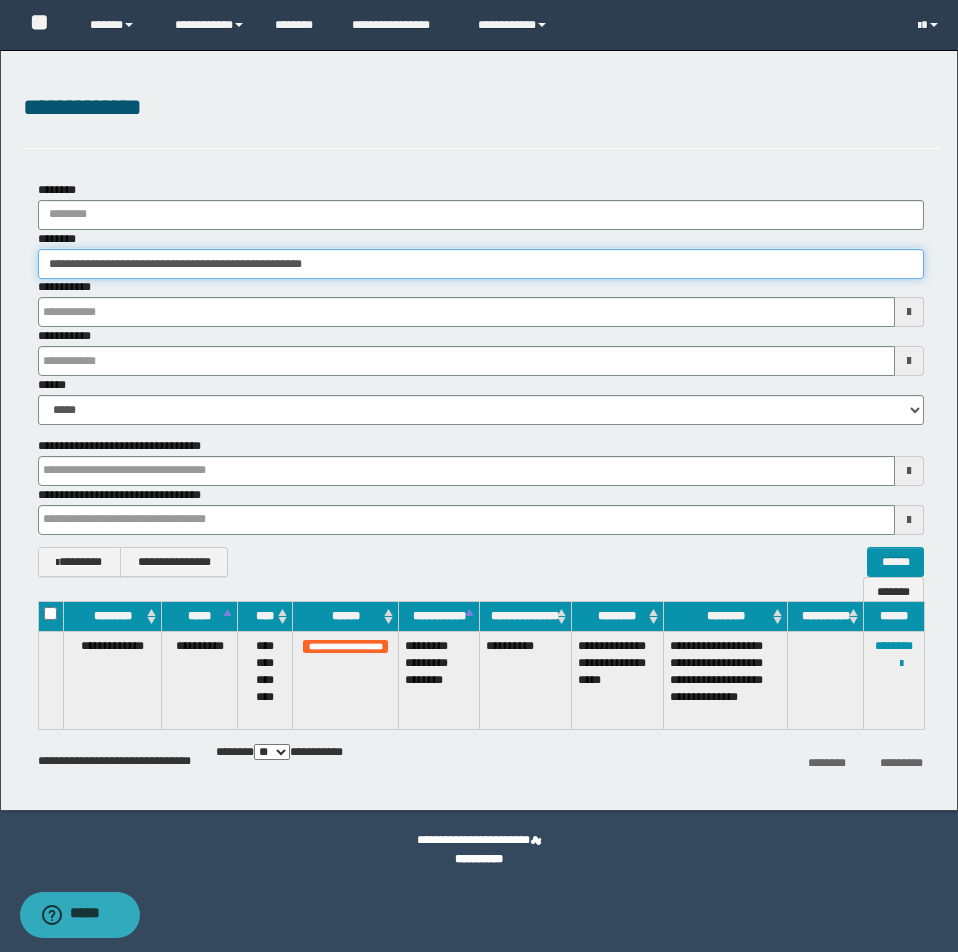 drag, startPoint x: 49, startPoint y: 262, endPoint x: 457, endPoint y: 265, distance: 408.01102 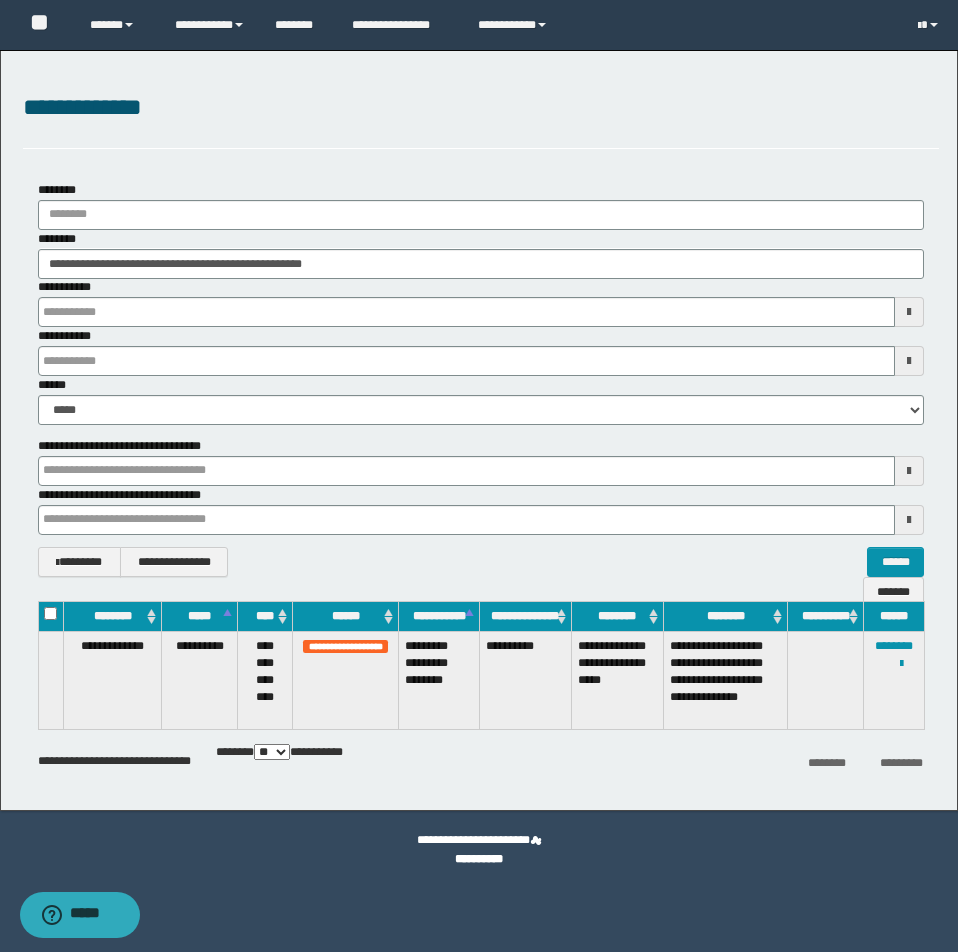 click at bounding box center [0, 0] 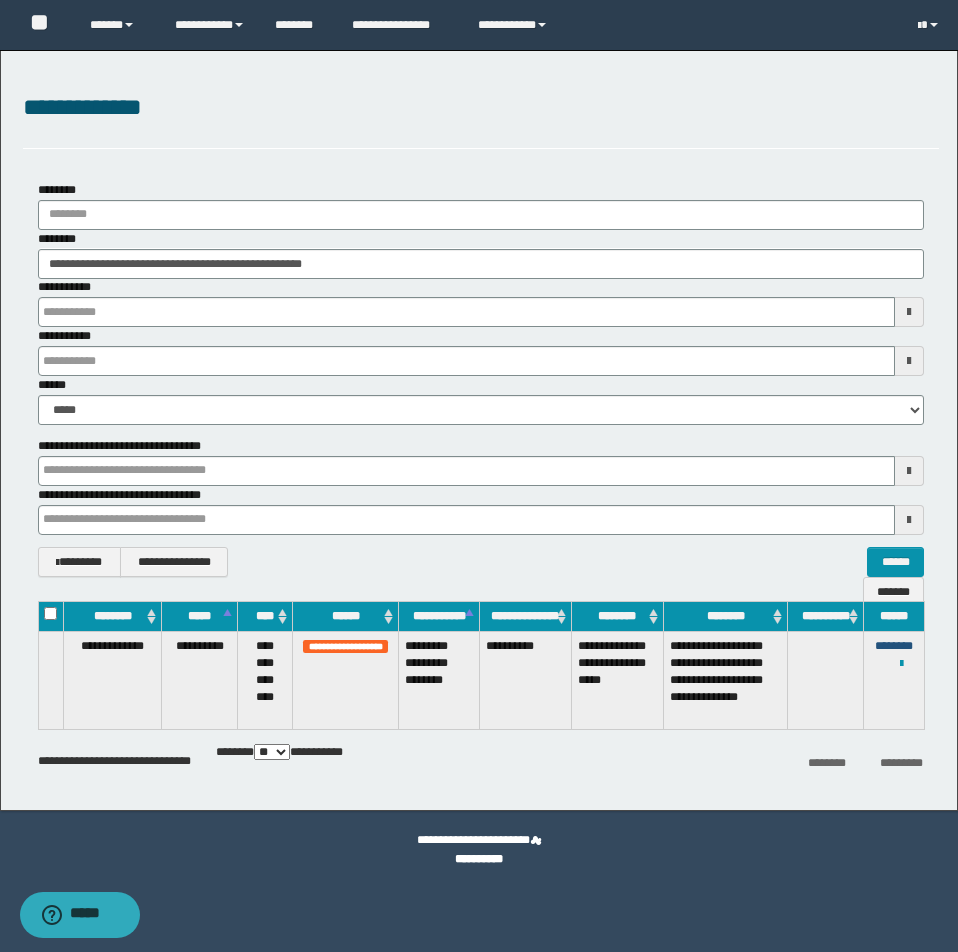 click on "********" at bounding box center (894, 646) 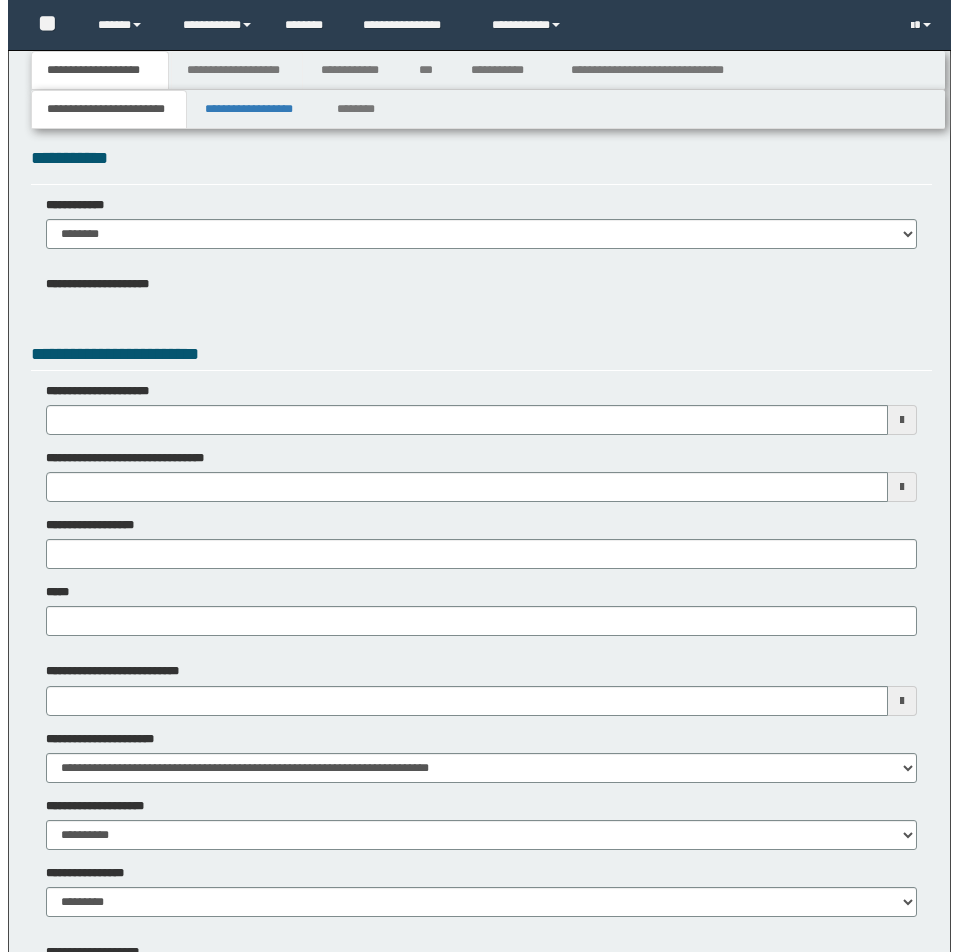 scroll, scrollTop: 0, scrollLeft: 0, axis: both 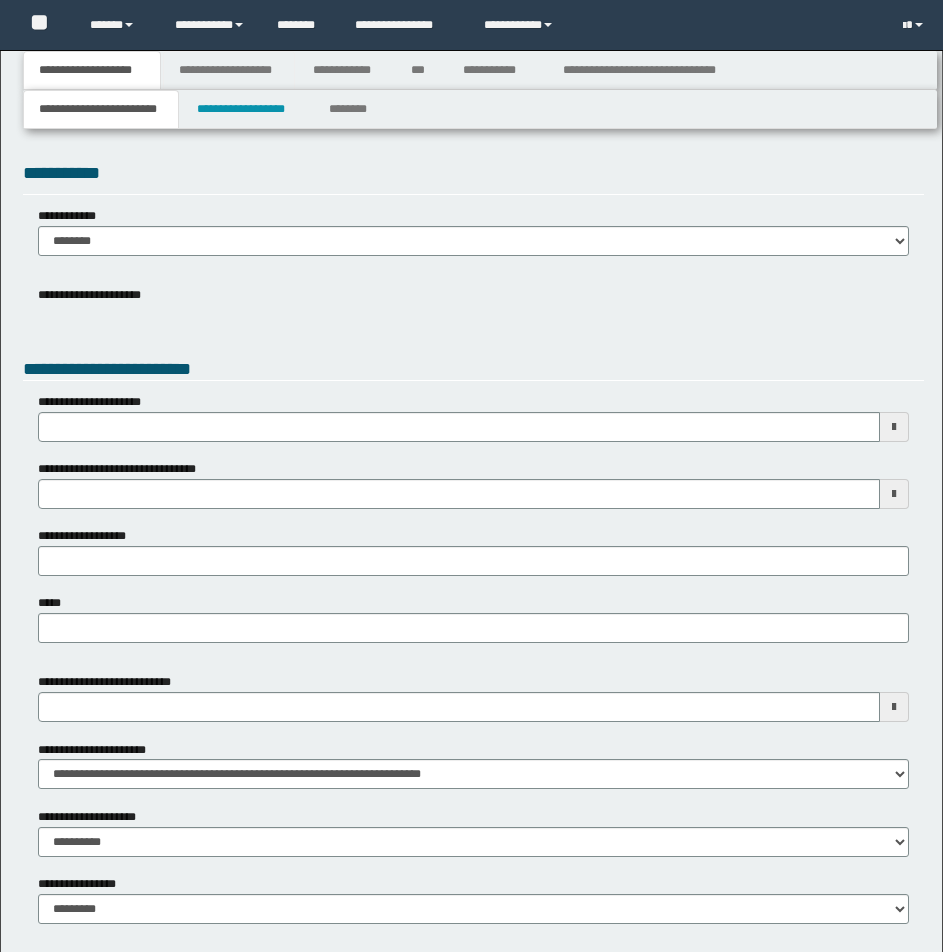 type 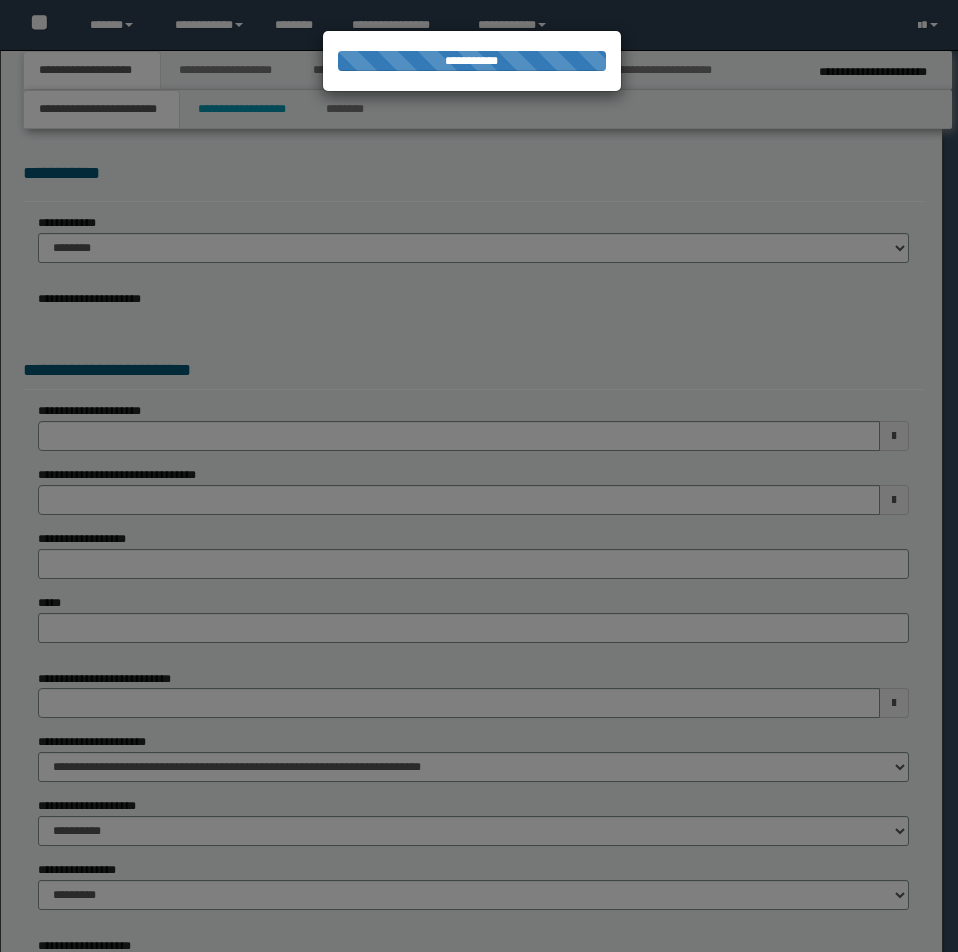 type on "**********" 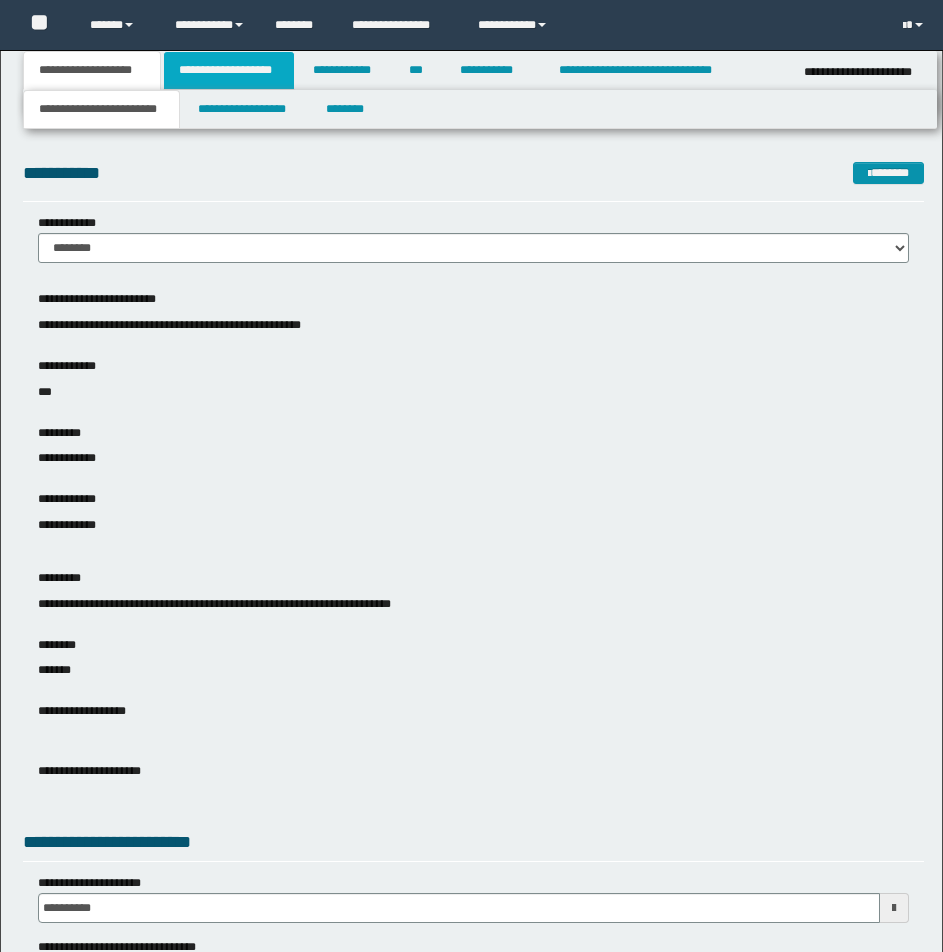 click on "**********" at bounding box center [229, 70] 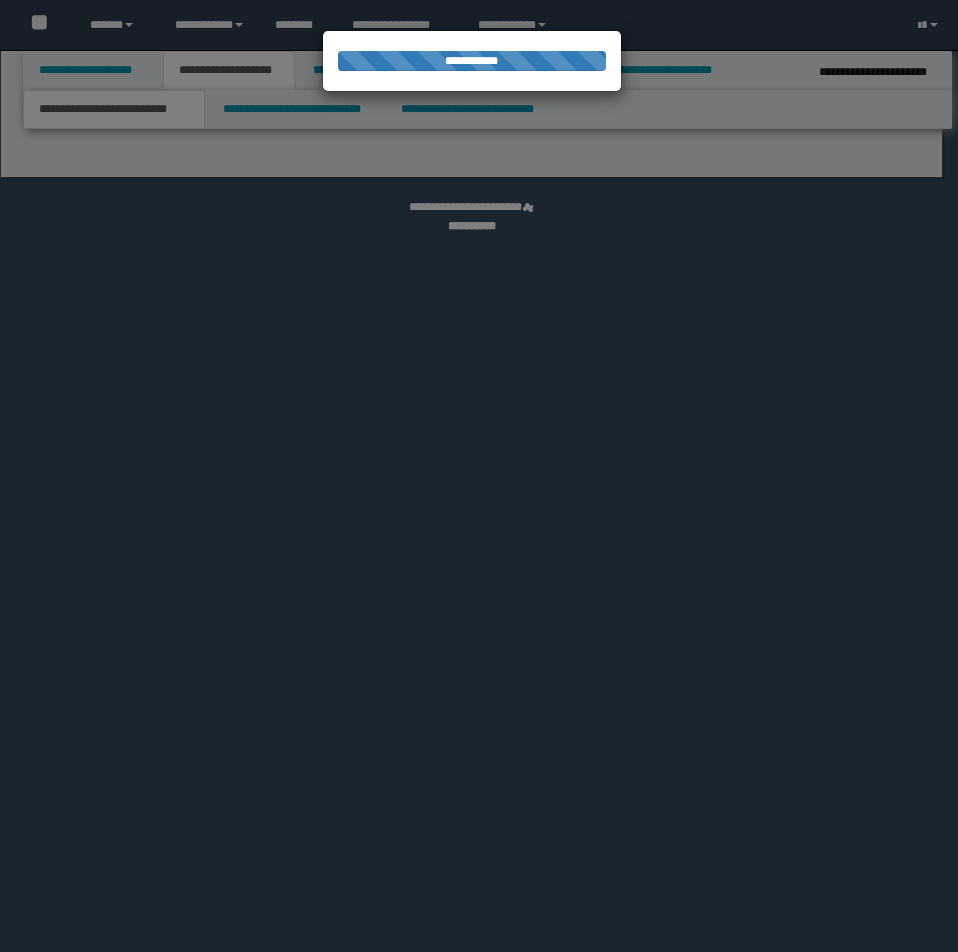 scroll, scrollTop: 0, scrollLeft: 0, axis: both 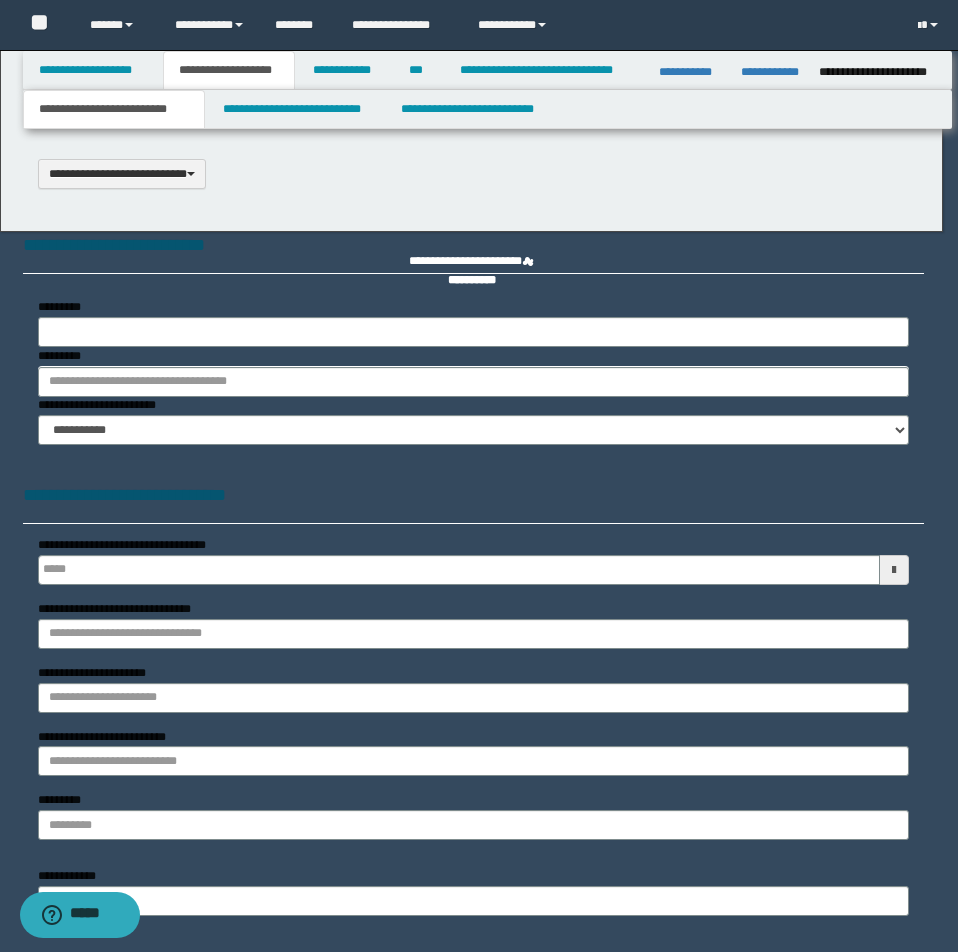 type 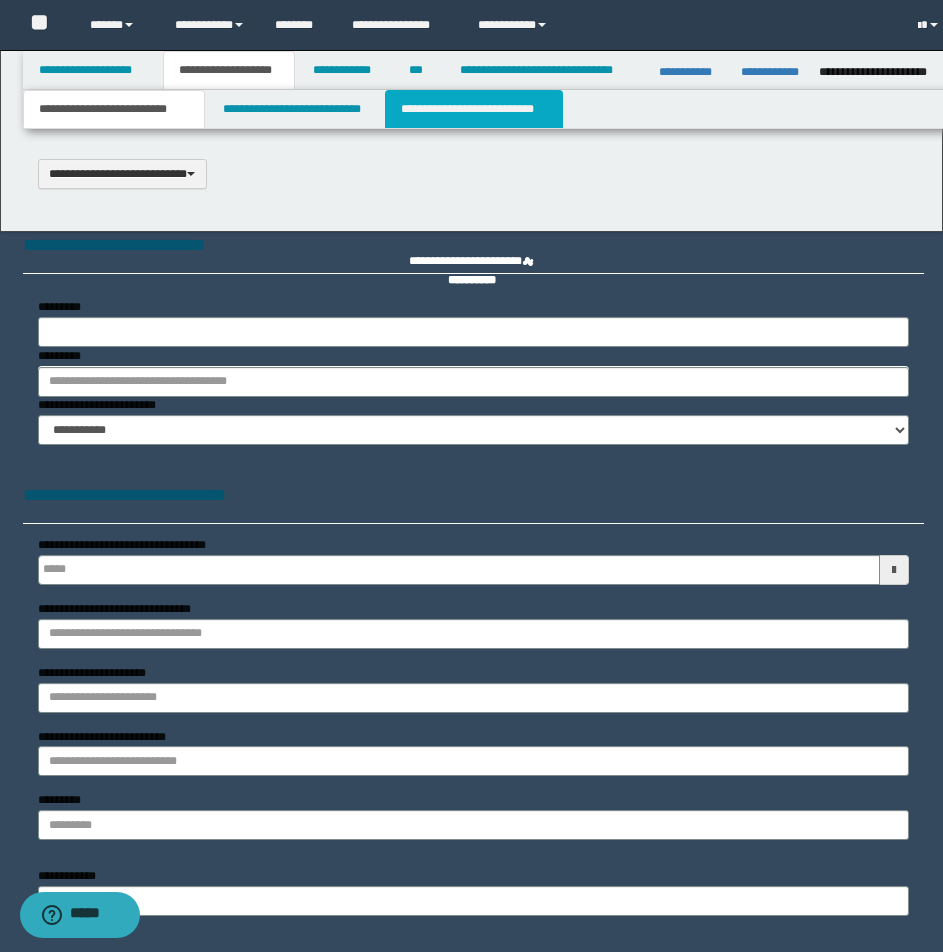 click on "**********" at bounding box center (474, 109) 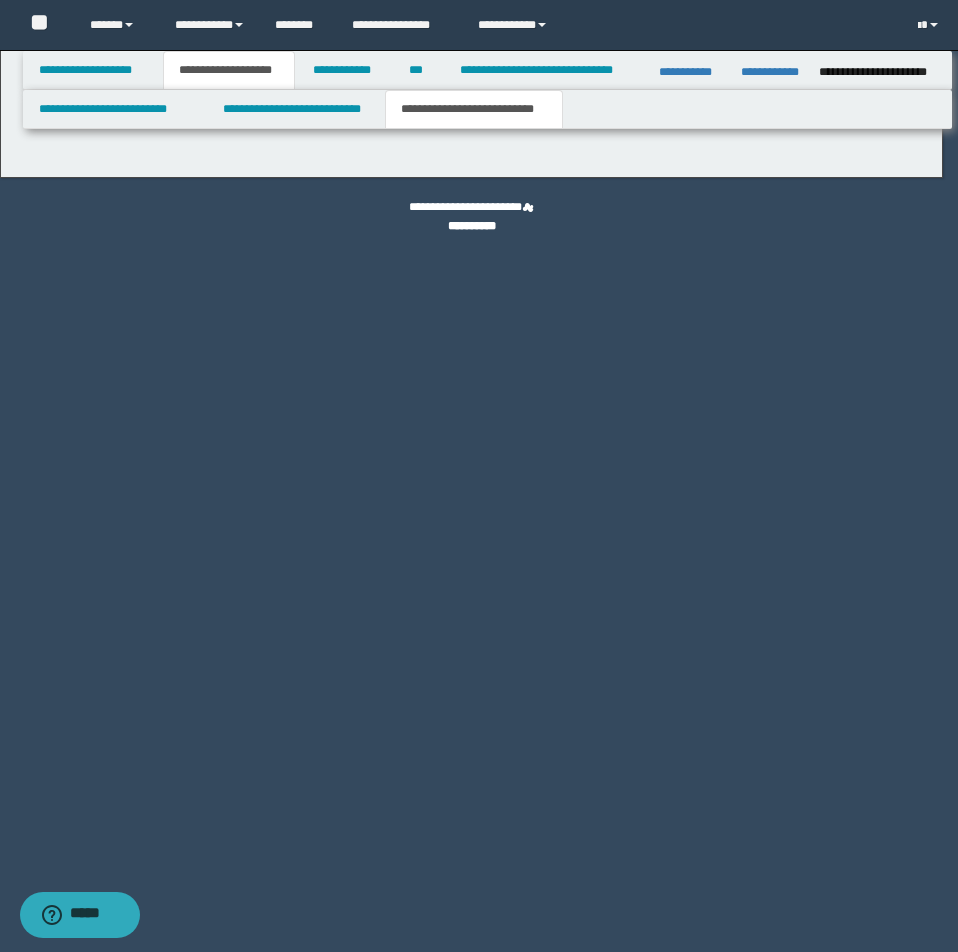 scroll, scrollTop: 0, scrollLeft: 0, axis: both 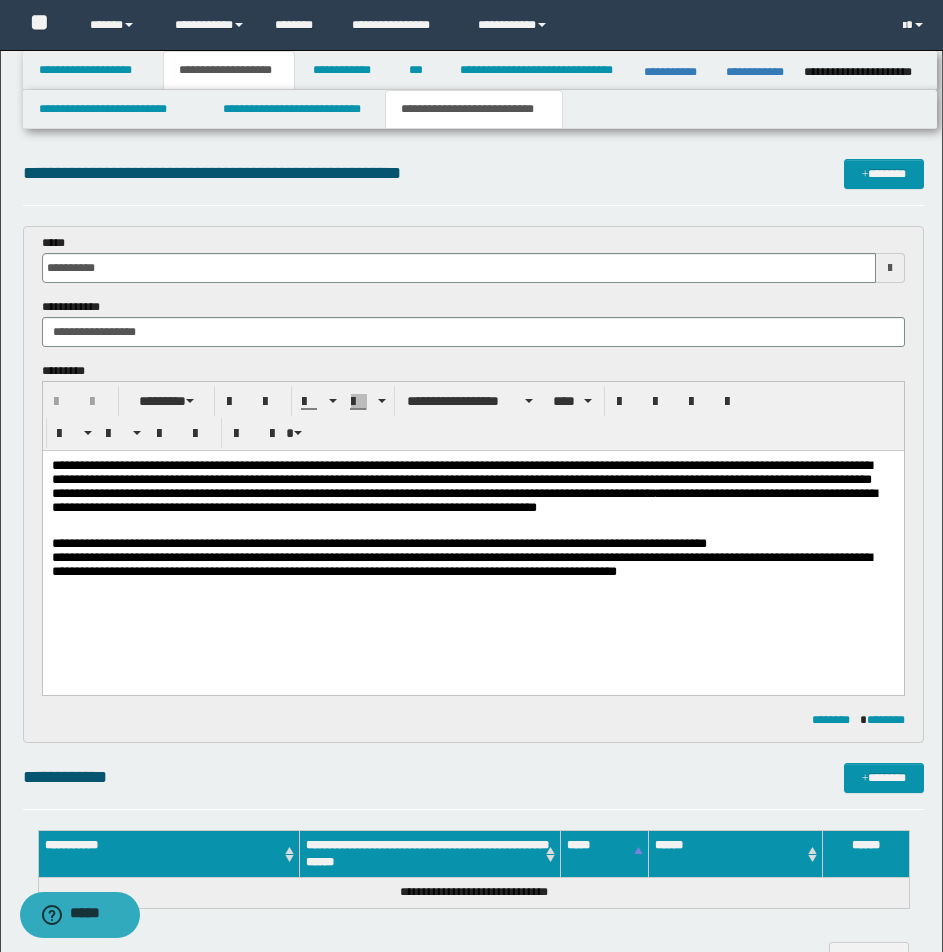 click on "**********" at bounding box center (461, 479) 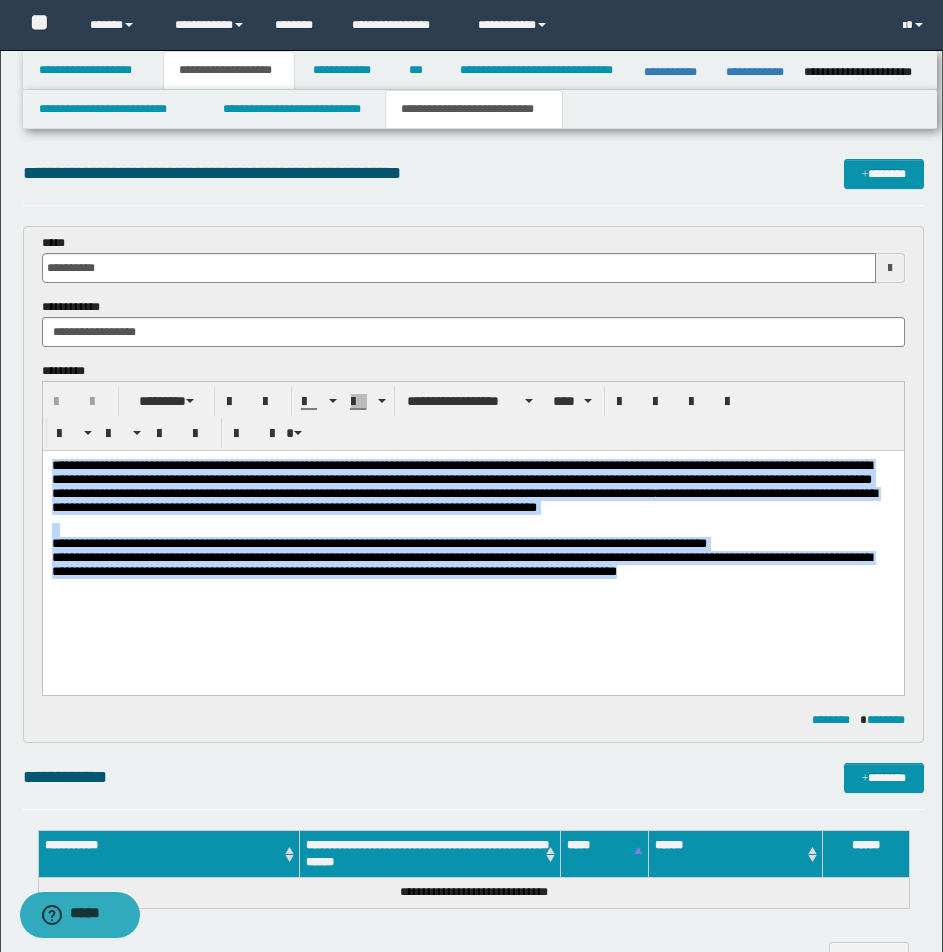 drag, startPoint x: 50, startPoint y: 466, endPoint x: 856, endPoint y: 645, distance: 825.6373 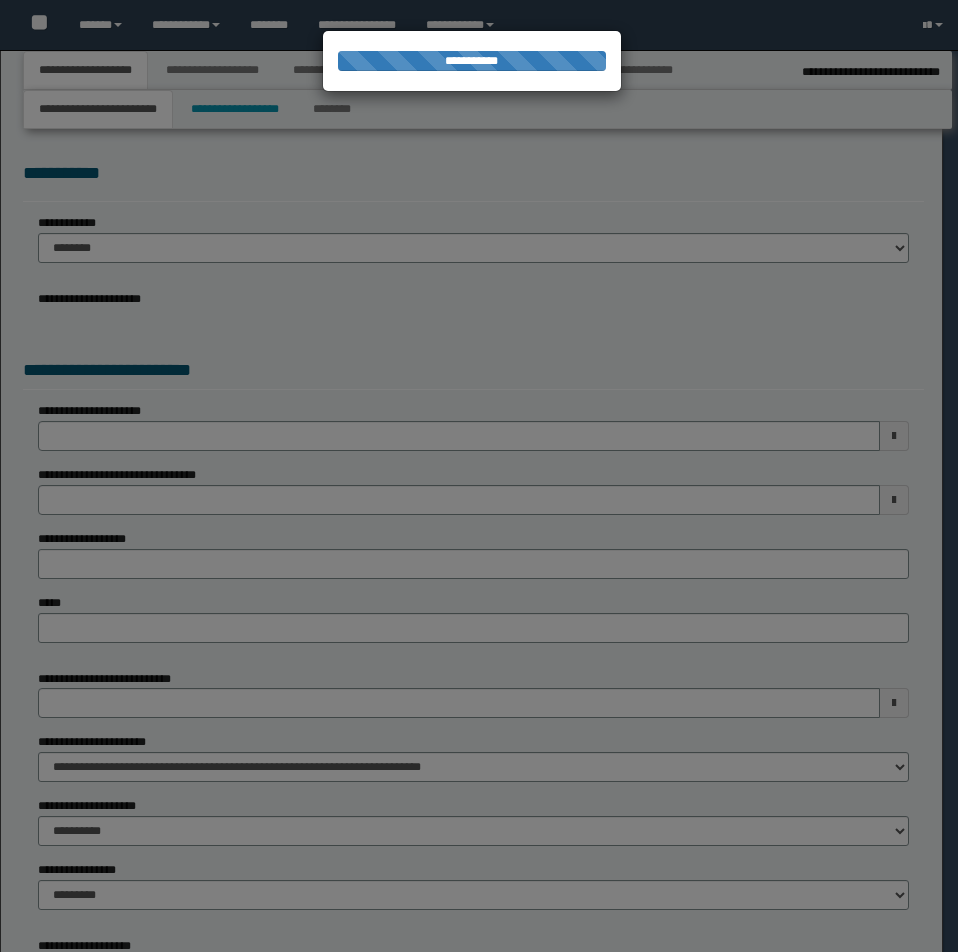 select on "*" 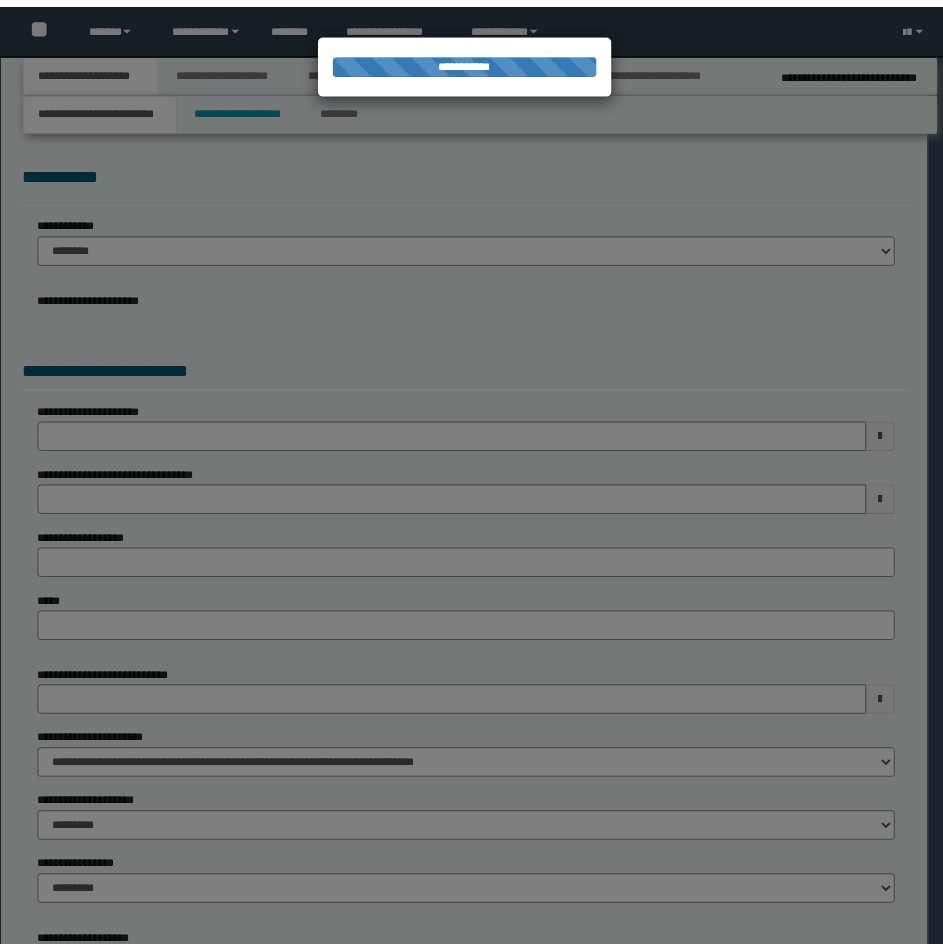 scroll, scrollTop: 0, scrollLeft: 0, axis: both 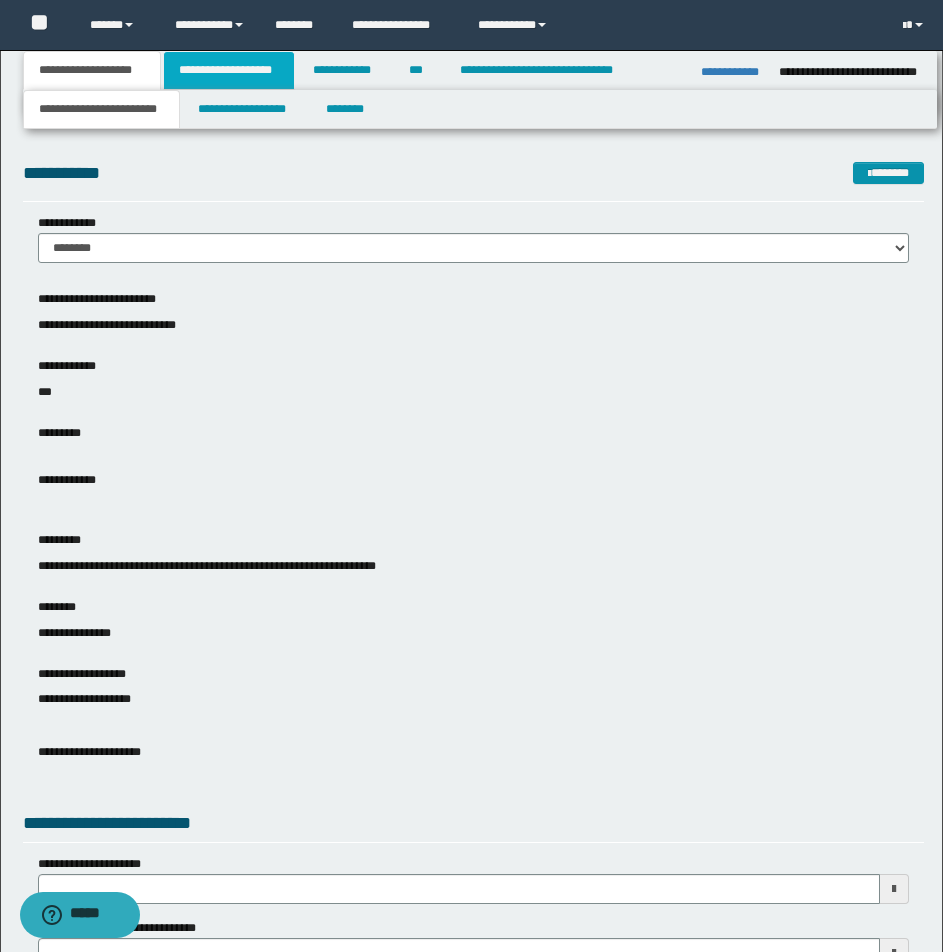 click on "**********" at bounding box center [229, 70] 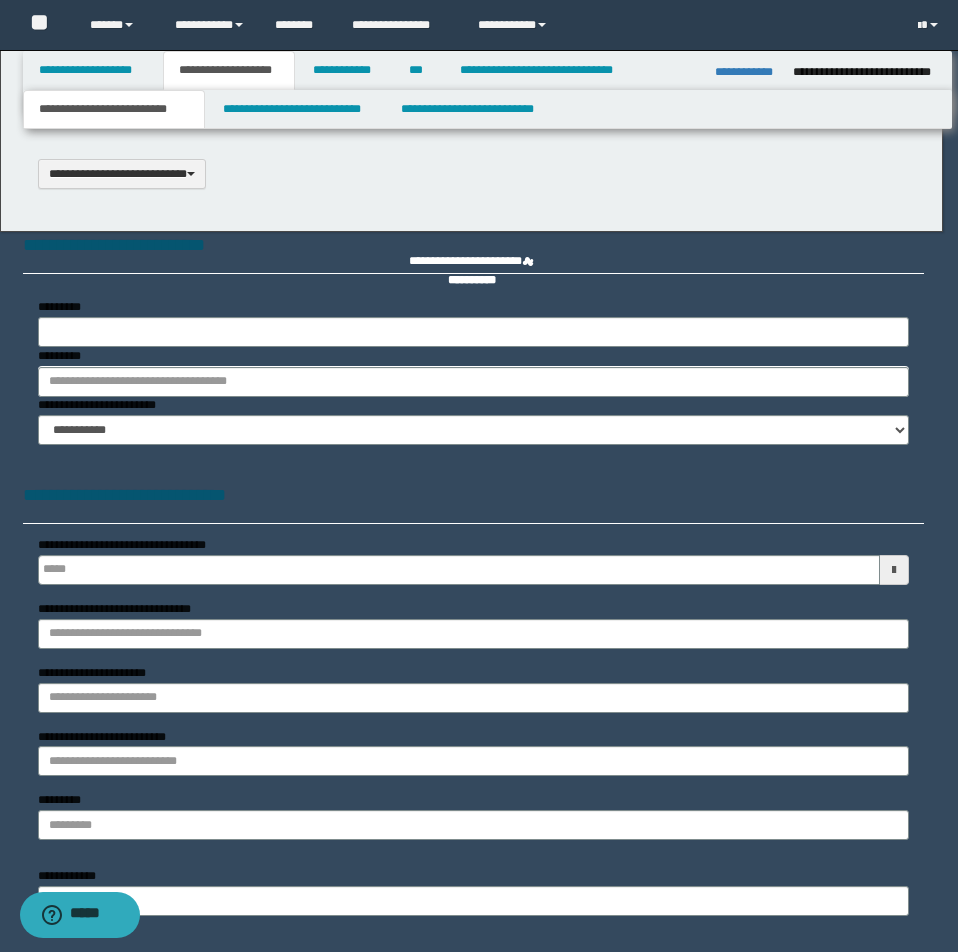 type 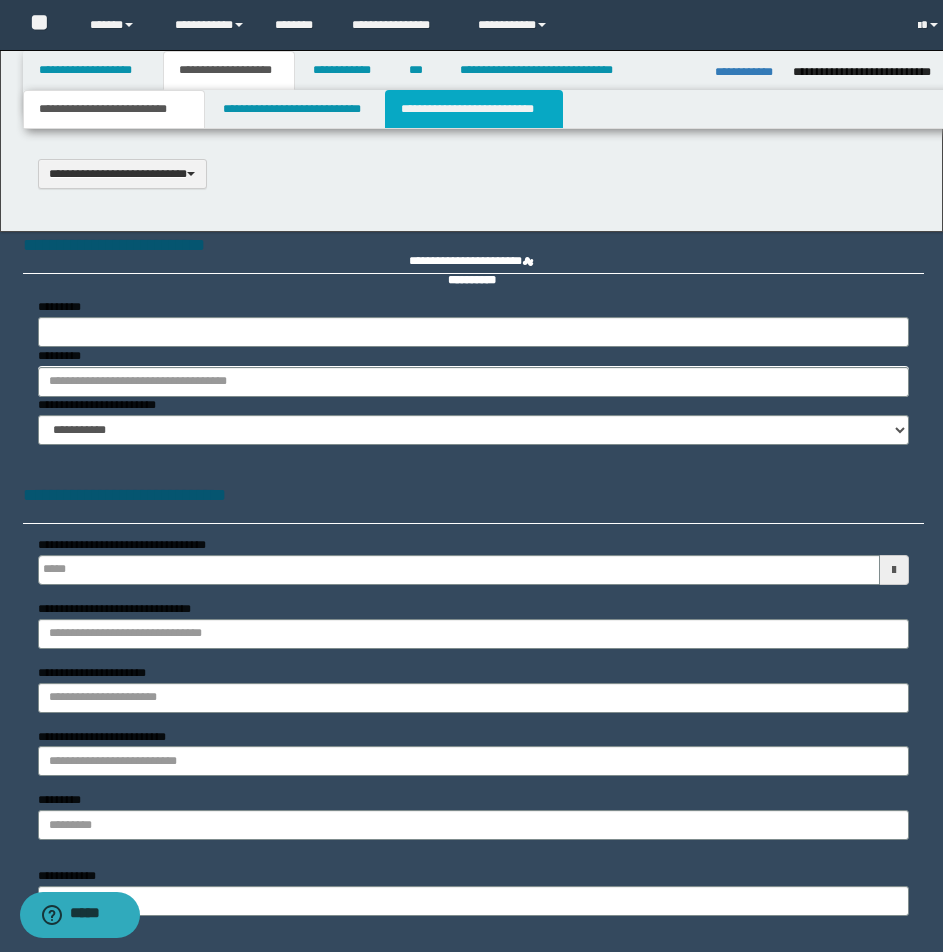 click on "**********" at bounding box center (474, 109) 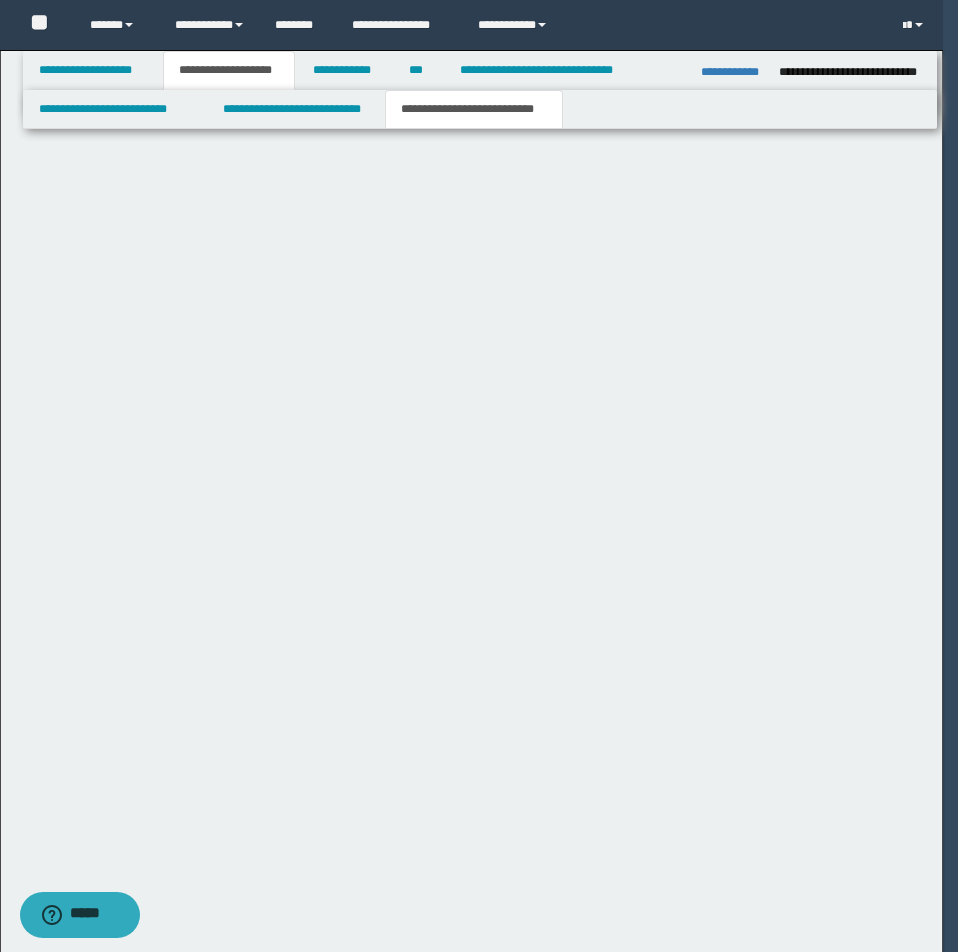 scroll, scrollTop: 0, scrollLeft: 0, axis: both 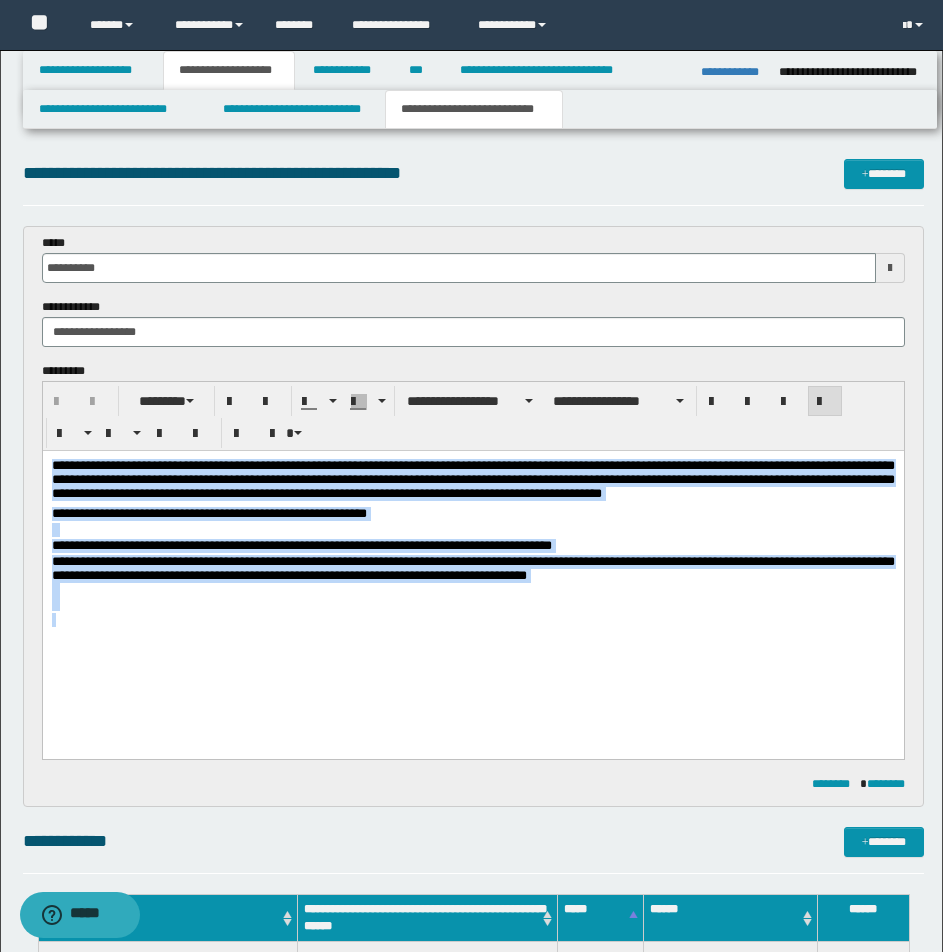 drag, startPoint x: 49, startPoint y: 464, endPoint x: 653, endPoint y: 619, distance: 623.57117 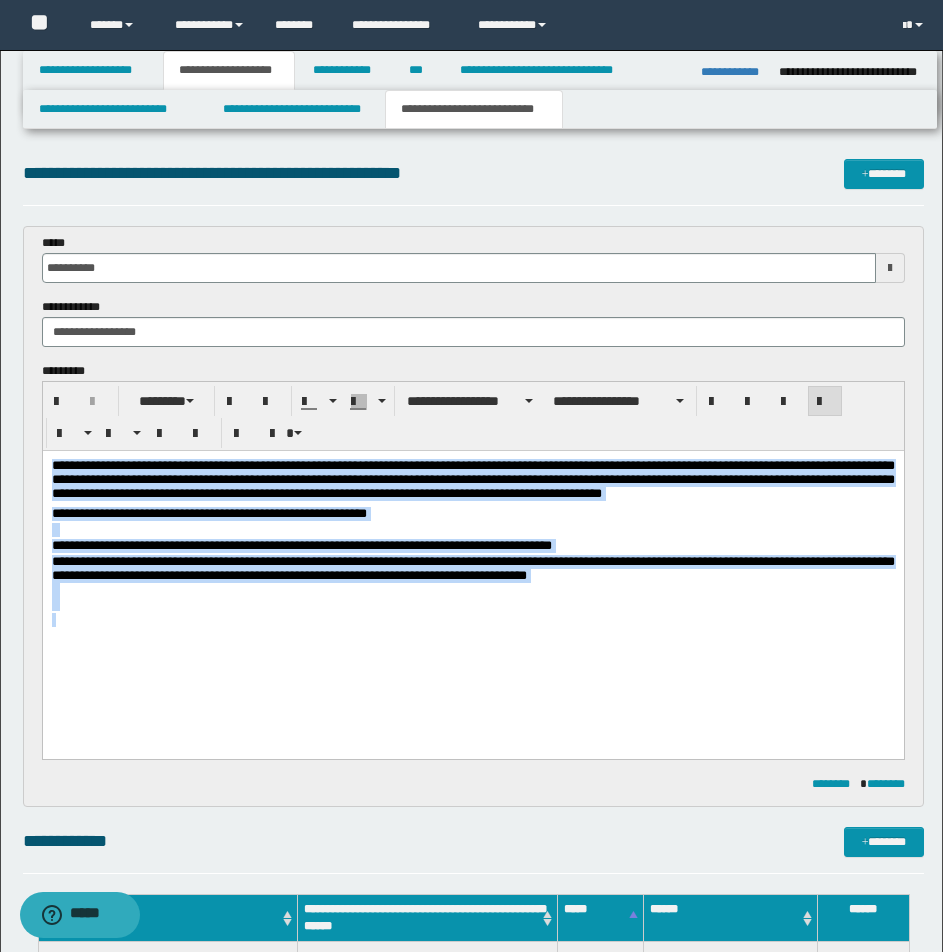 scroll, scrollTop: 833, scrollLeft: 0, axis: vertical 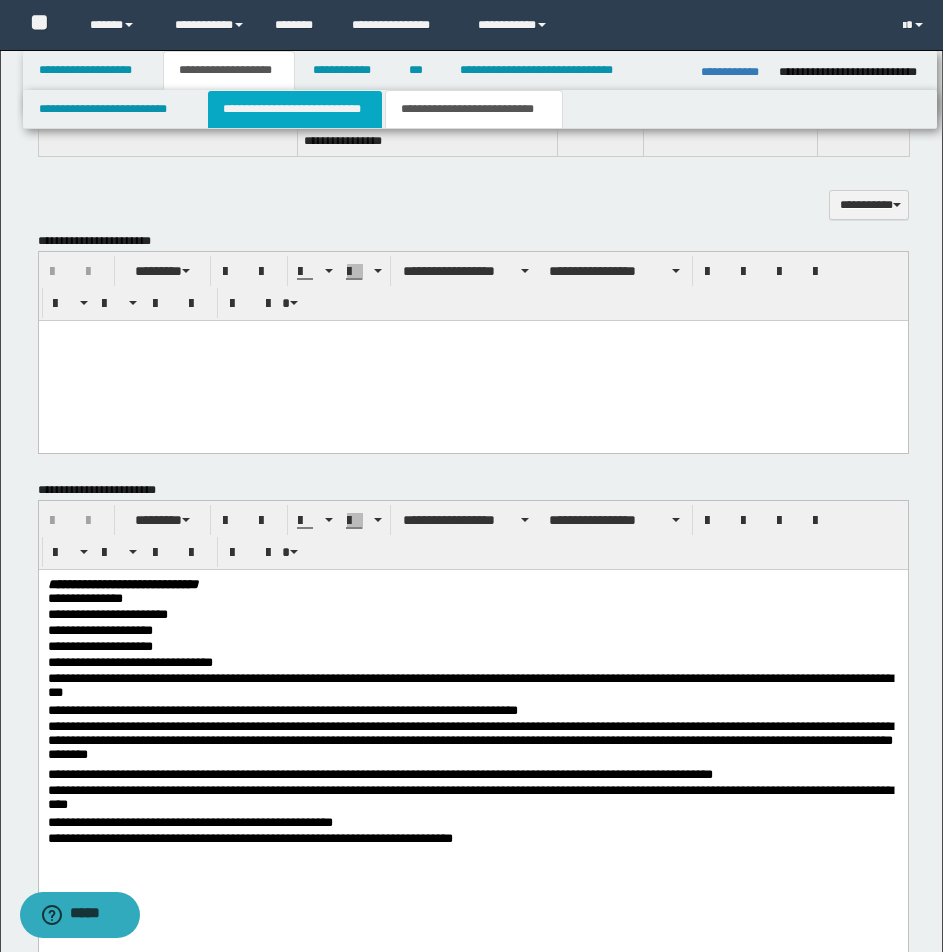 click on "**********" at bounding box center [295, 109] 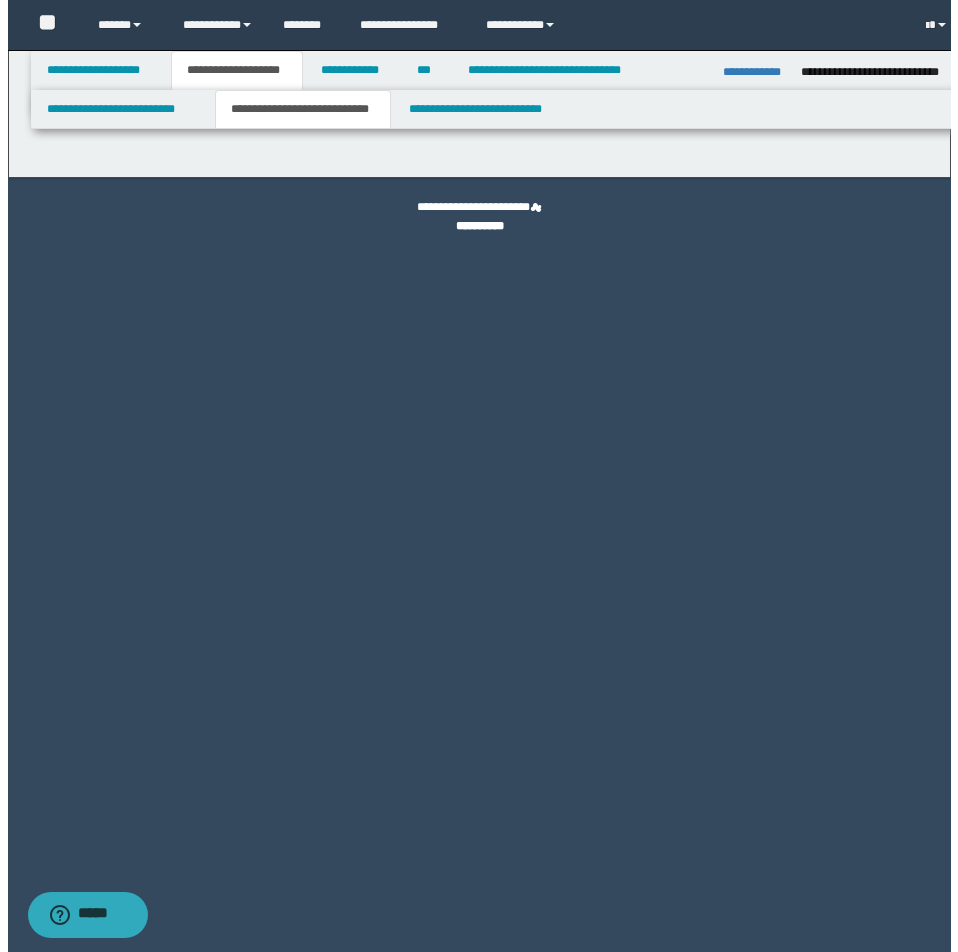 scroll, scrollTop: 0, scrollLeft: 0, axis: both 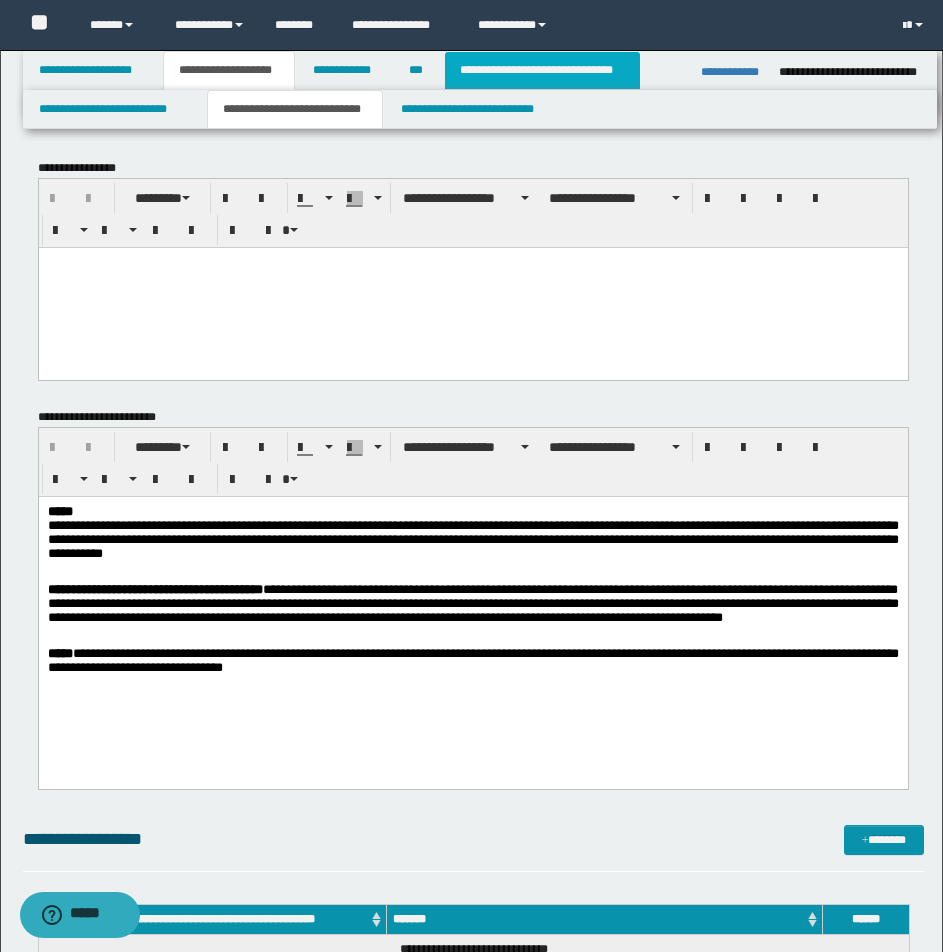click on "**********" at bounding box center (542, 70) 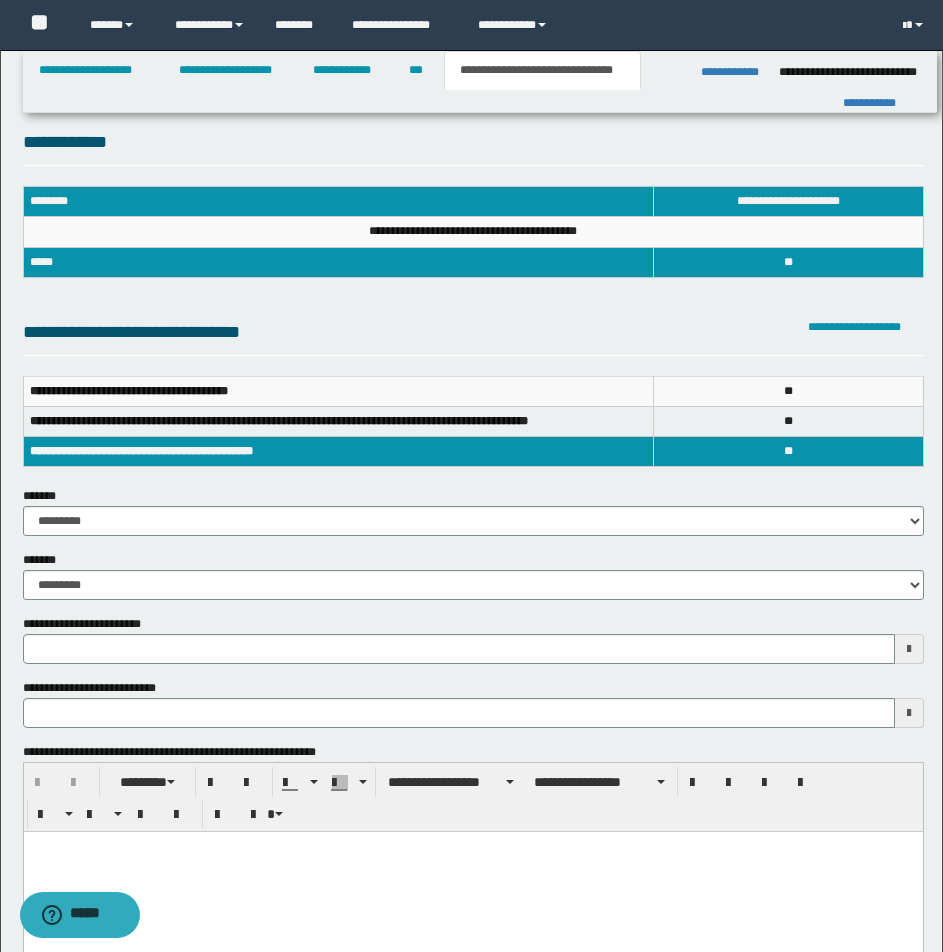 scroll, scrollTop: 0, scrollLeft: 0, axis: both 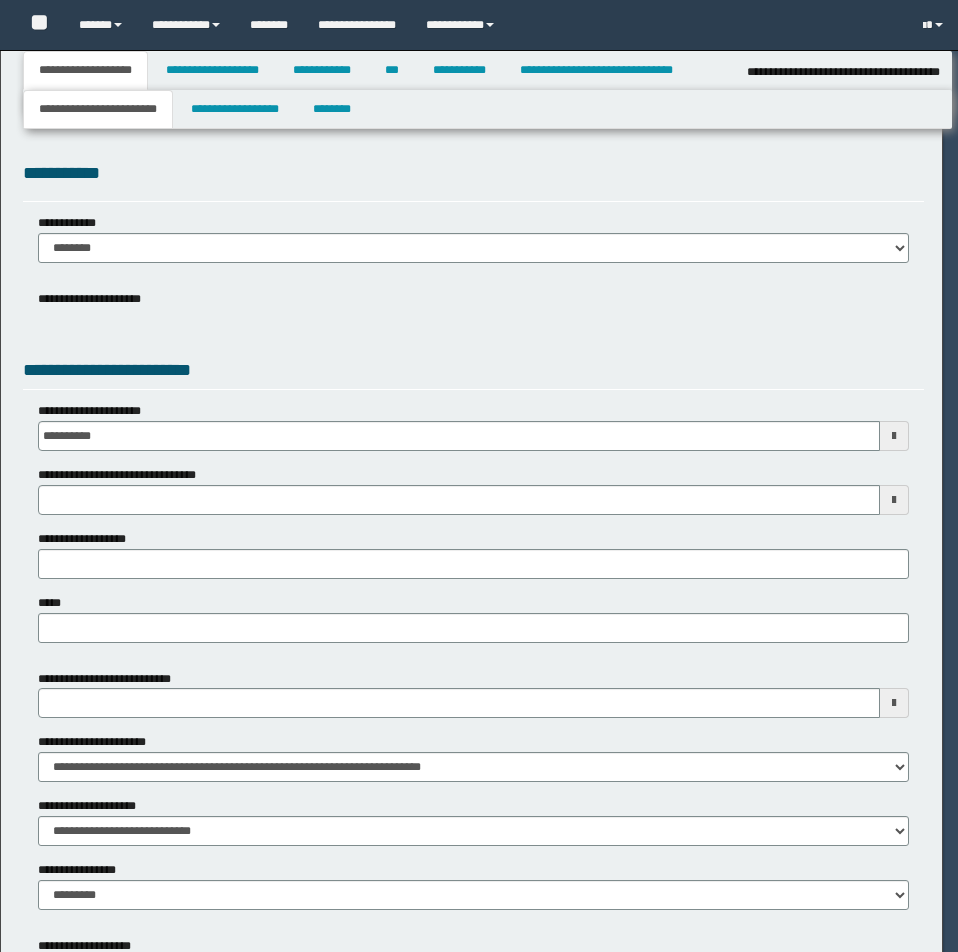 select on "**" 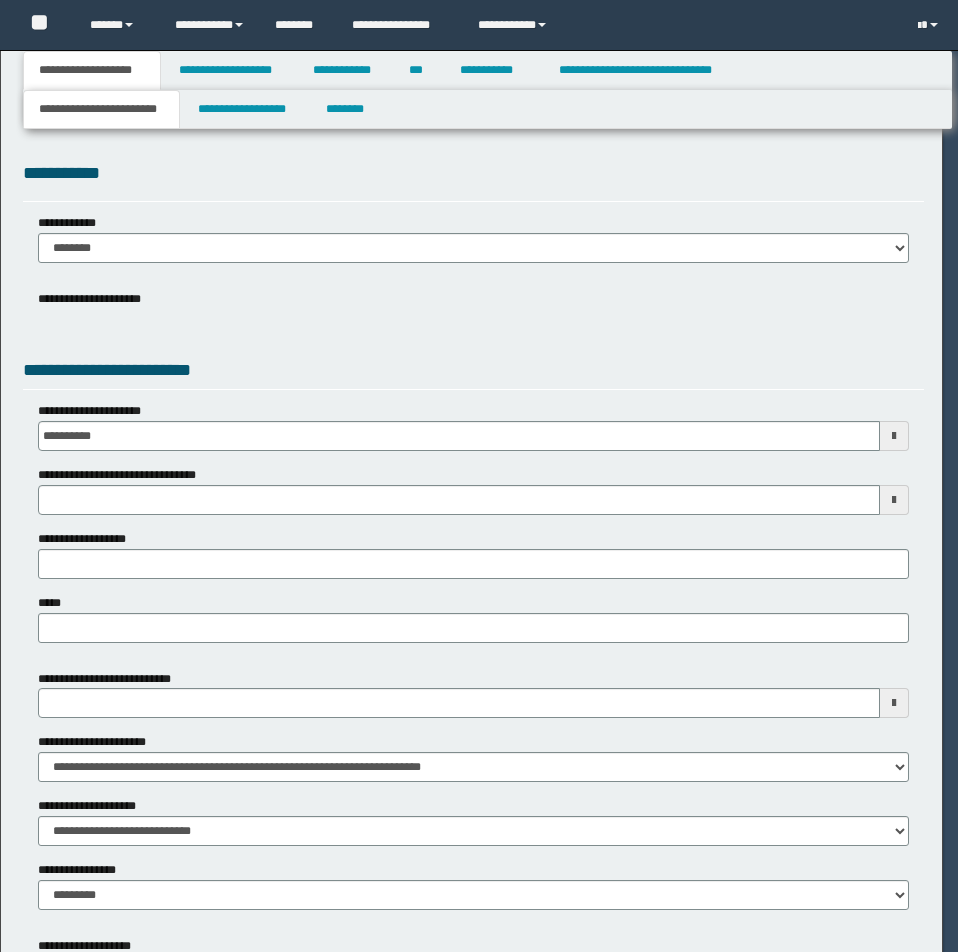 scroll, scrollTop: 0, scrollLeft: 0, axis: both 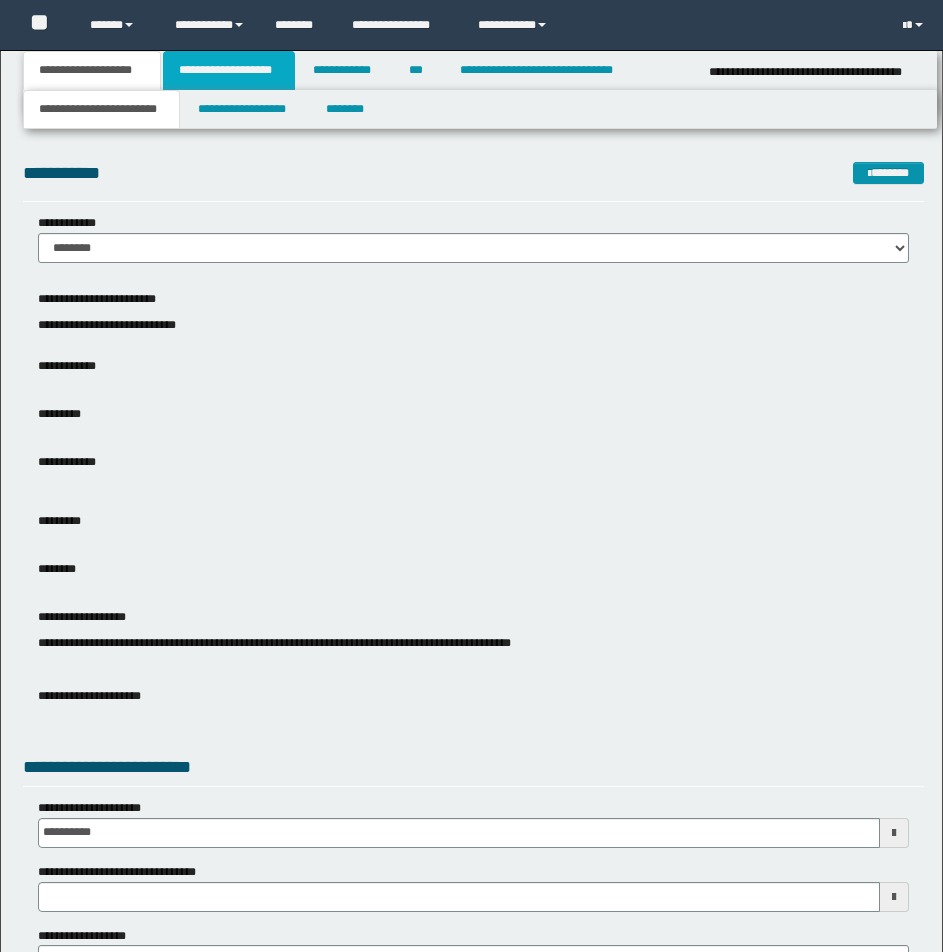 click on "**********" at bounding box center (229, 70) 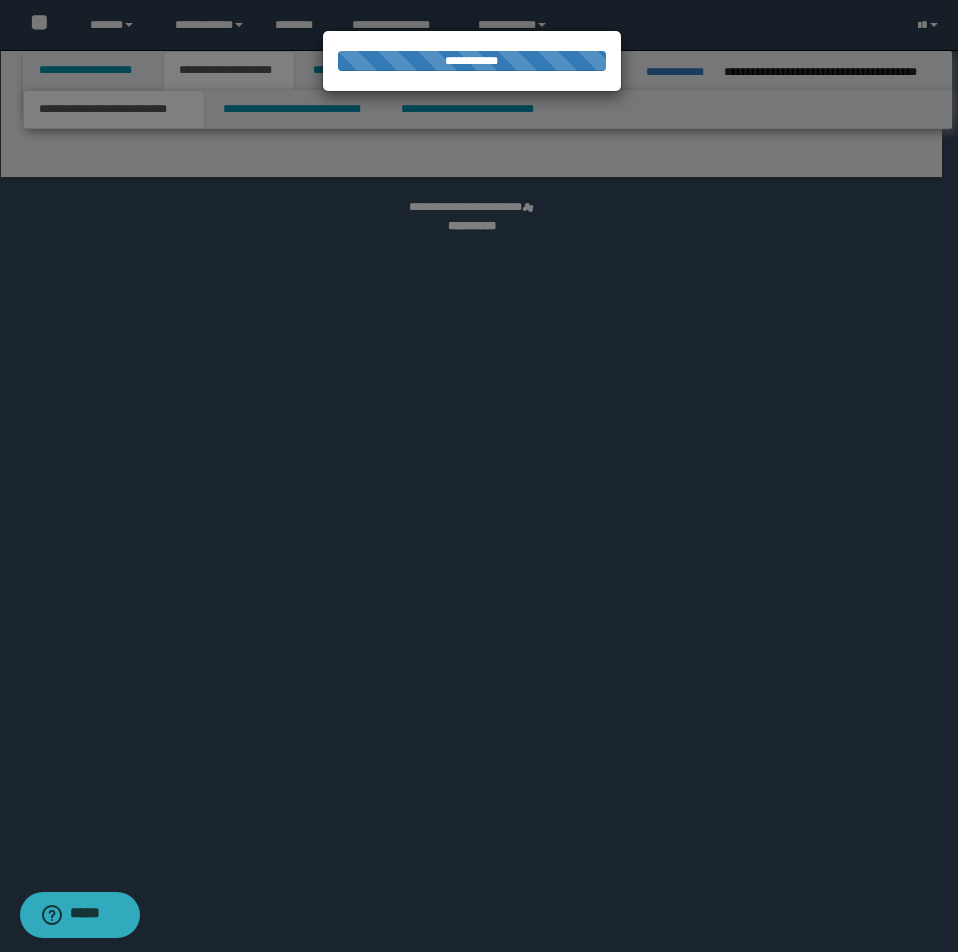 scroll, scrollTop: 0, scrollLeft: 0, axis: both 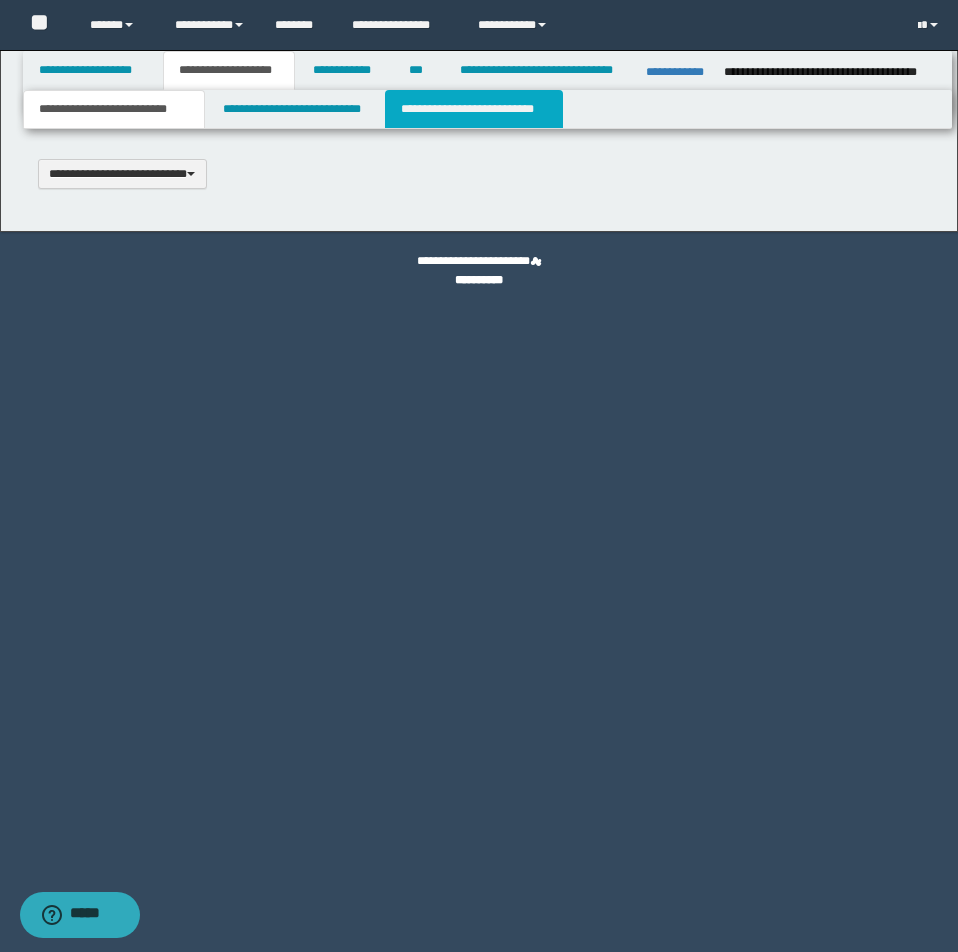 click on "**********" at bounding box center (474, 109) 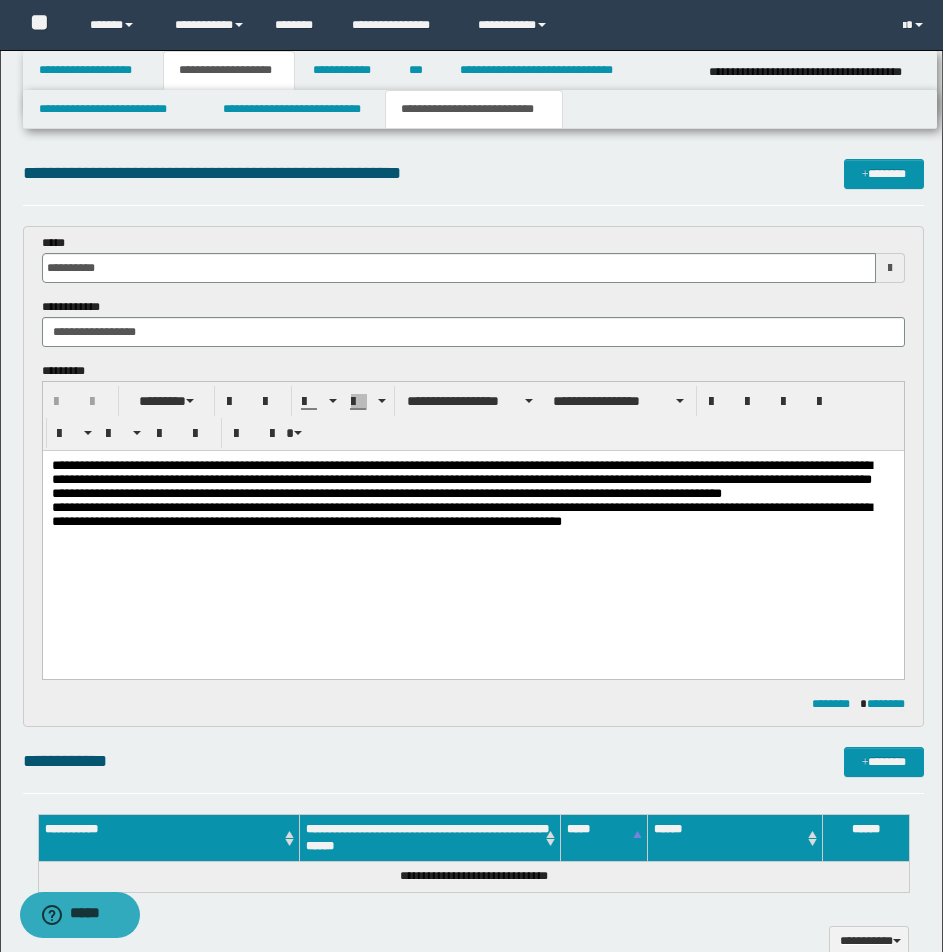 scroll, scrollTop: 0, scrollLeft: 0, axis: both 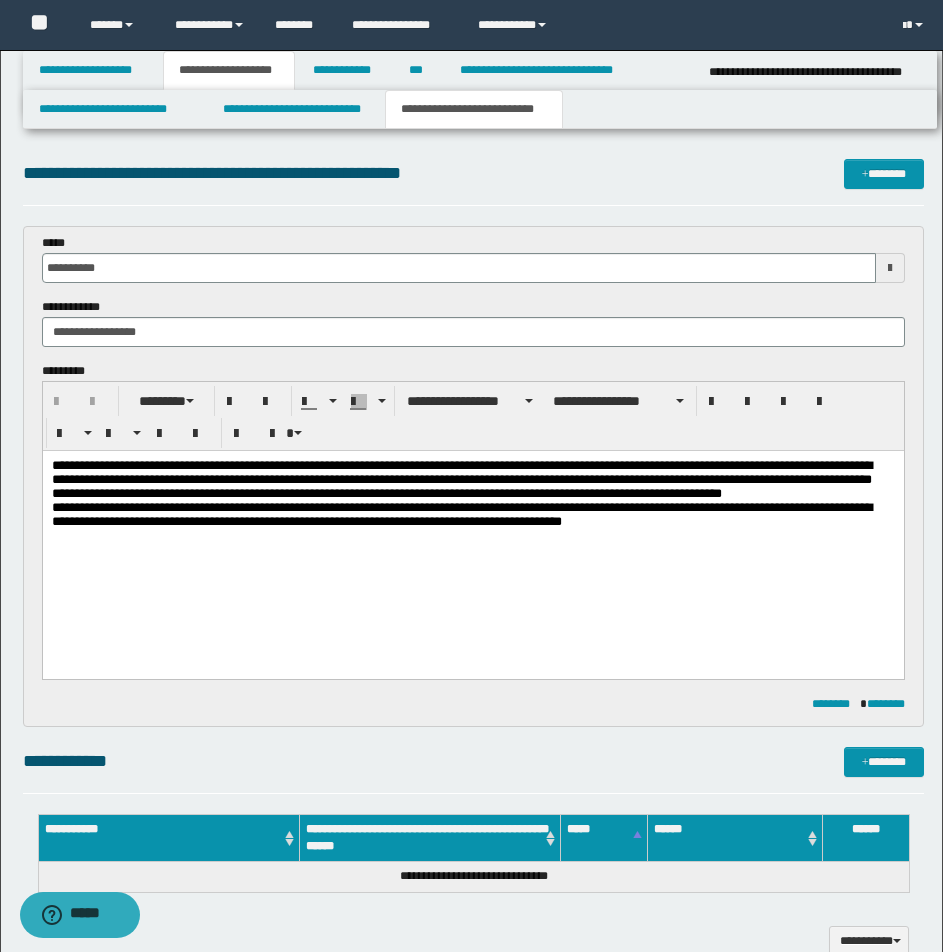 click on "**********" at bounding box center [472, 526] 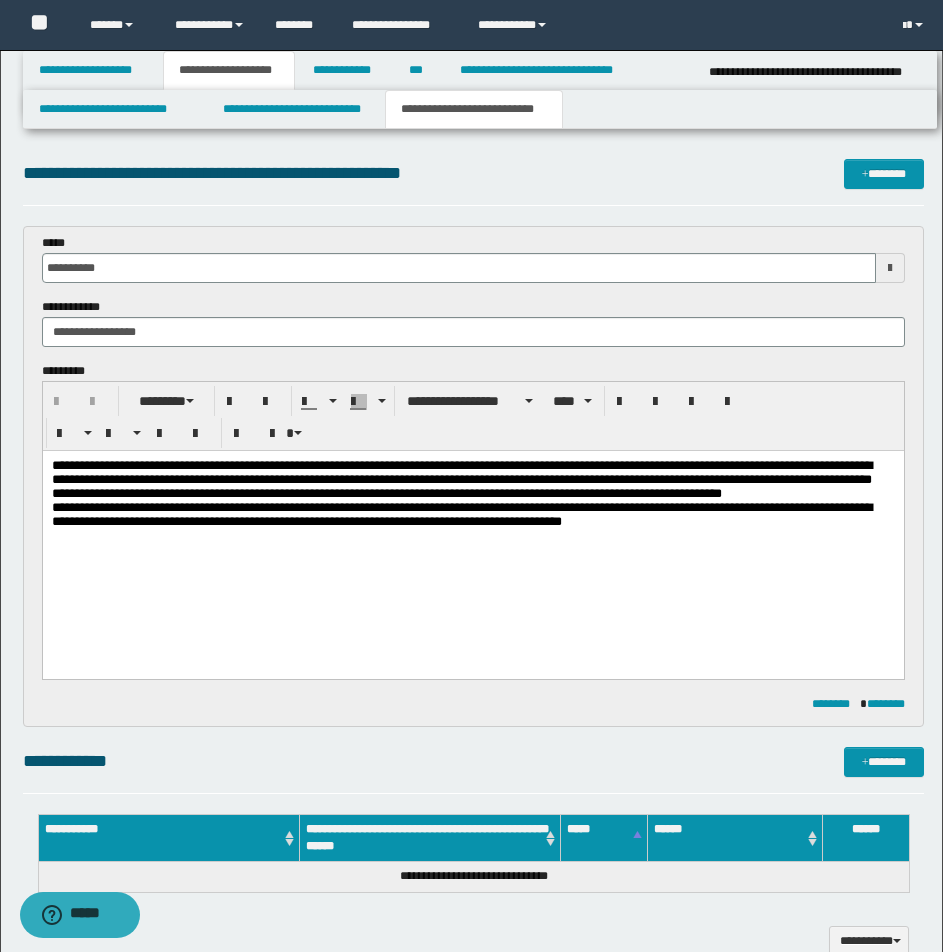 click on "**********" at bounding box center (472, 526) 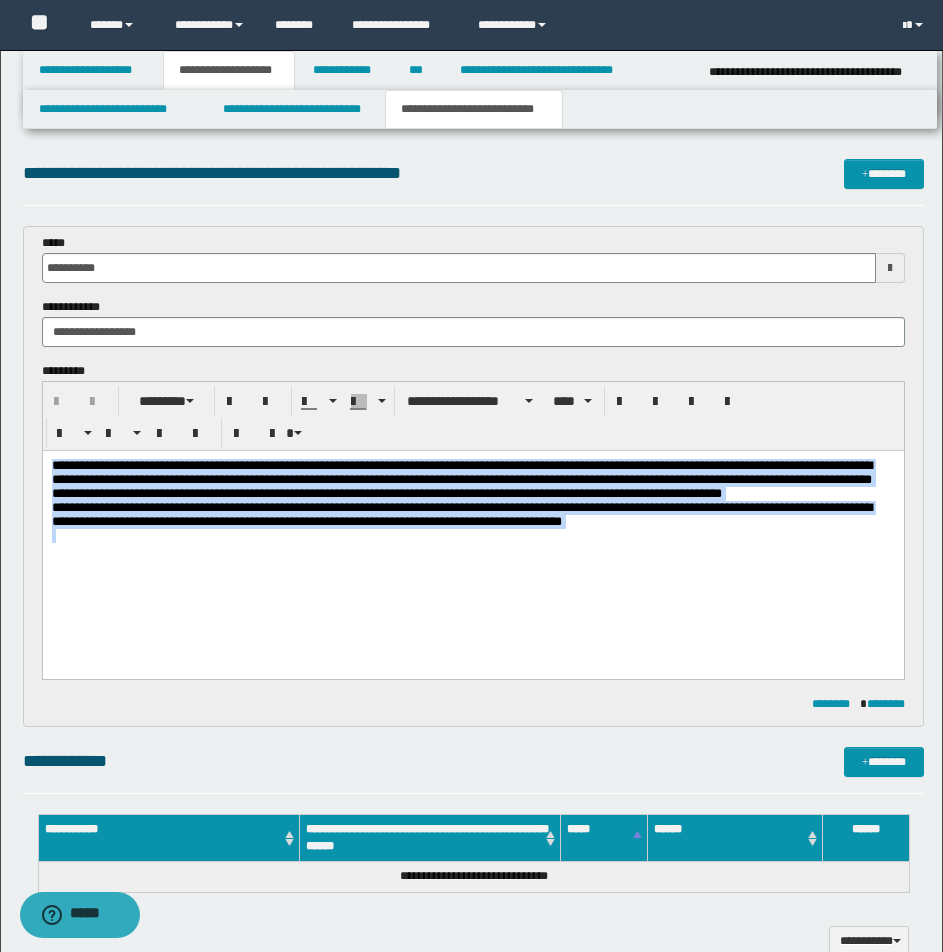 drag, startPoint x: 49, startPoint y: 465, endPoint x: 879, endPoint y: 626, distance: 845.4709 